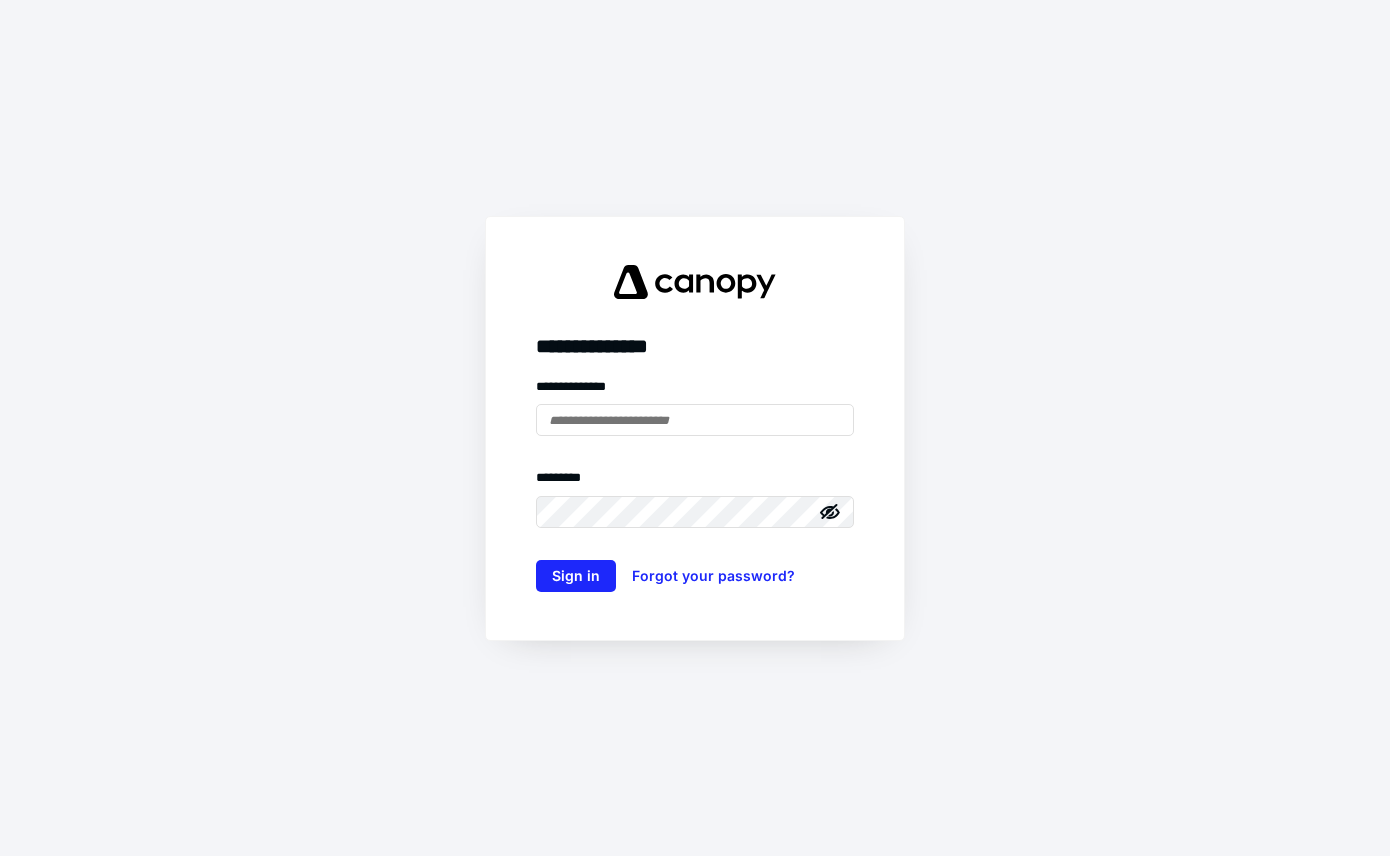 scroll, scrollTop: 0, scrollLeft: 0, axis: both 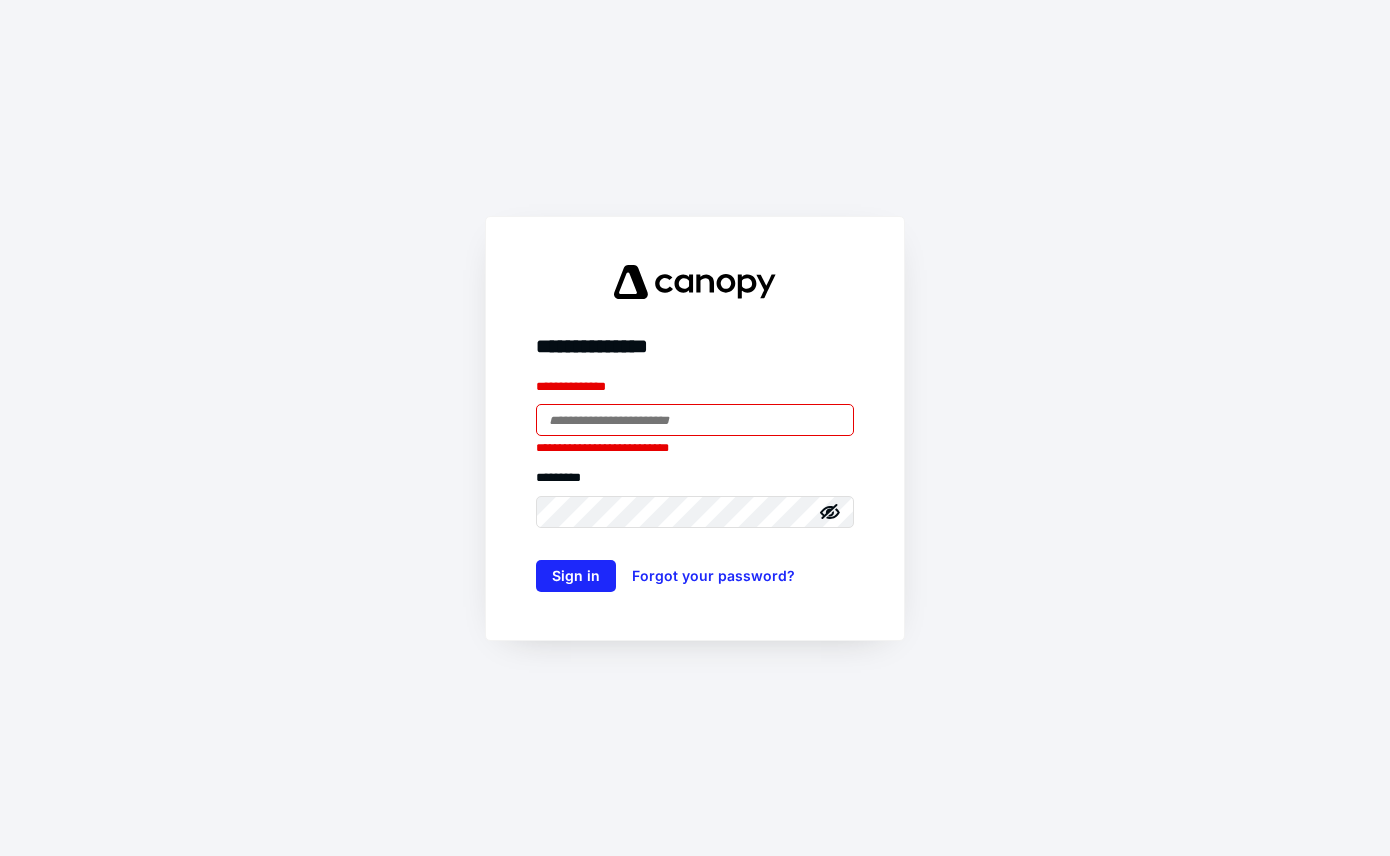 type on "**********" 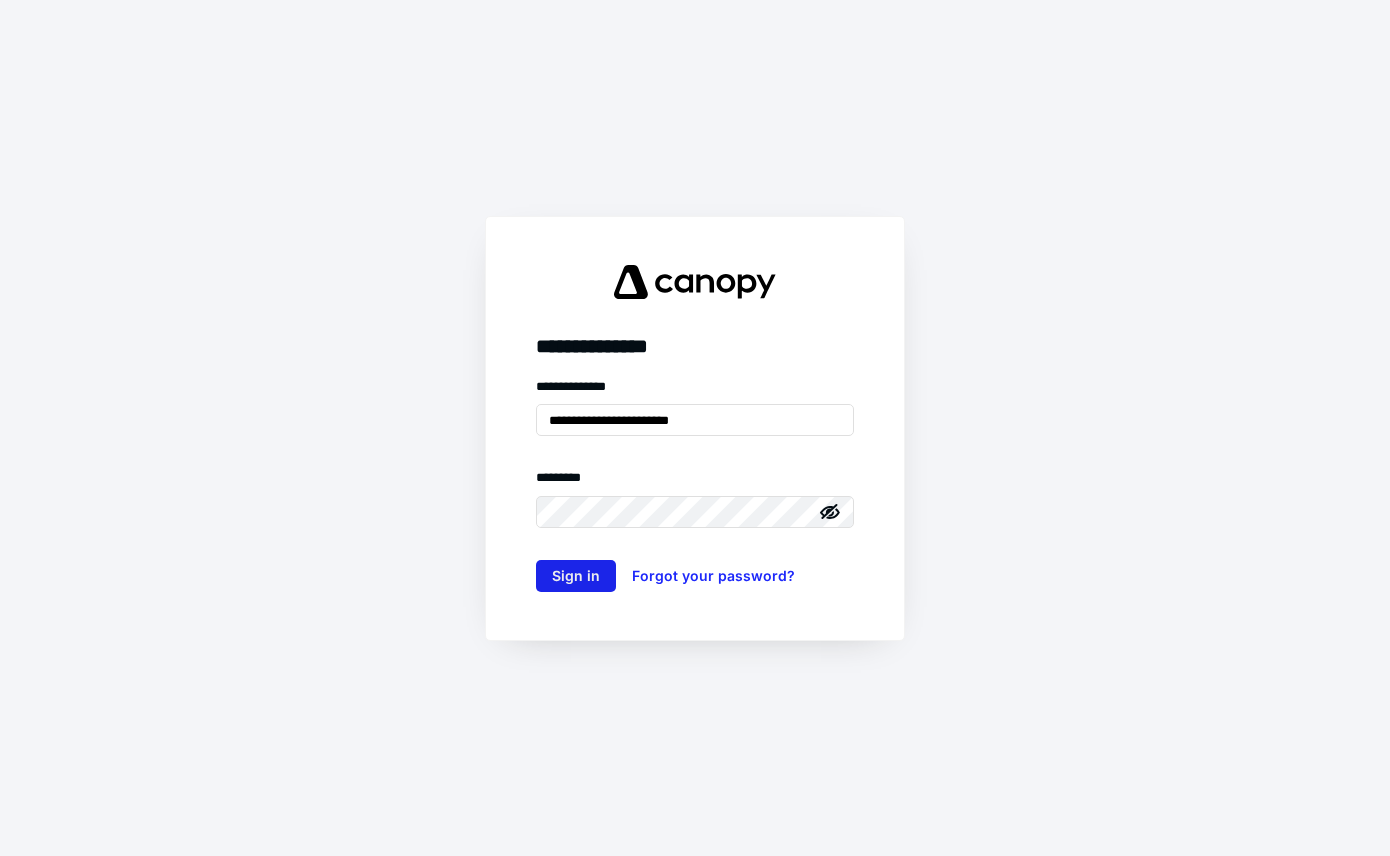click on "Sign in" at bounding box center (576, 576) 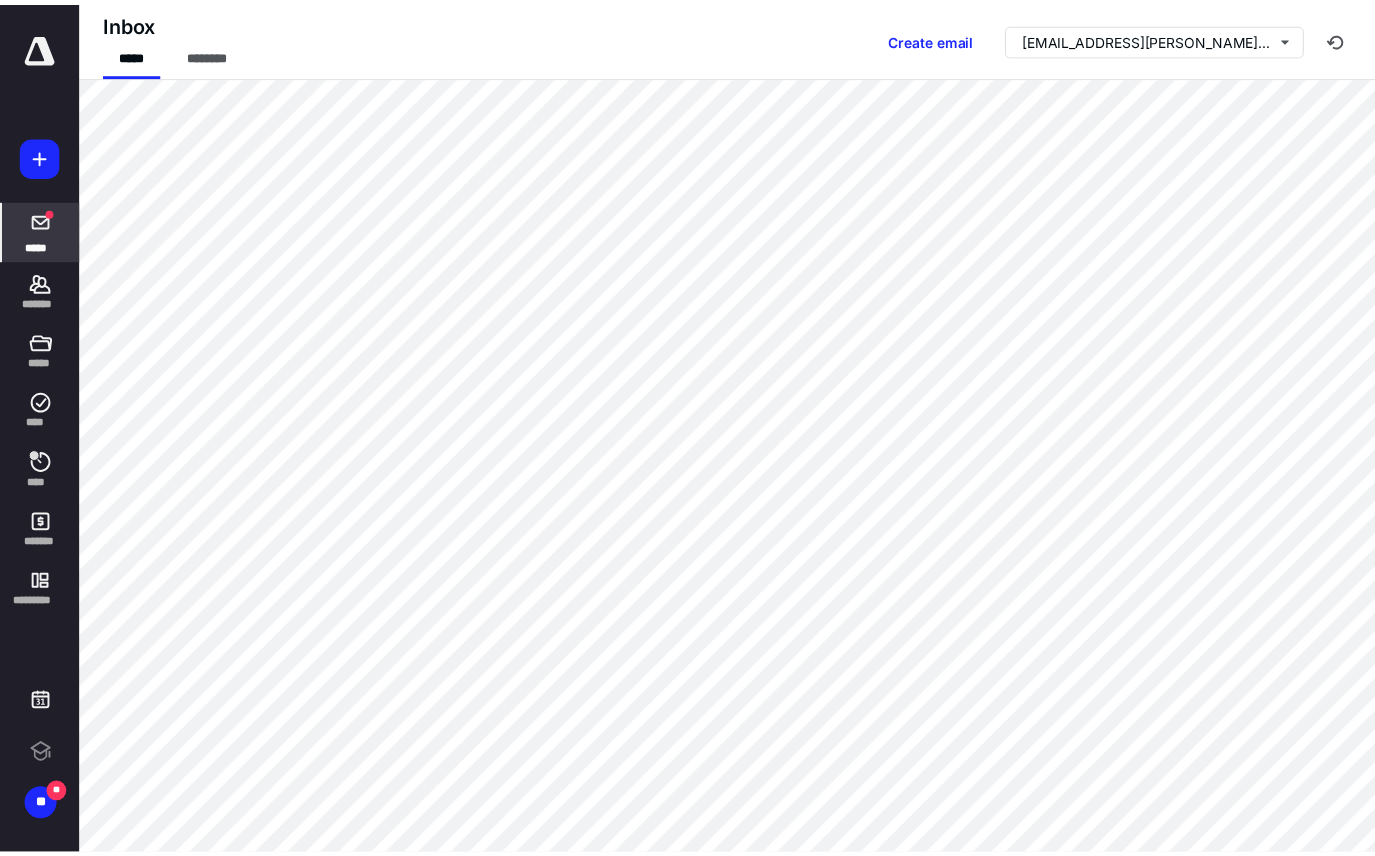 scroll, scrollTop: 0, scrollLeft: 0, axis: both 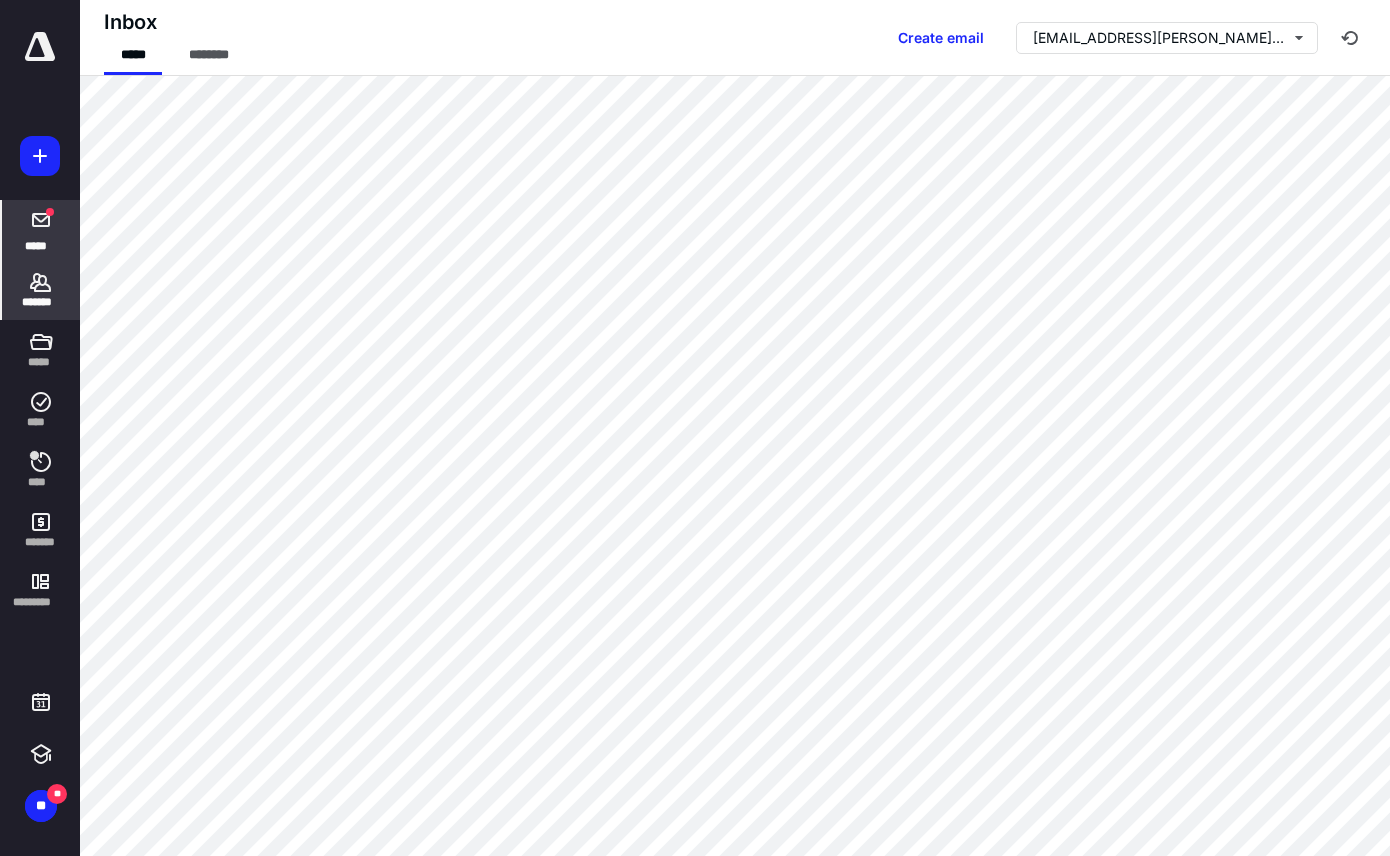 click 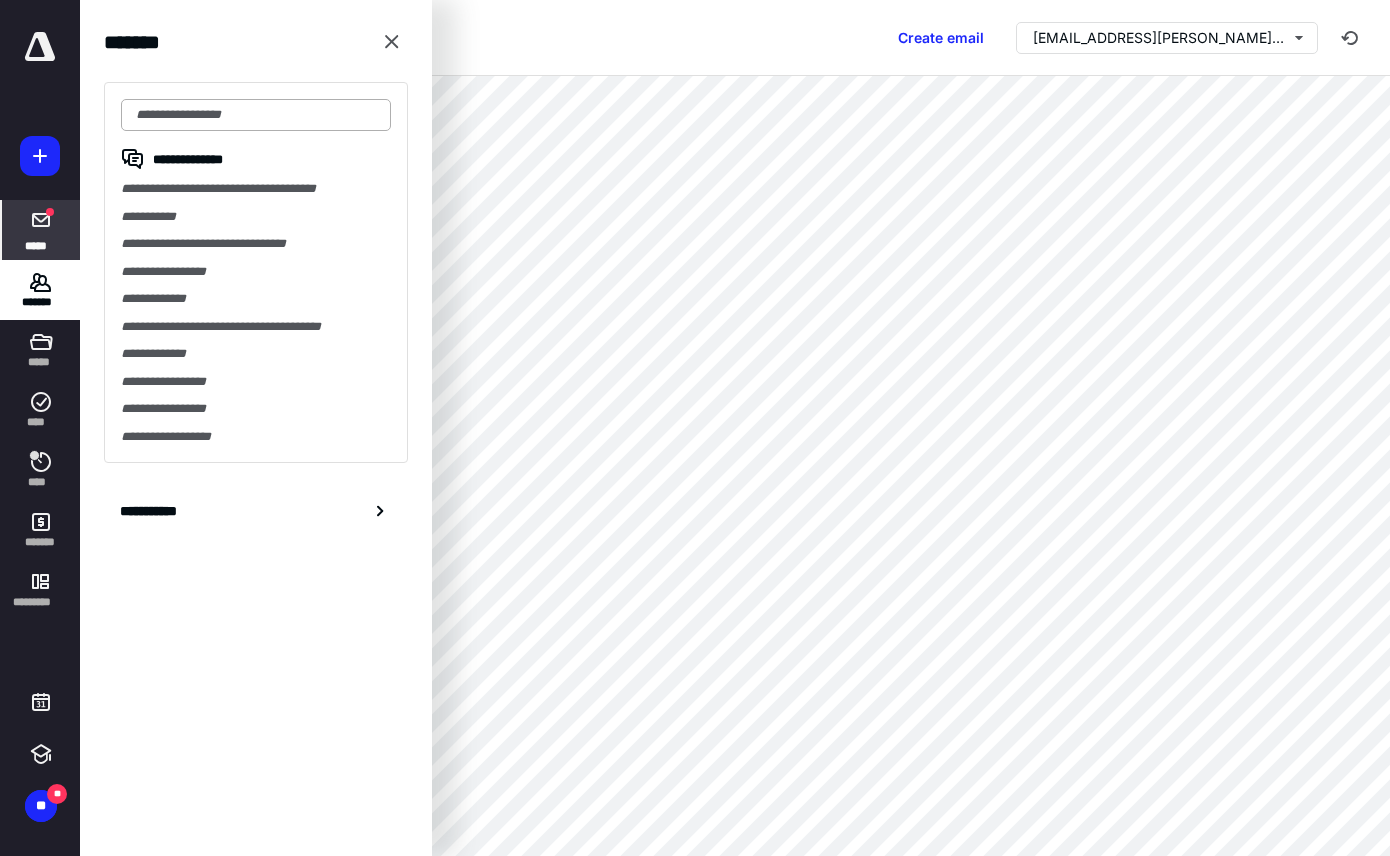 click at bounding box center [256, 115] 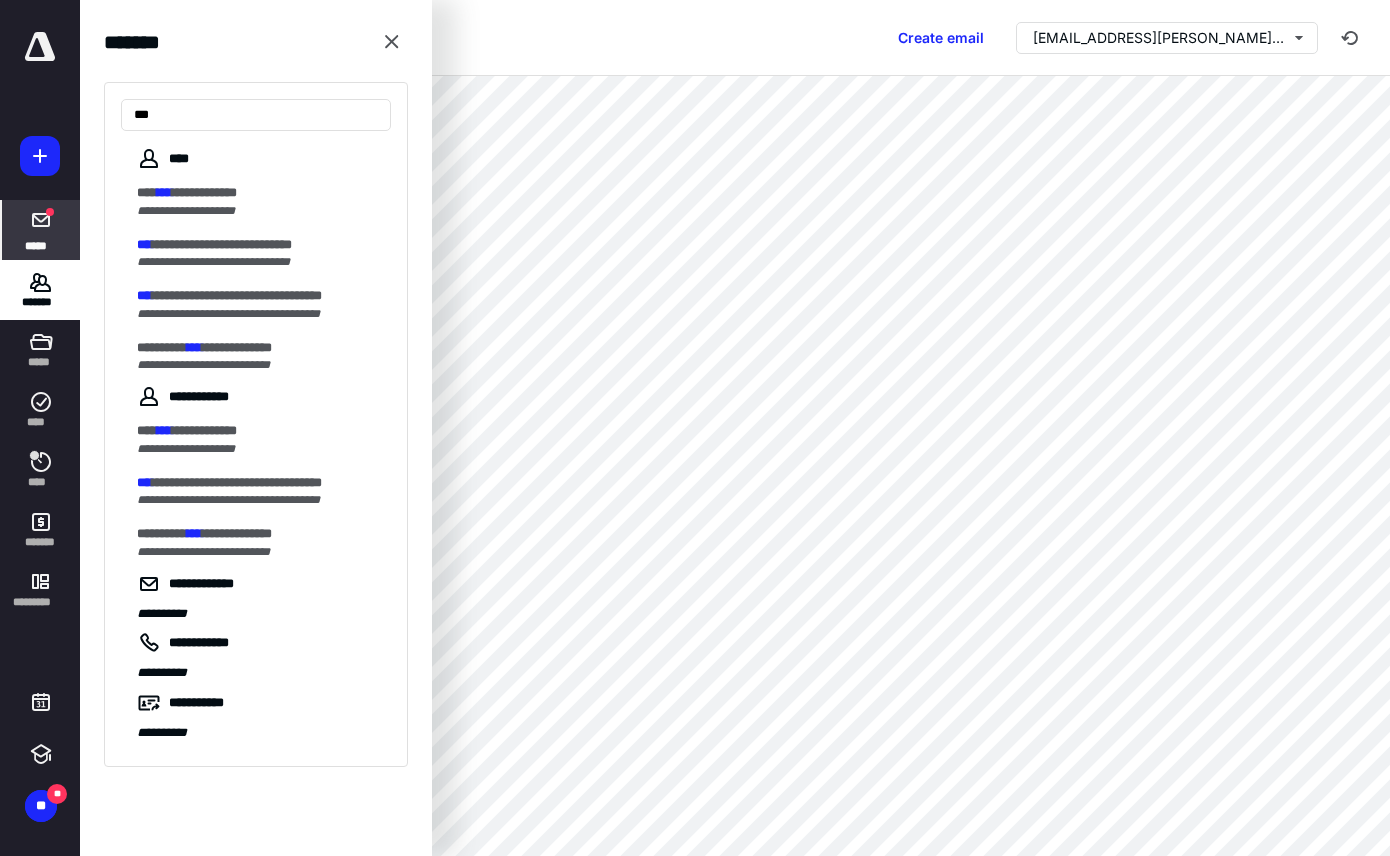 type on "***" 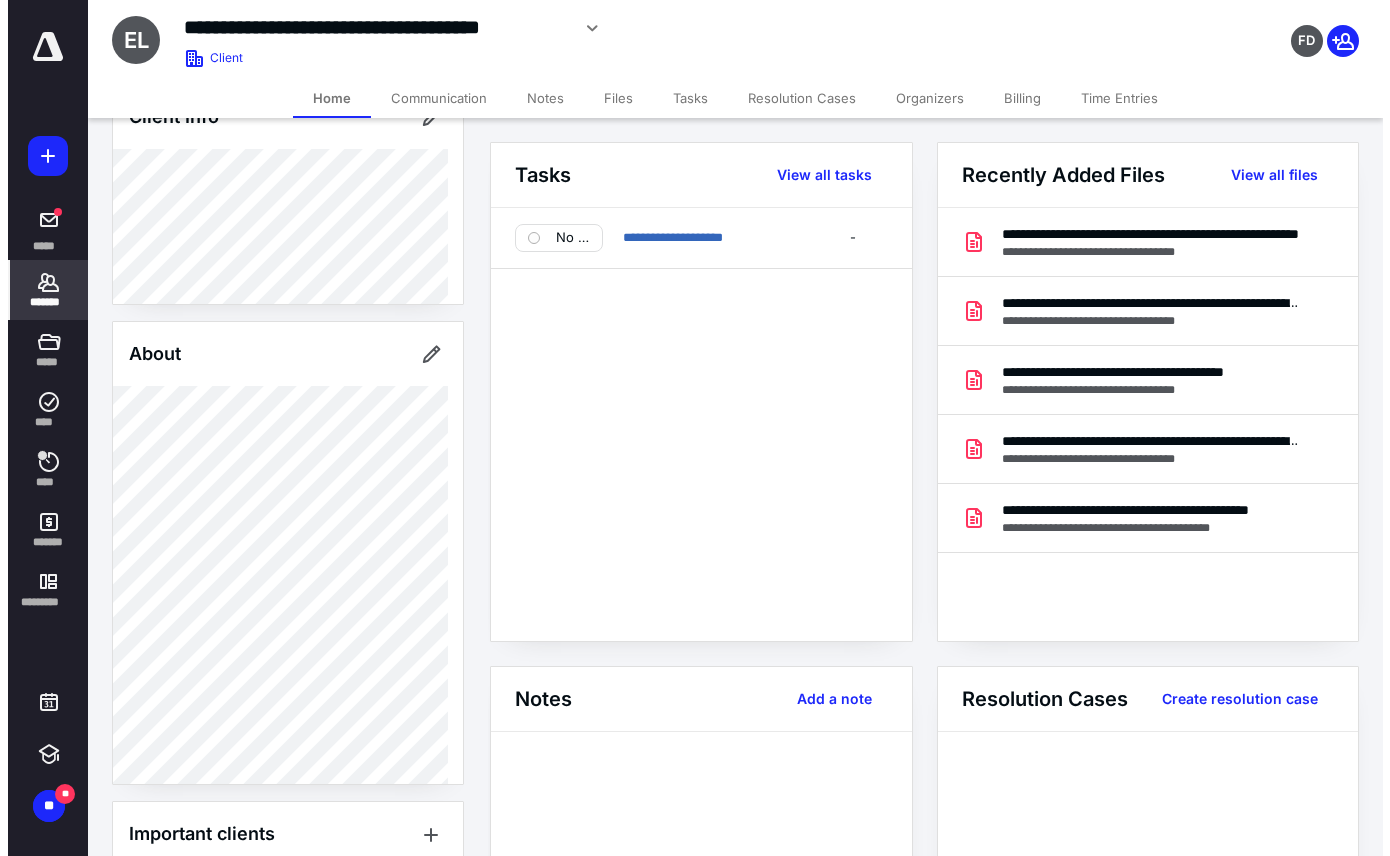 scroll, scrollTop: 0, scrollLeft: 0, axis: both 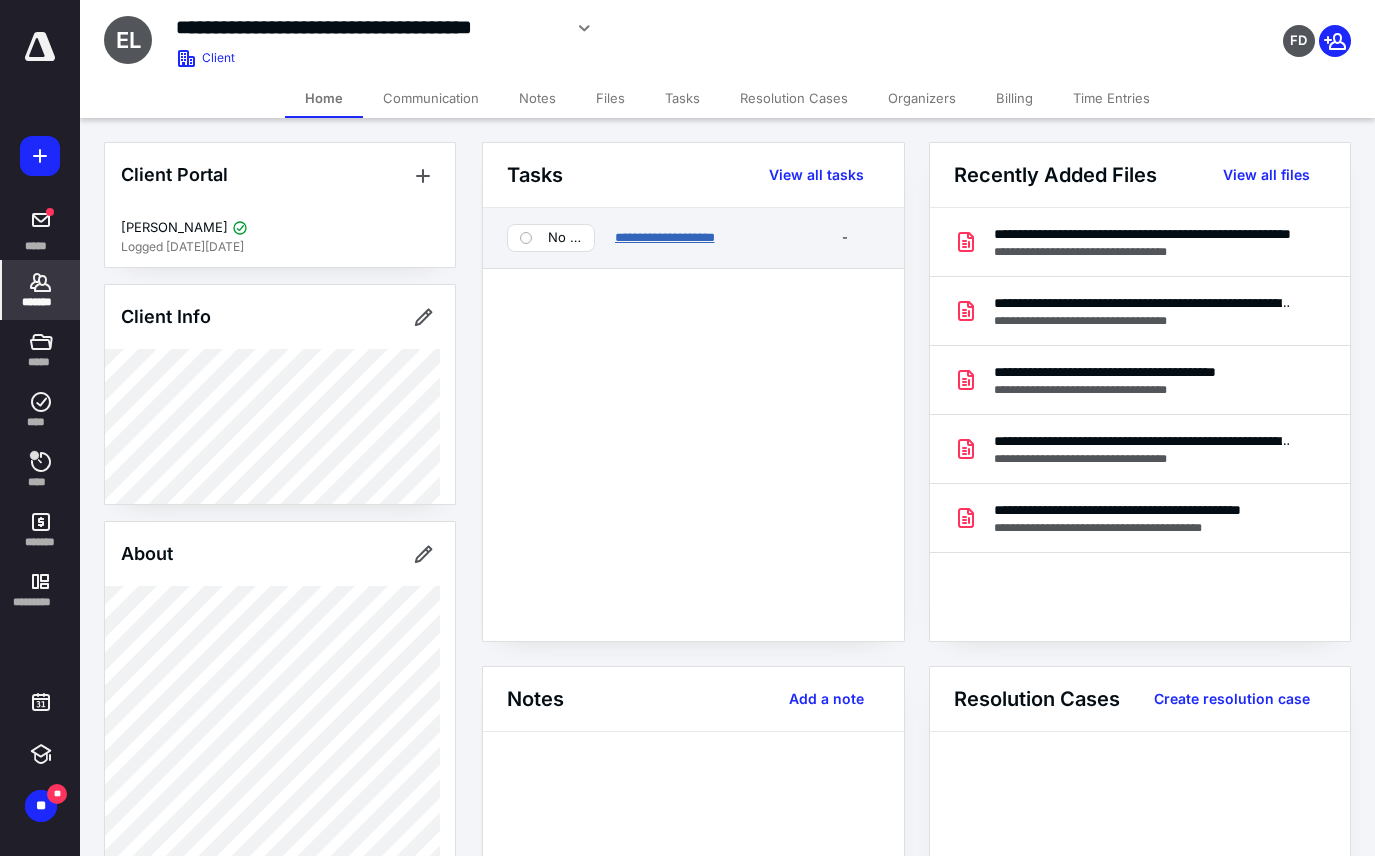 click on "**********" at bounding box center (665, 237) 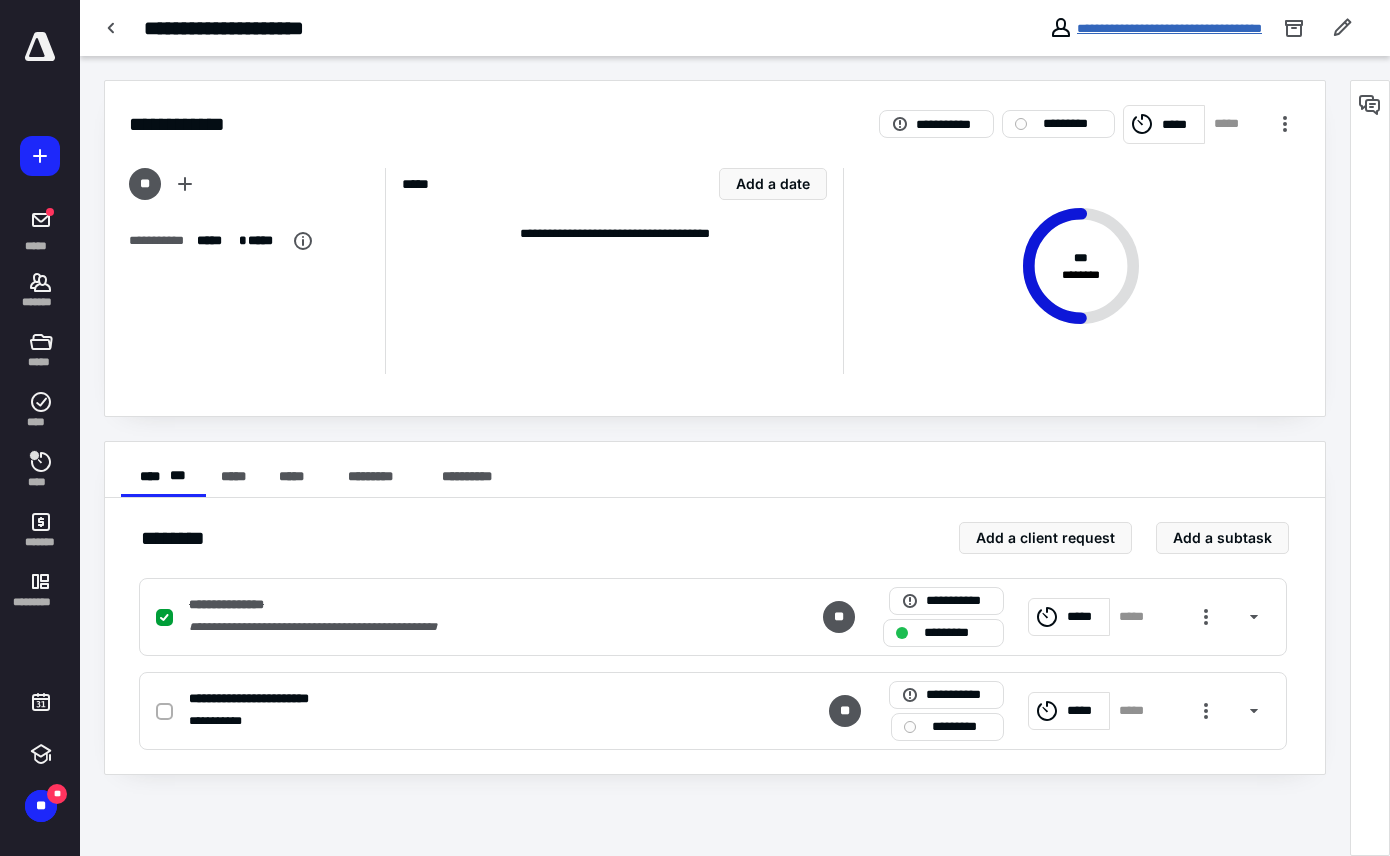 click on "**********" at bounding box center (1169, 28) 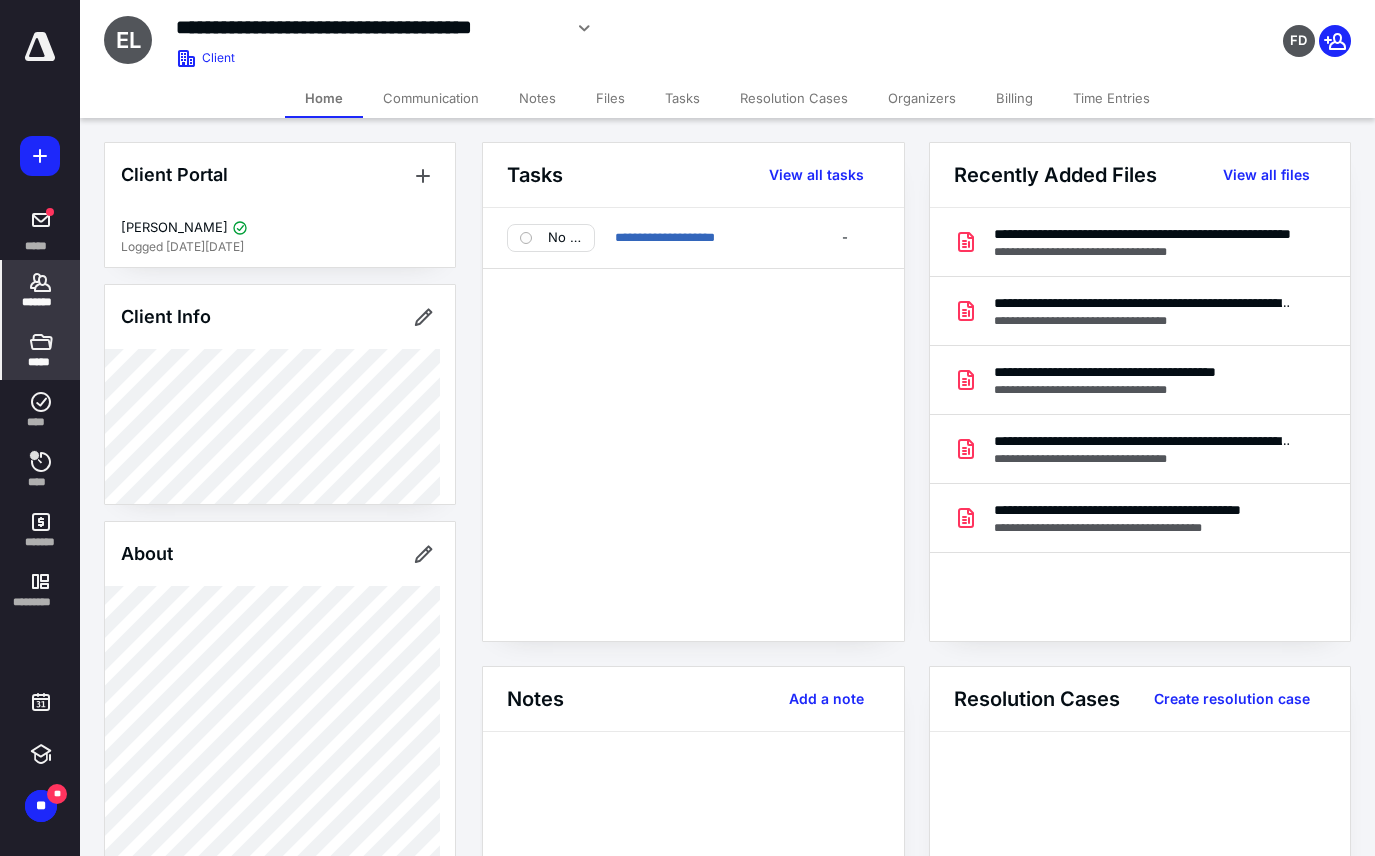 click on "*****" at bounding box center (40, 362) 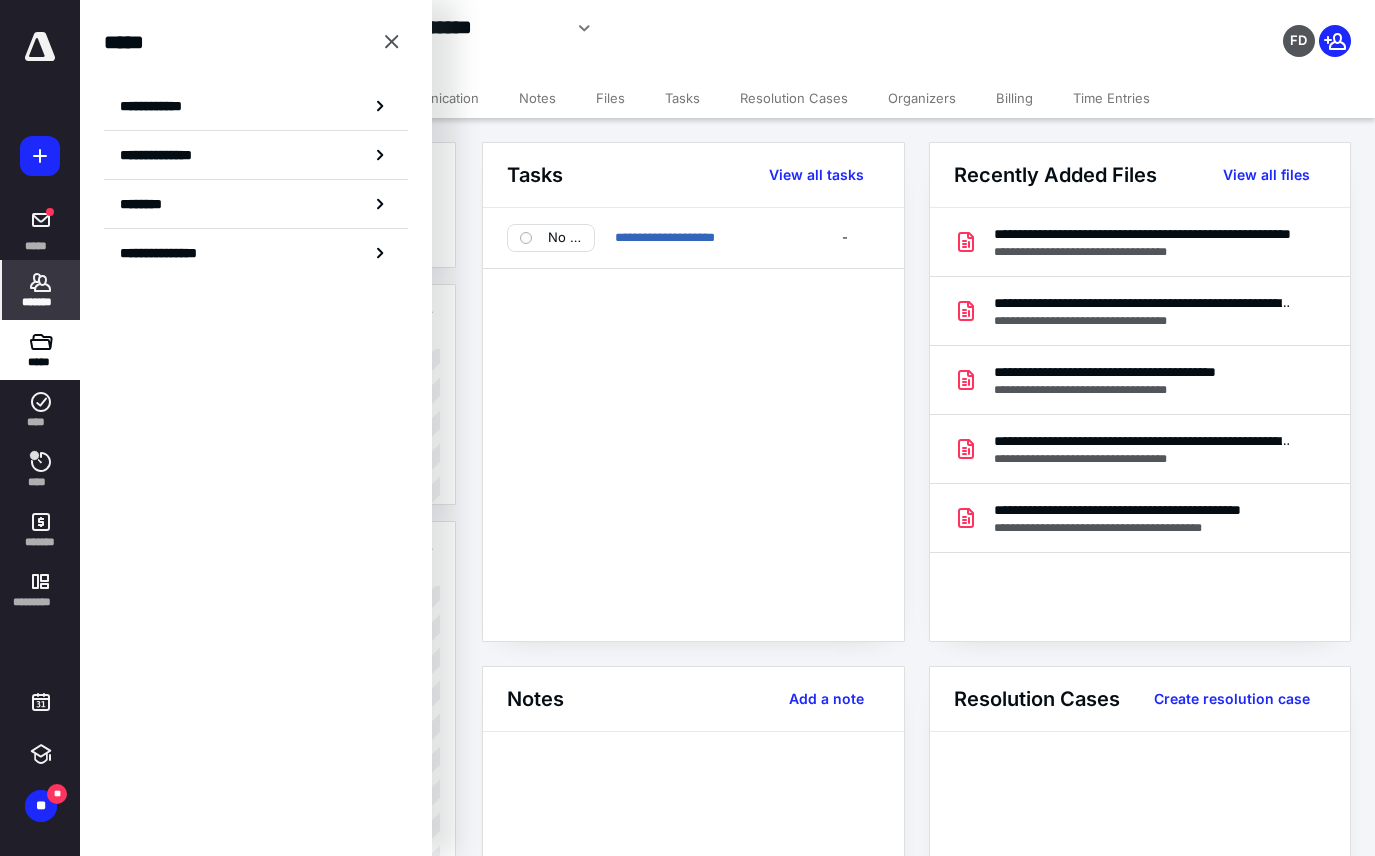click on "***** ******* ***** **** **** ******* *********" at bounding box center (40, 326) 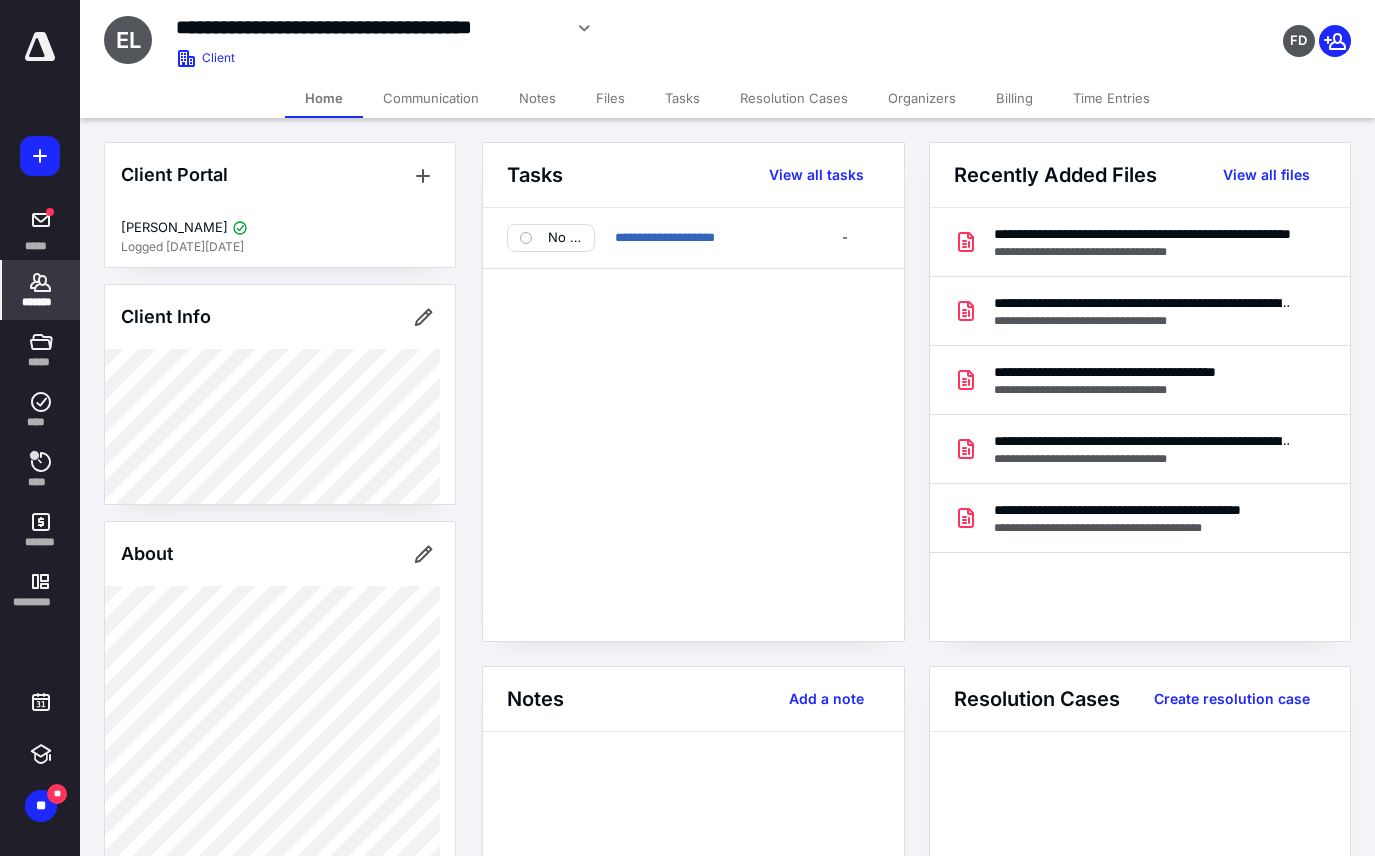 click on "***** ******* ***** **** **** ******* *********" at bounding box center [40, 326] 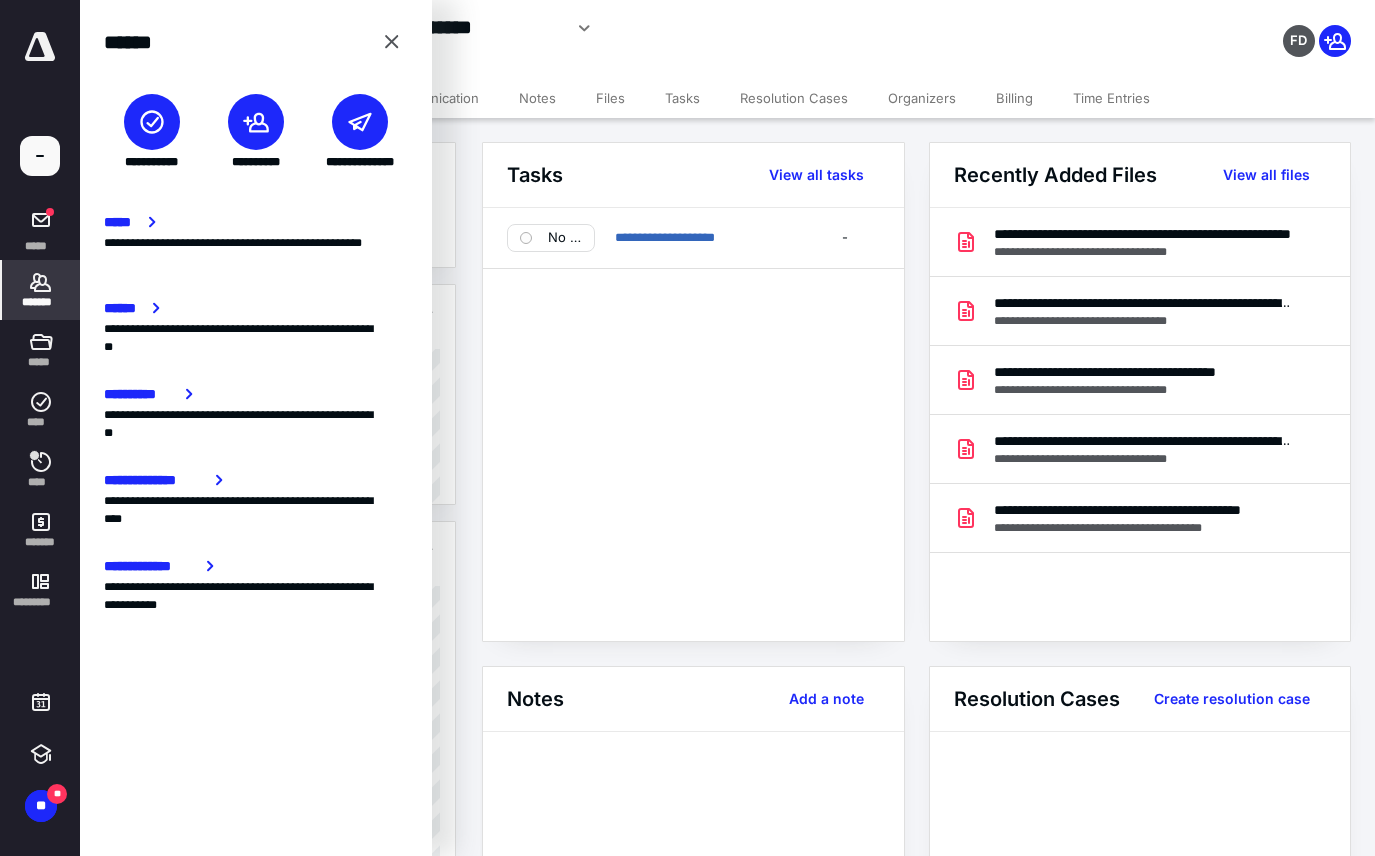 click 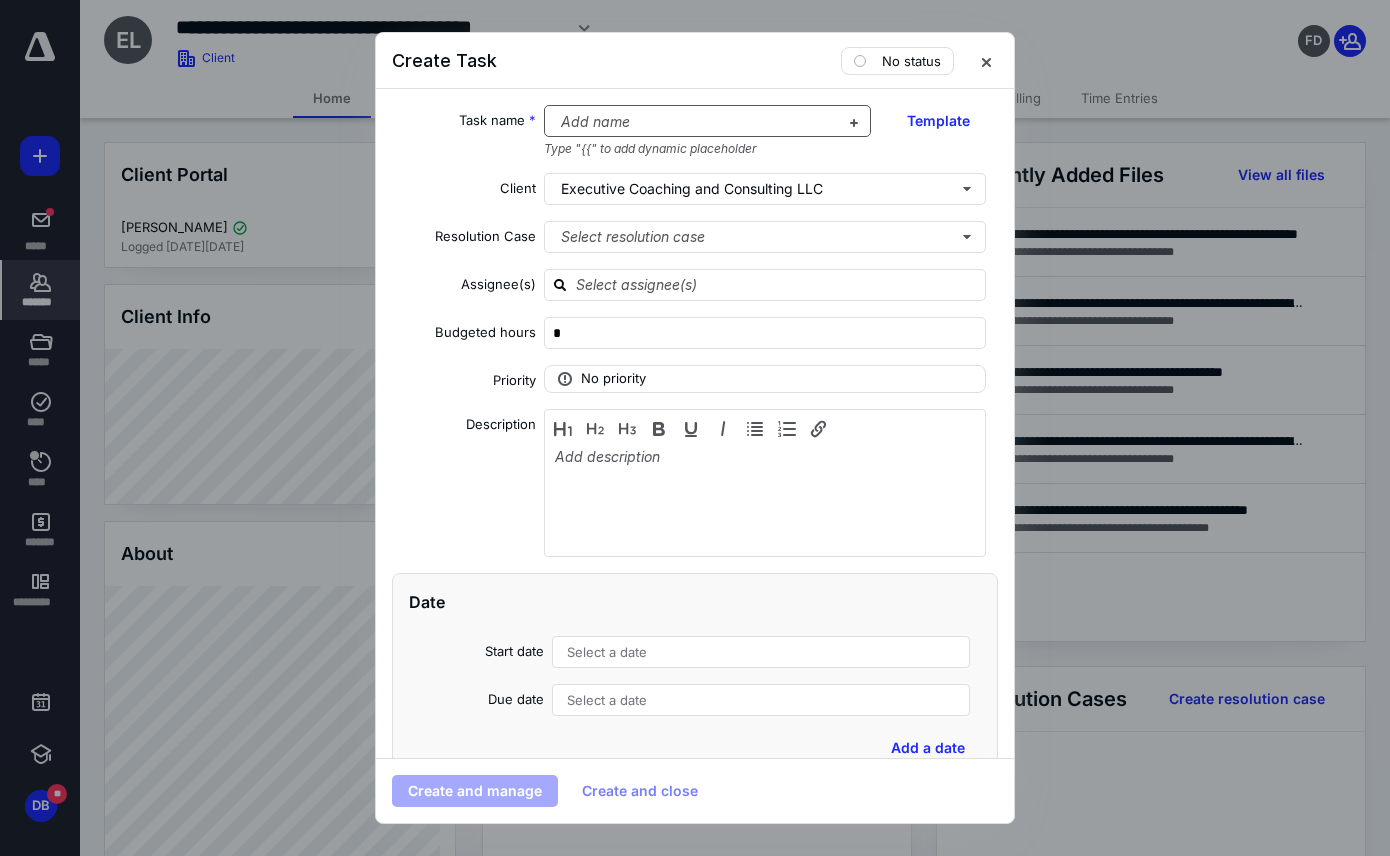 click at bounding box center (696, 122) 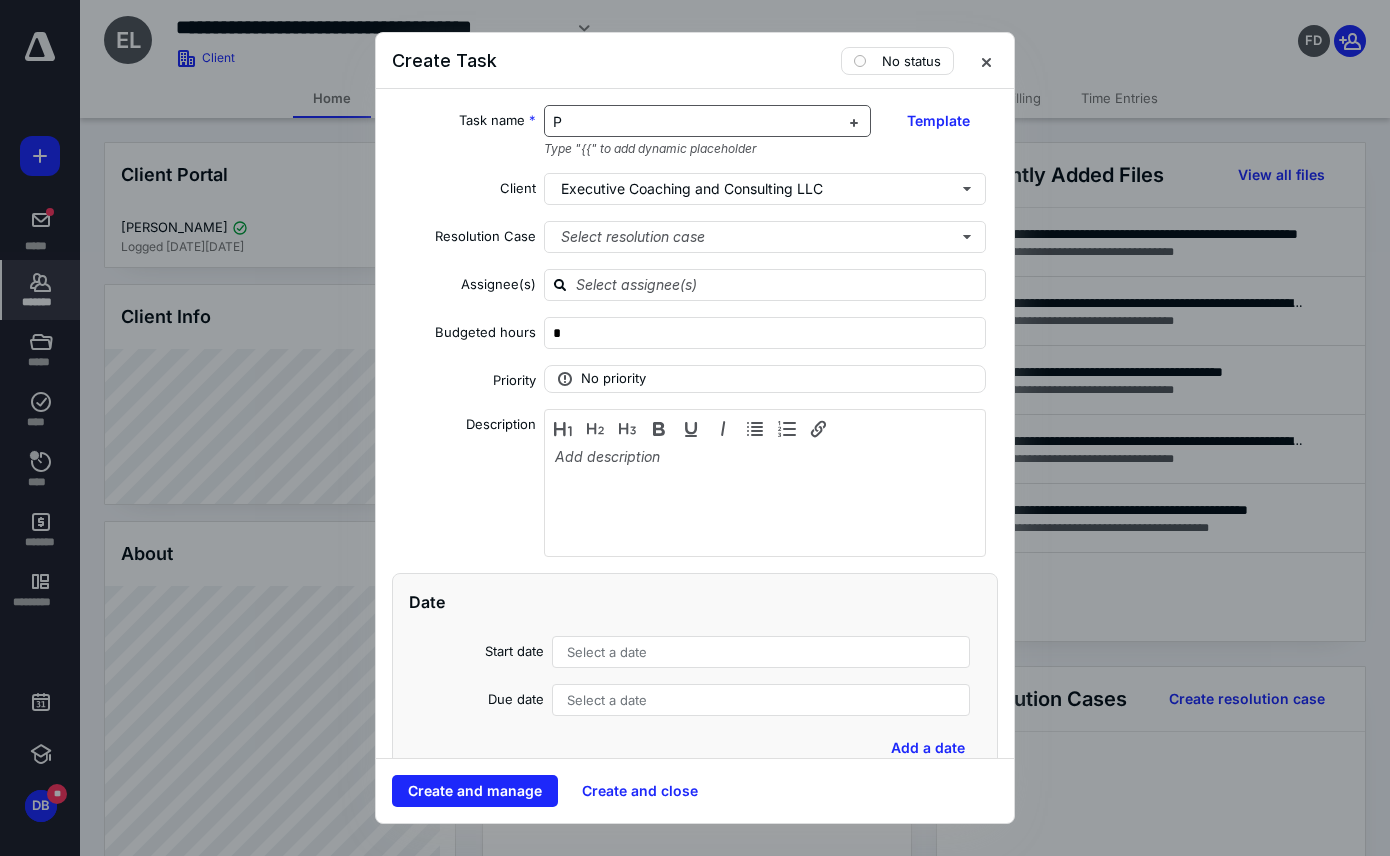 type 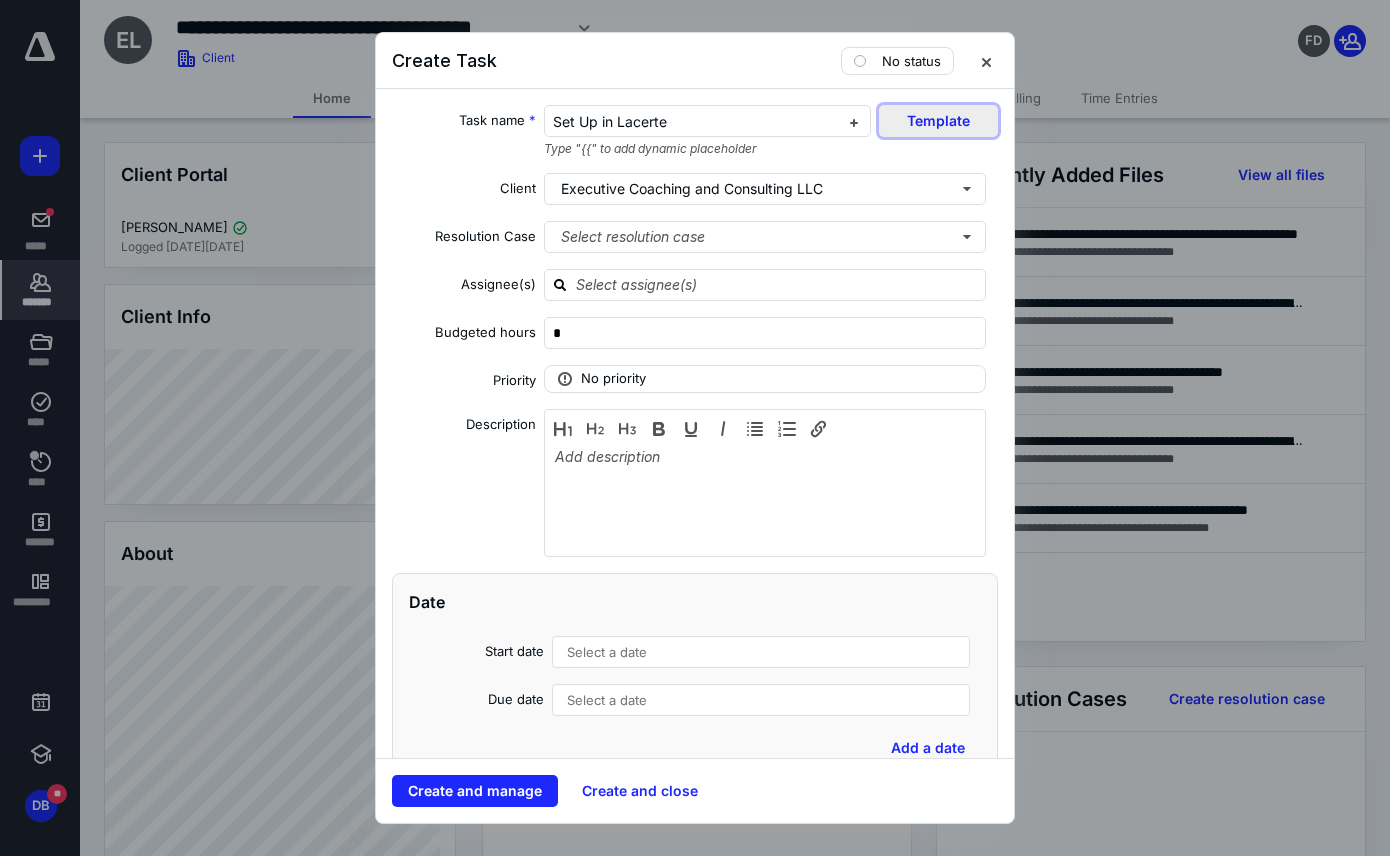 click on "Template" at bounding box center (938, 121) 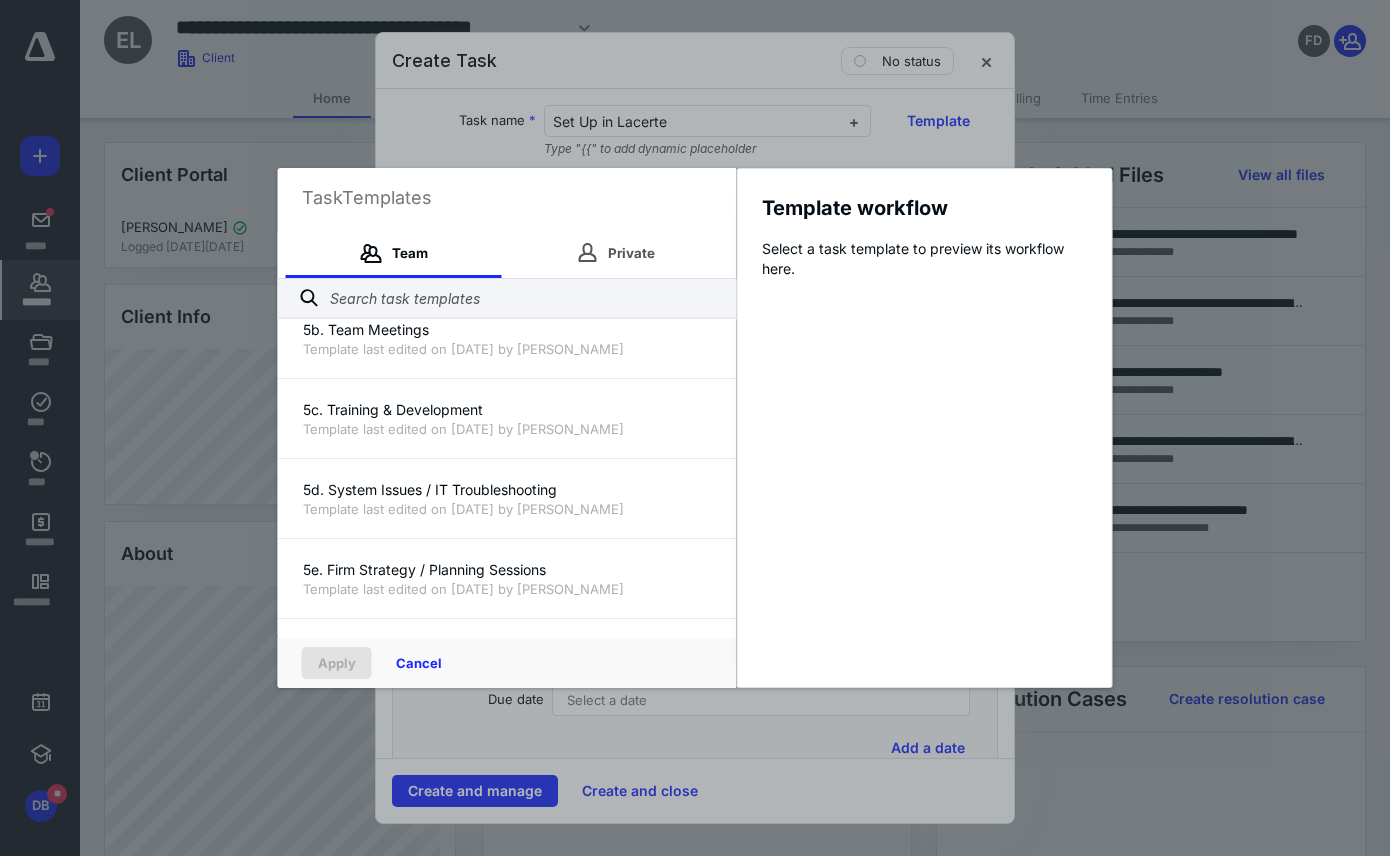 scroll, scrollTop: 200, scrollLeft: 0, axis: vertical 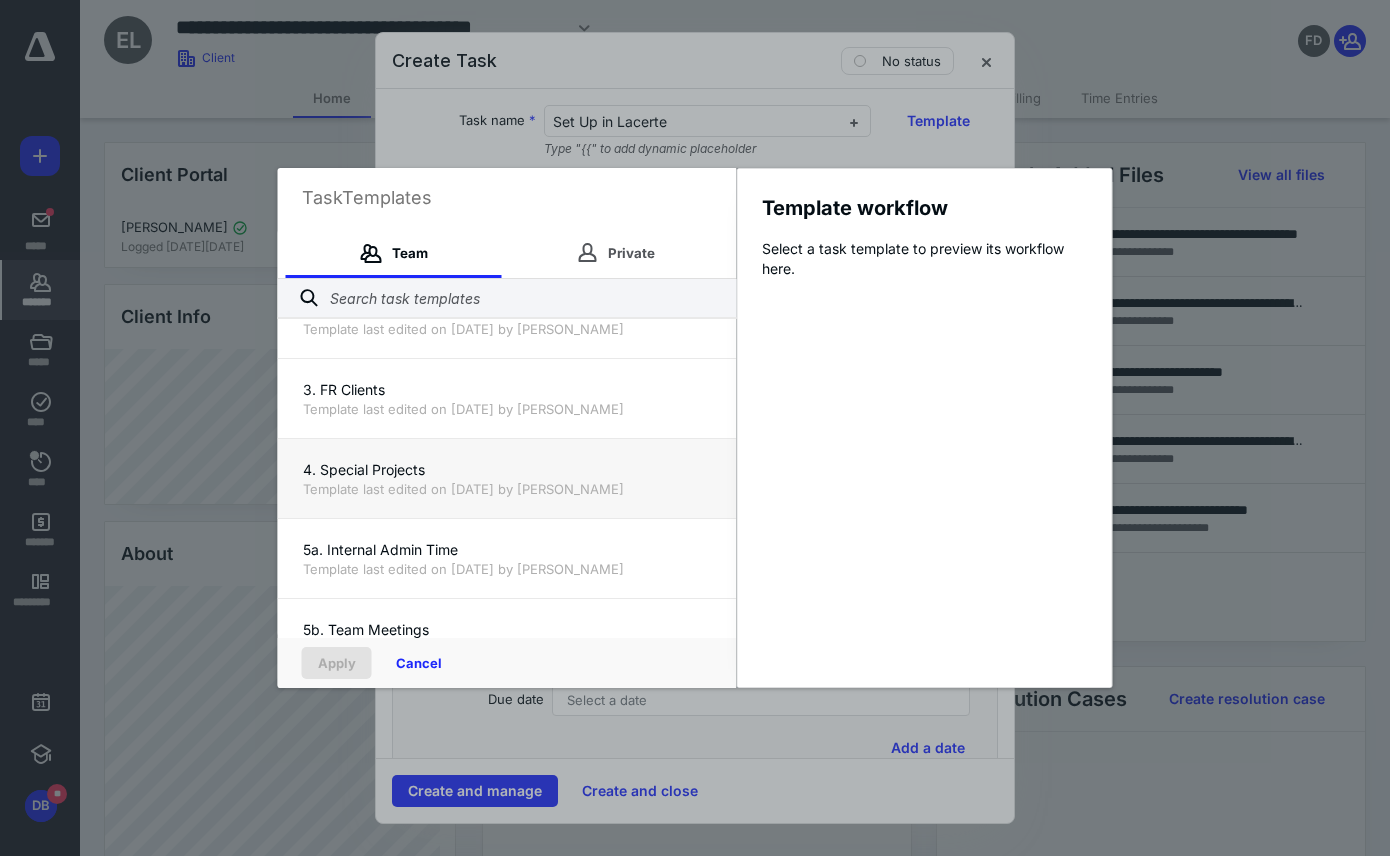 click on "Template last edited on [DATE] by [PERSON_NAME]" at bounding box center [507, 489] 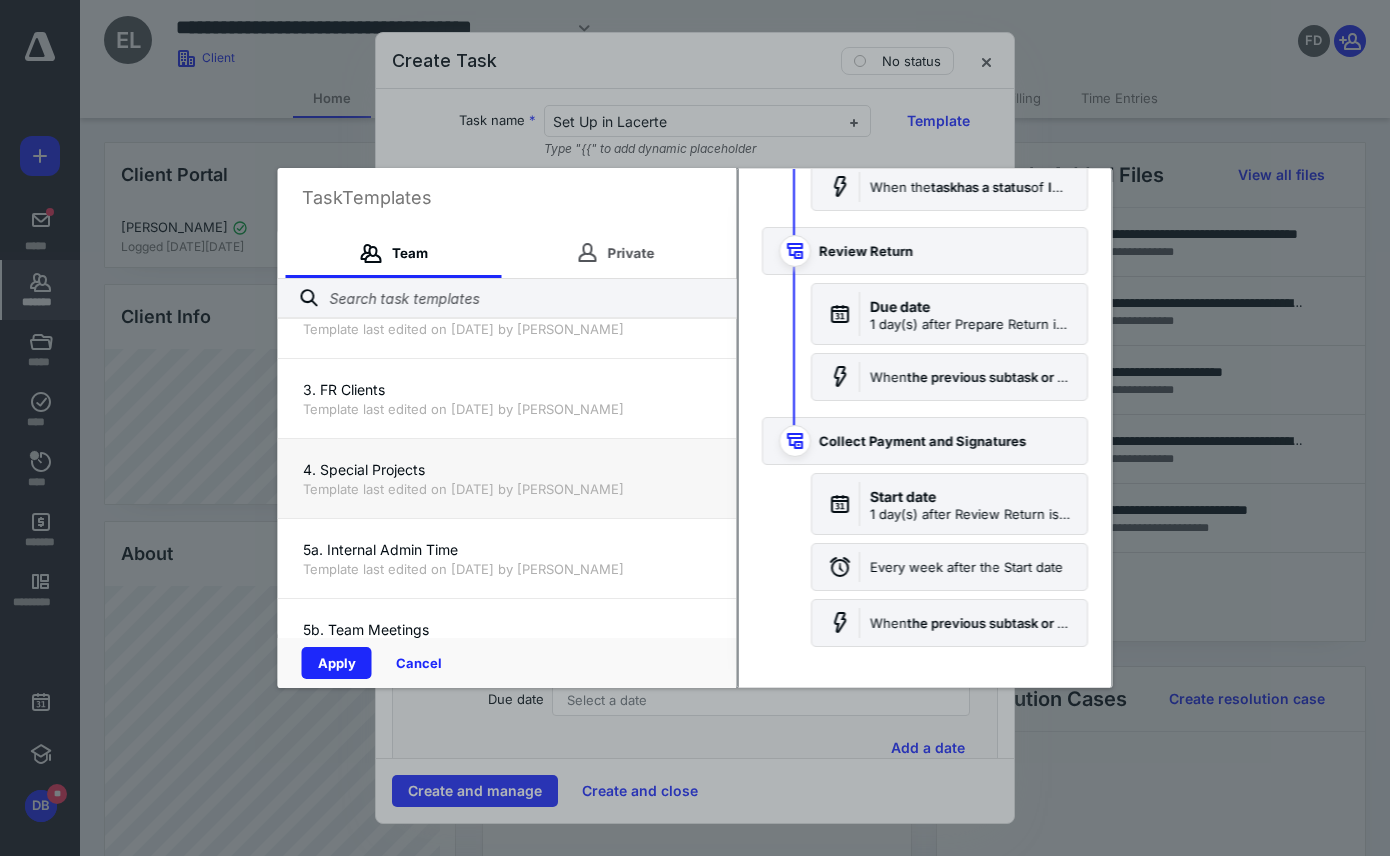 scroll, scrollTop: 0, scrollLeft: 0, axis: both 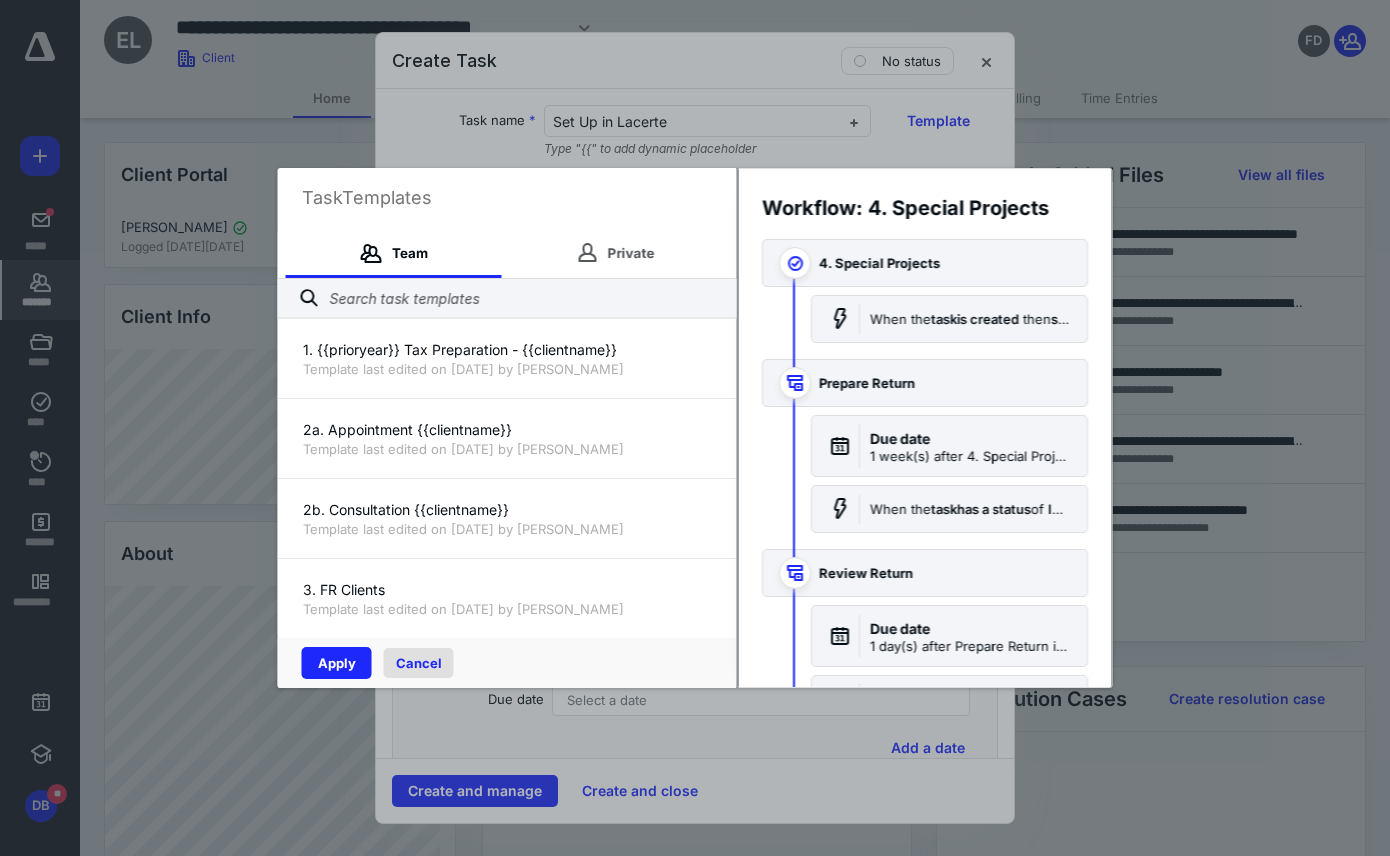 click on "Cancel" at bounding box center [419, 663] 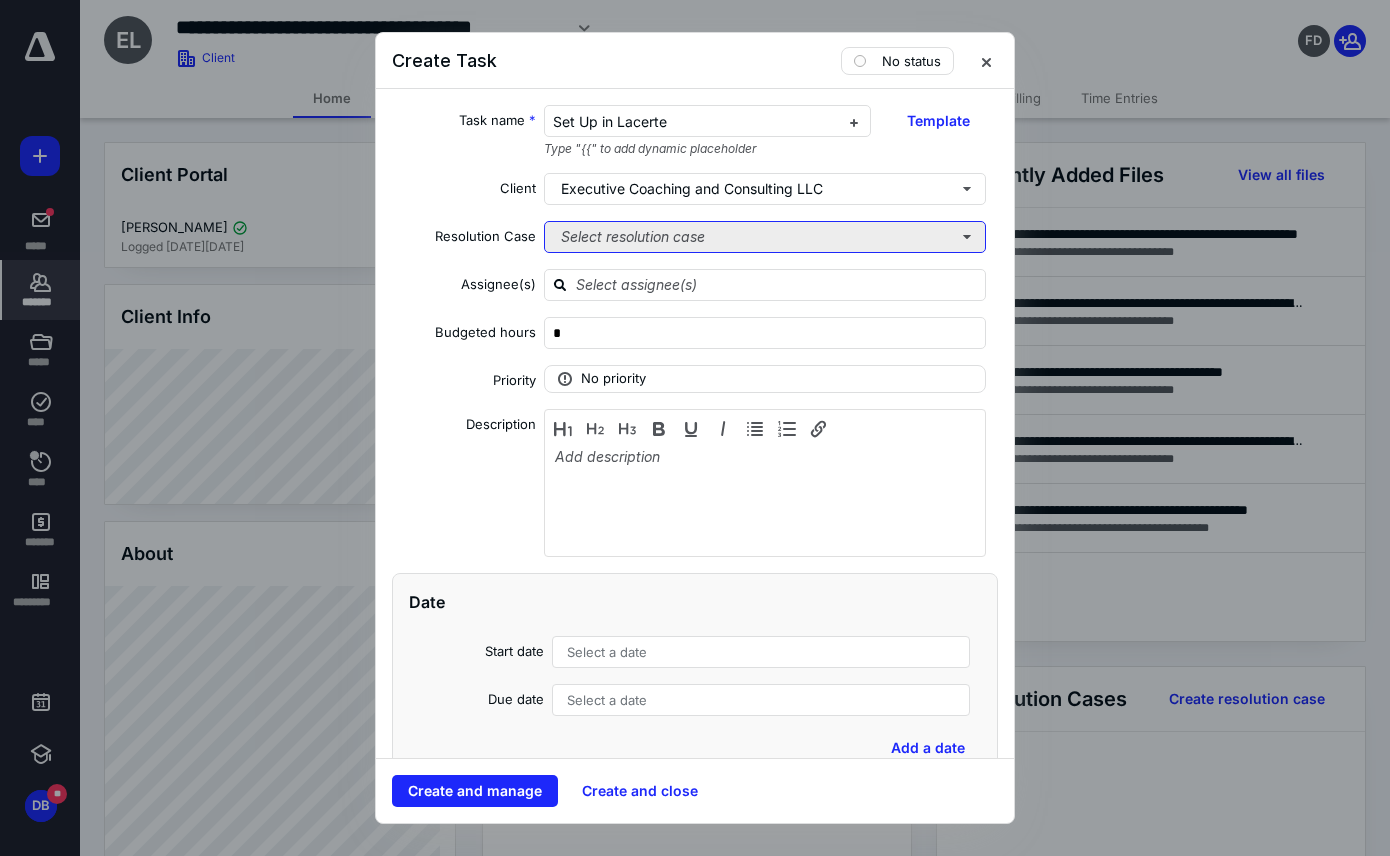 click on "Select resolution case" at bounding box center (765, 237) 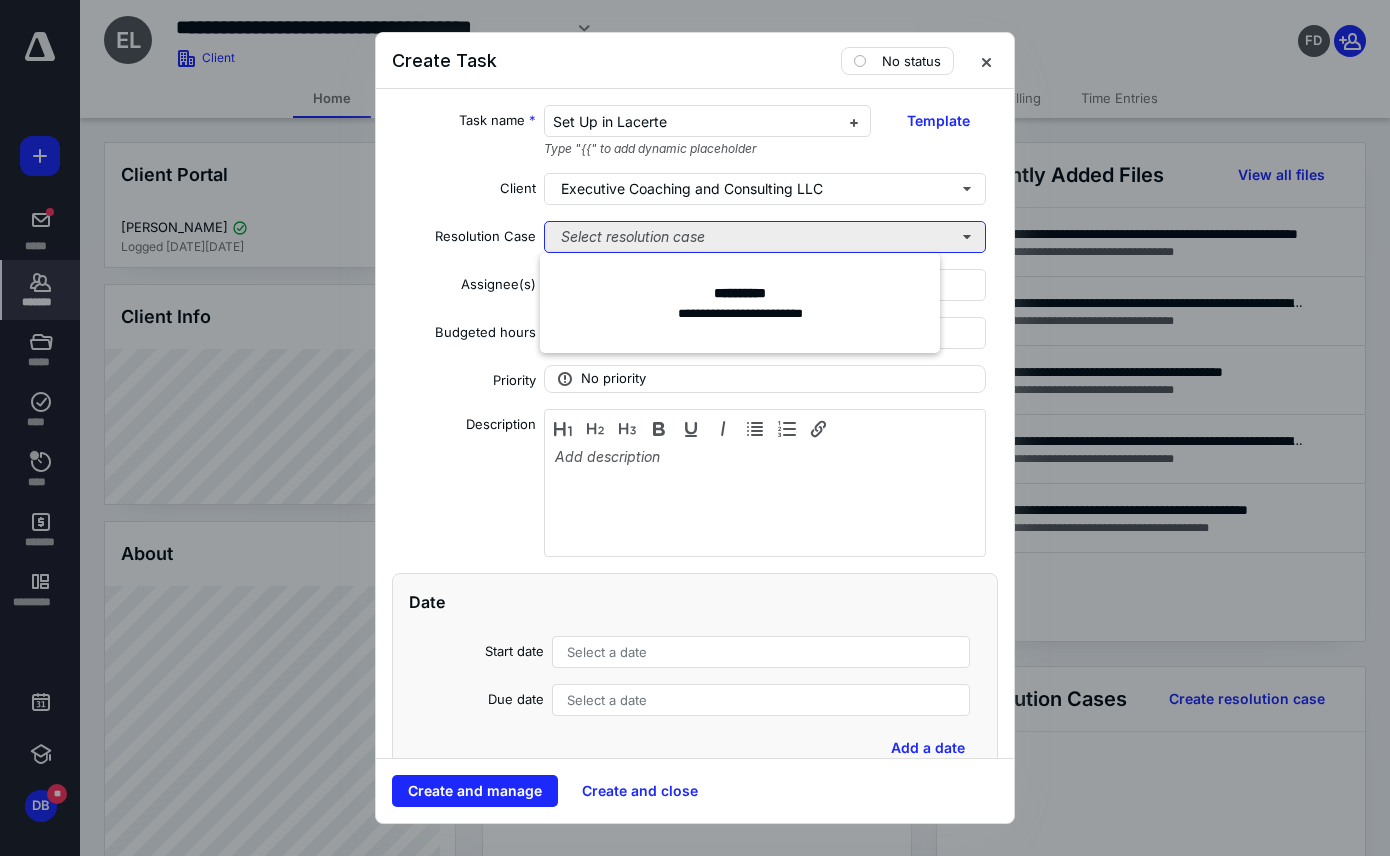 click on "Select resolution case" at bounding box center [765, 237] 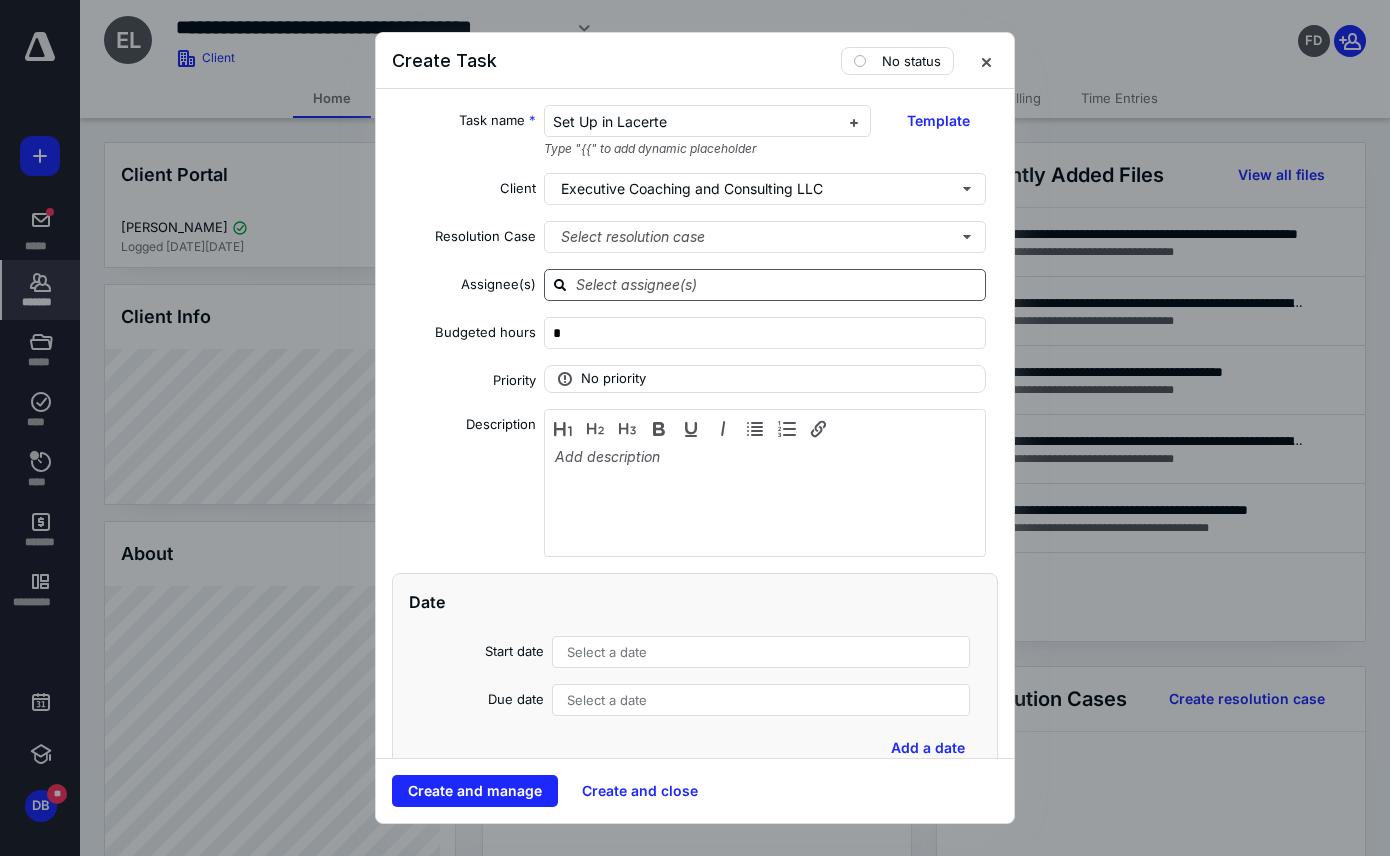 click at bounding box center (777, 284) 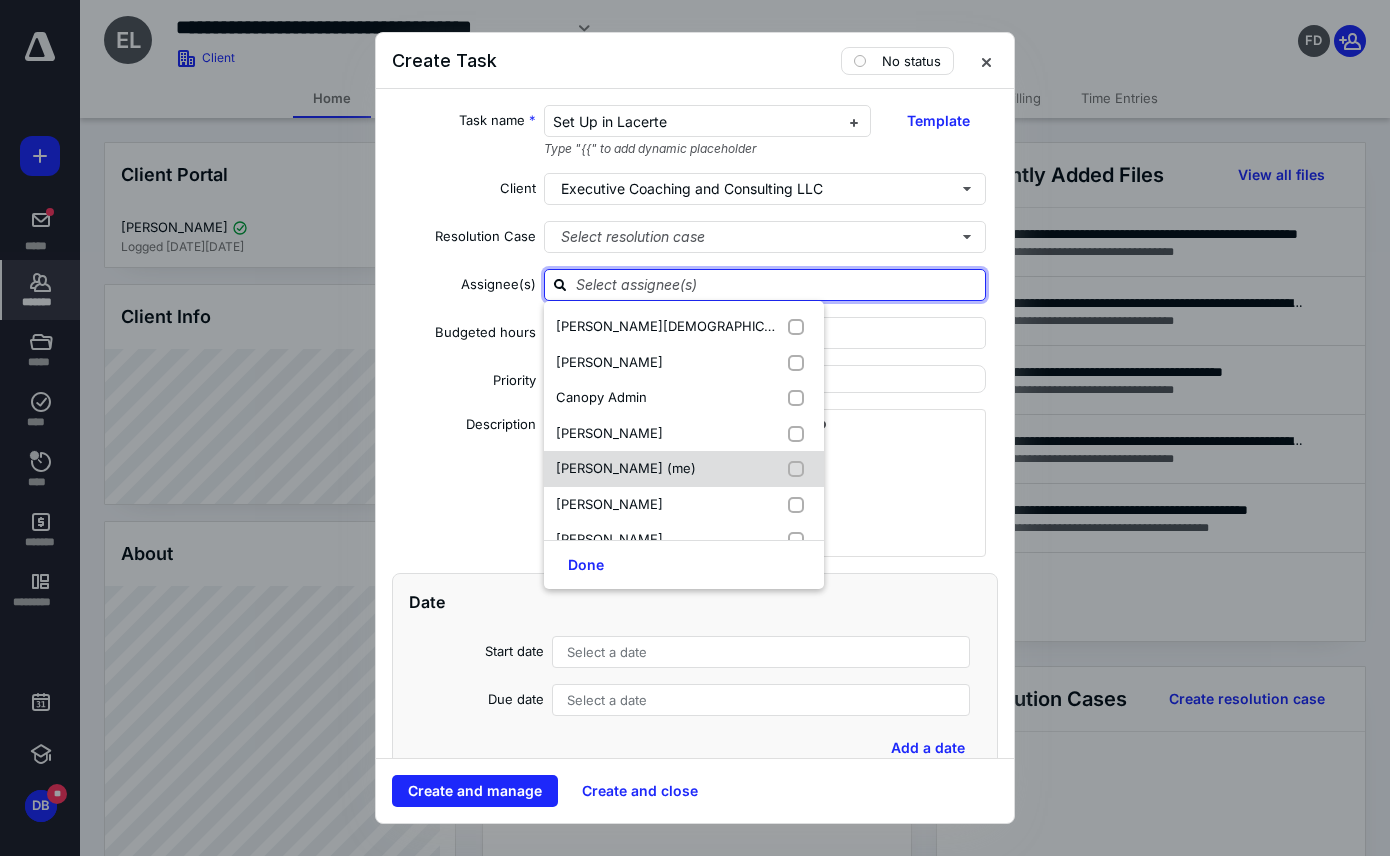 click on "[PERSON_NAME] (me)" at bounding box center [630, 469] 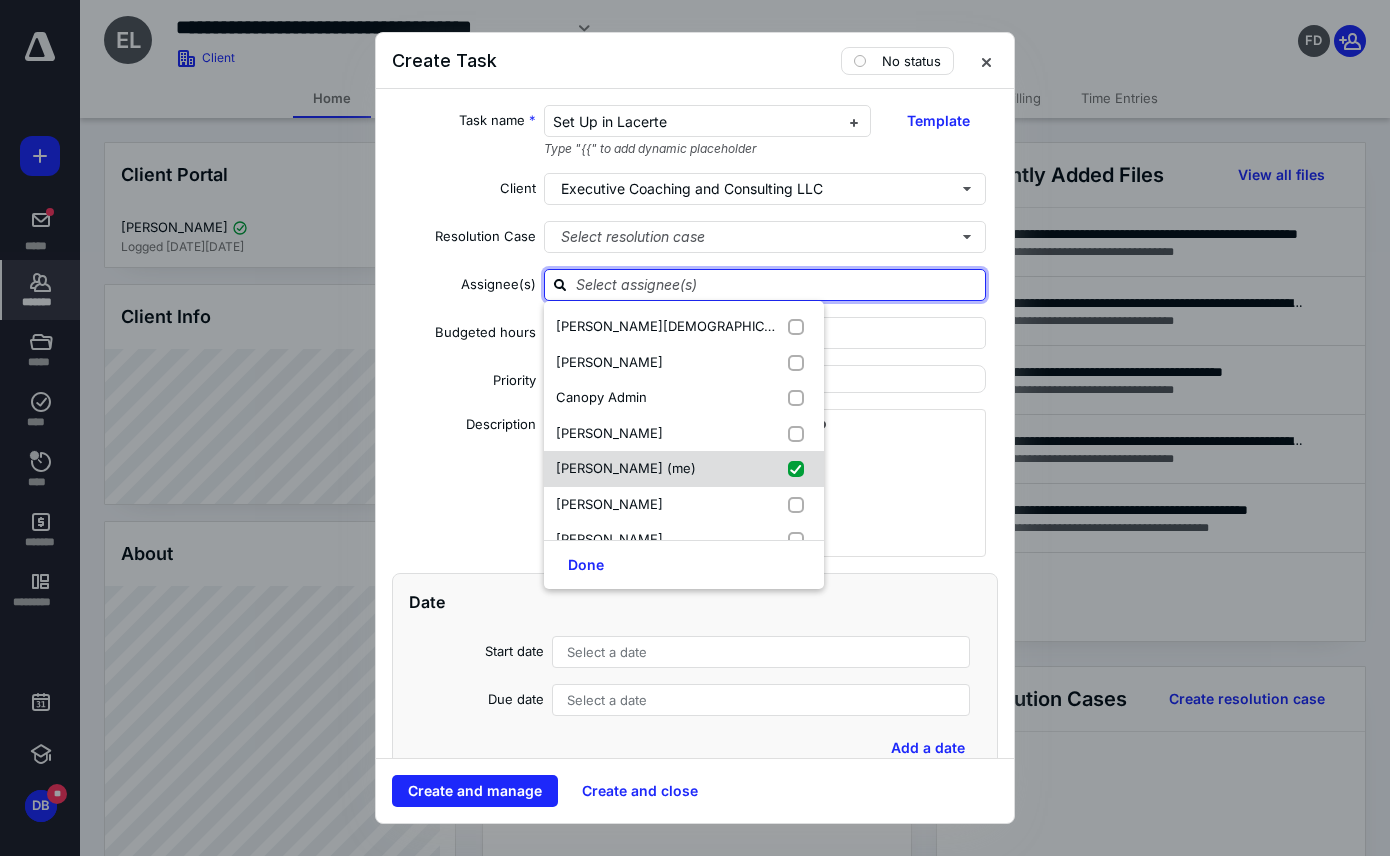 checkbox on "true" 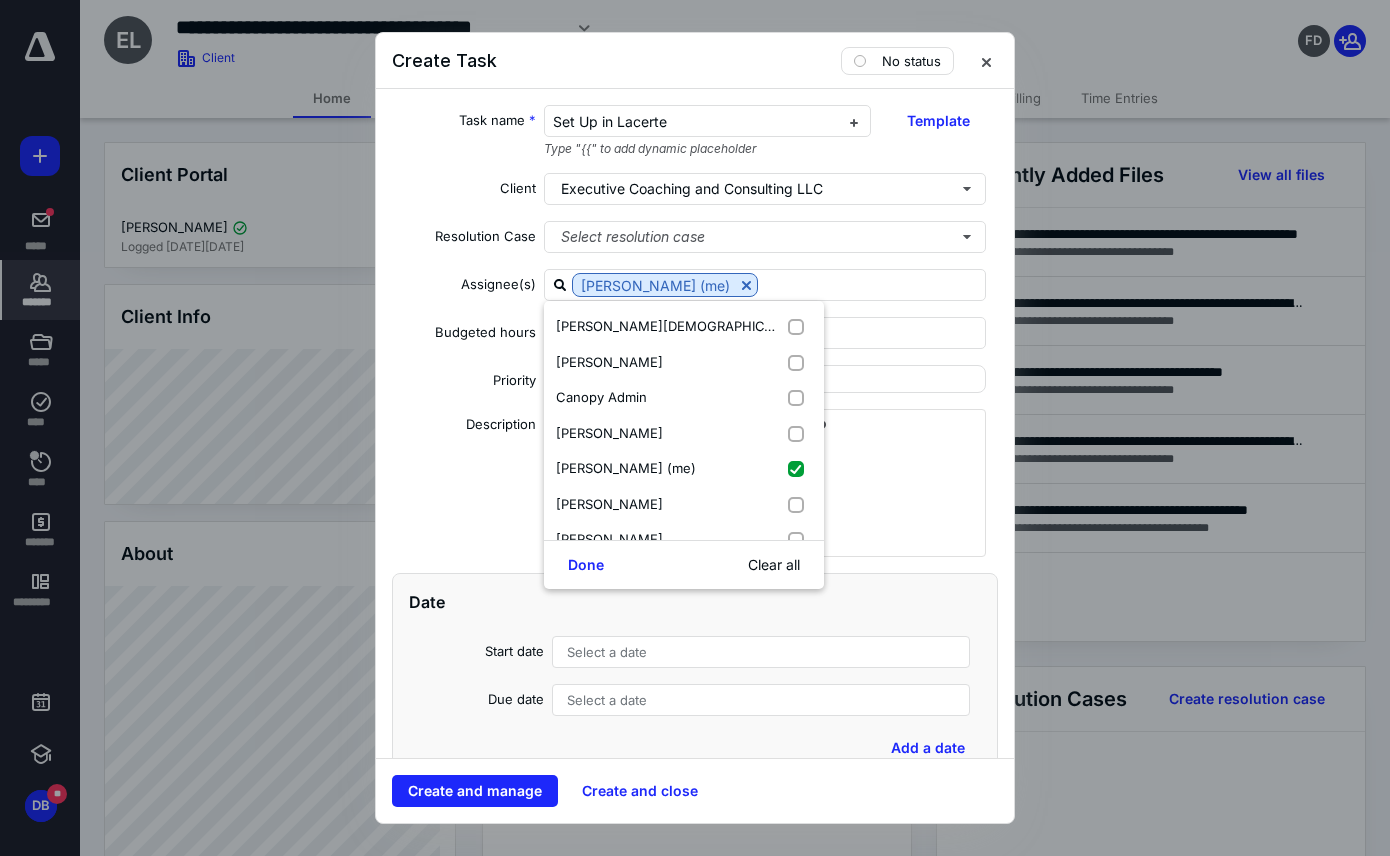 click on "Task name   * Set Up in Lacerte Type "{{" to add dynamic placeholder Template Client Executive Coaching and Consulting LLC Resolution Case Select resolution case Assignee(s) [PERSON_NAME] (me) [PERSON_NAME] [PERSON_NAME] Canopy Admin [PERSON_NAME] [PERSON_NAME] (me) [PERSON_NAME] [PERSON_NAME] [PERSON_NAME] [PERSON_NAME] [PERSON_NAME] [PERSON_NAME] [PERSON_NAME], EA [PERSON_NAME] [PERSON_NAME] [PERSON_NAME] [PERSON_NAME] [PERSON_NAME] St Clair [PERSON_NAME] [PERSON_NAME] [PERSON_NAME] [PERSON_NAME] Done Clear all Budgeted hours * Priority No priority Description Date Start date Select a date Due date Select a date Add a date Recurring Tax preparation fields Reminder Add reminder File Add file Automation Add a client request Add a subtask" at bounding box center (695, 423) 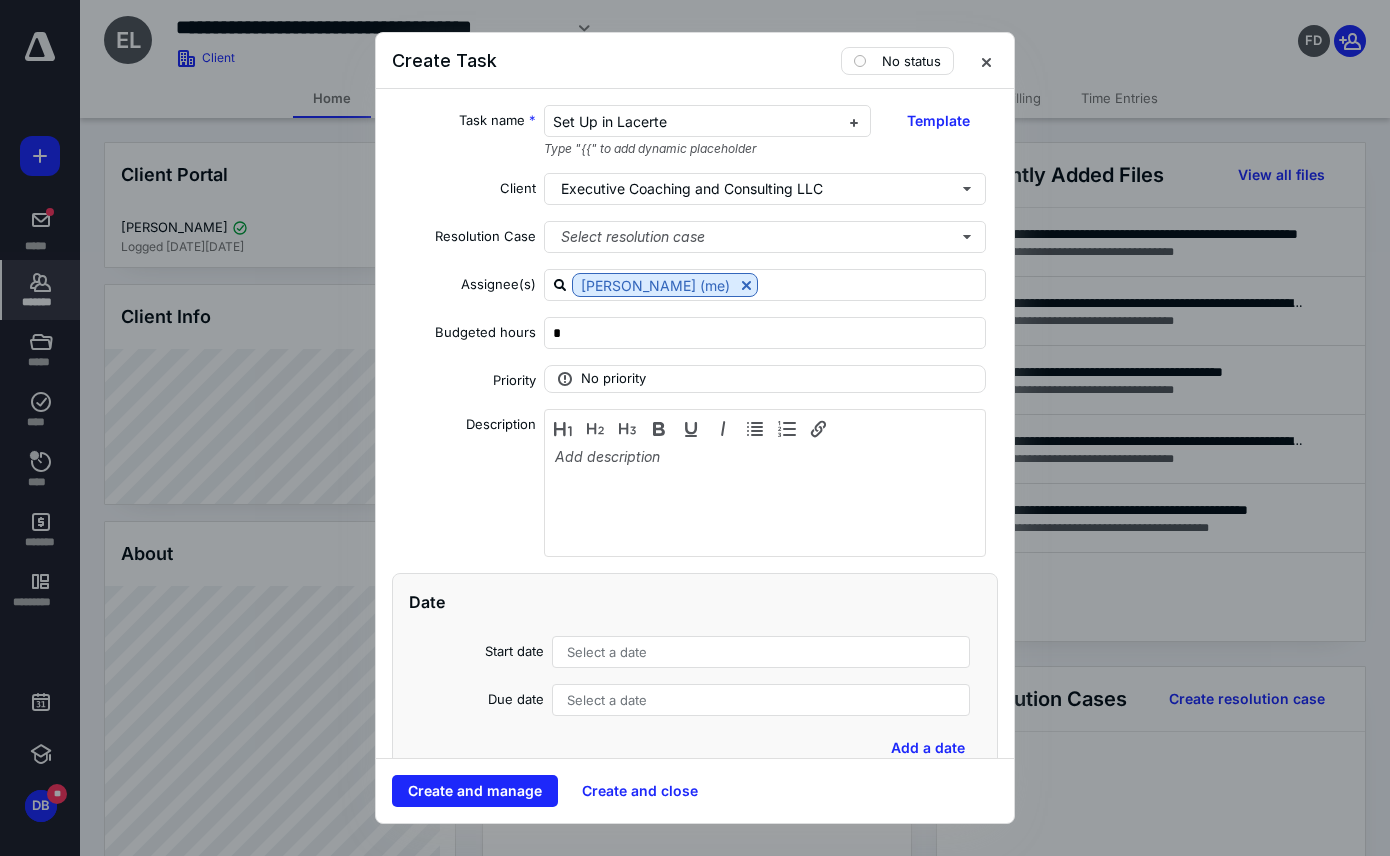 click on "Select a date" at bounding box center [607, 652] 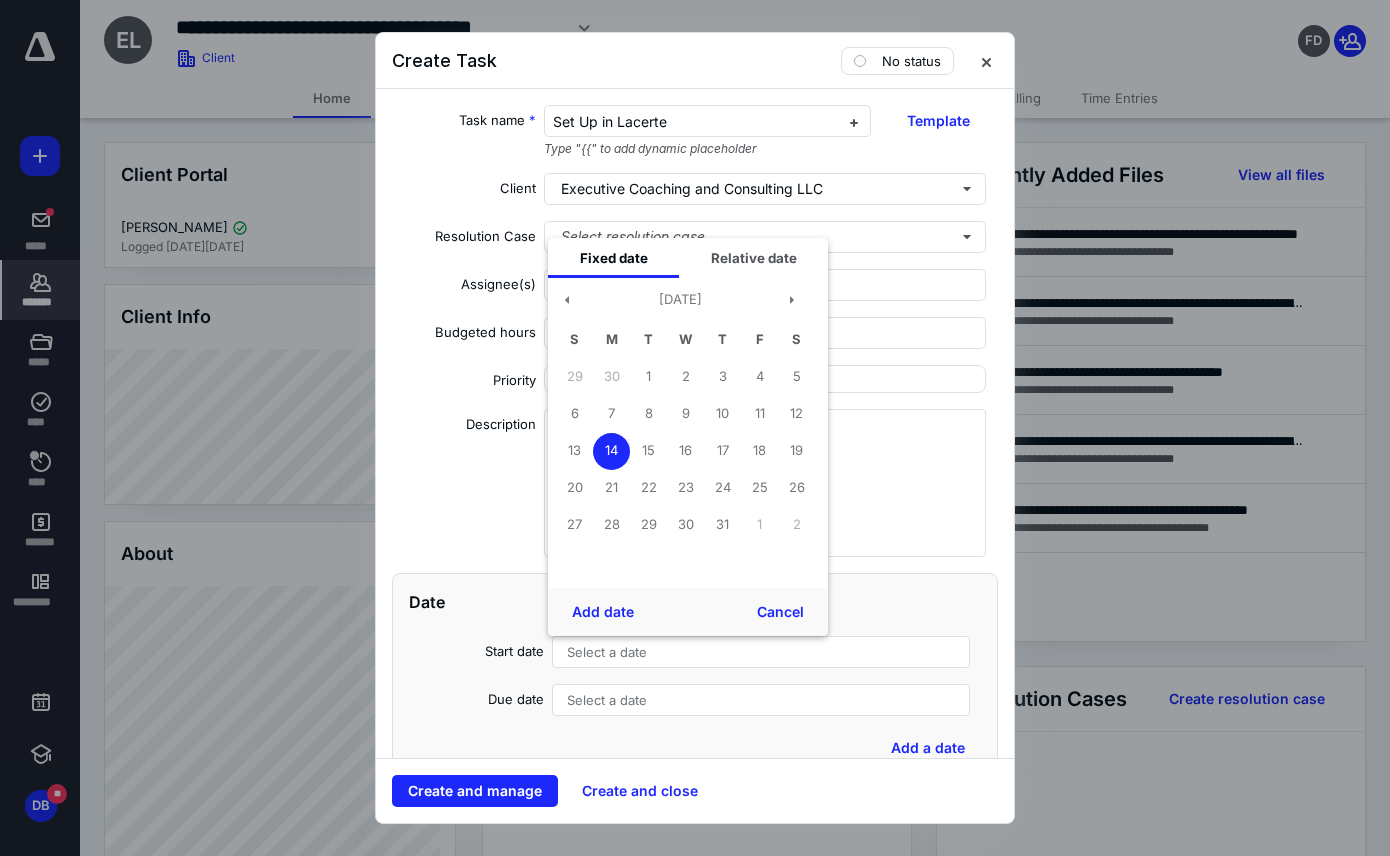 click on "14" at bounding box center (611, 451) 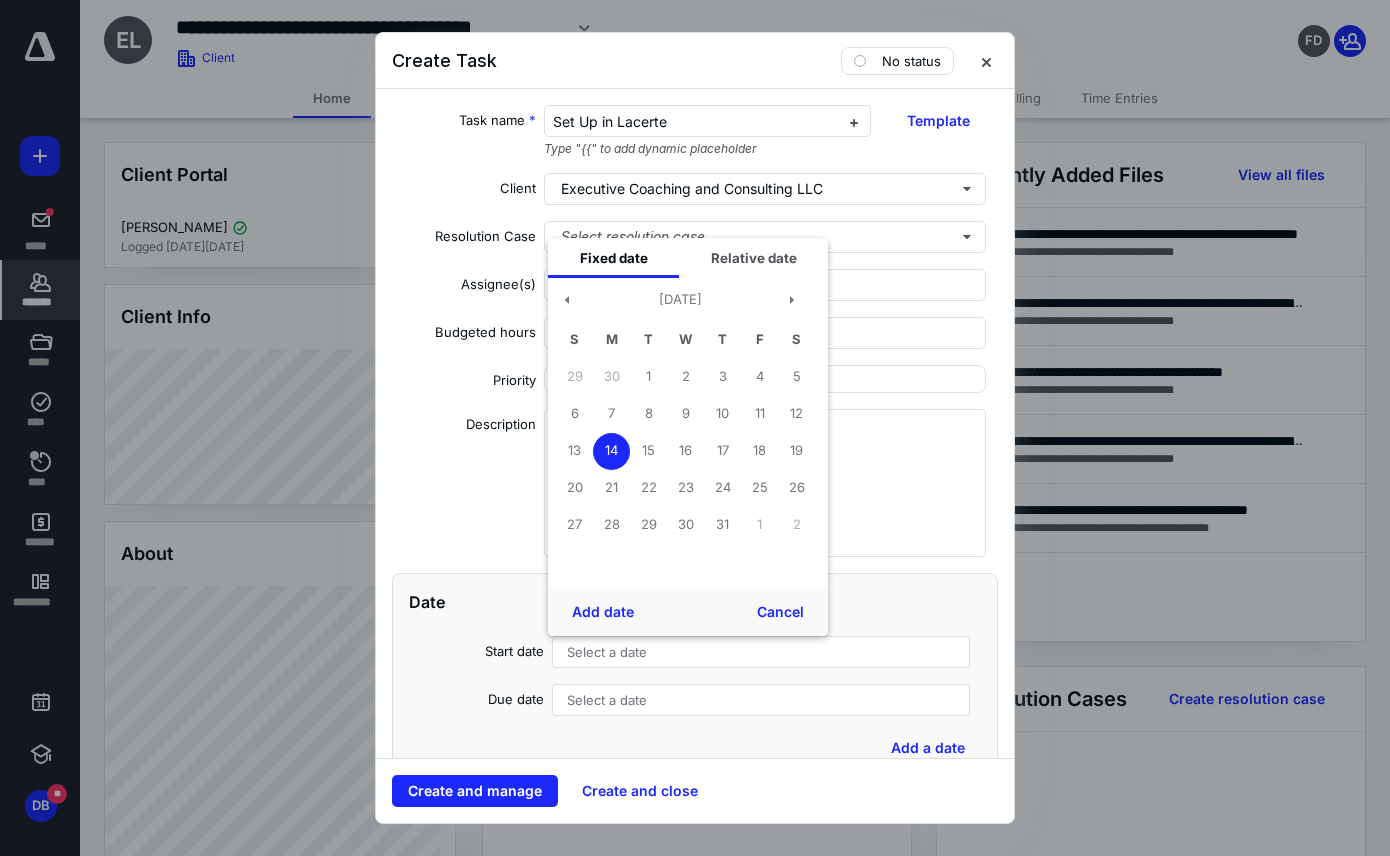 drag, startPoint x: 610, startPoint y: 442, endPoint x: 575, endPoint y: 697, distance: 257.39075 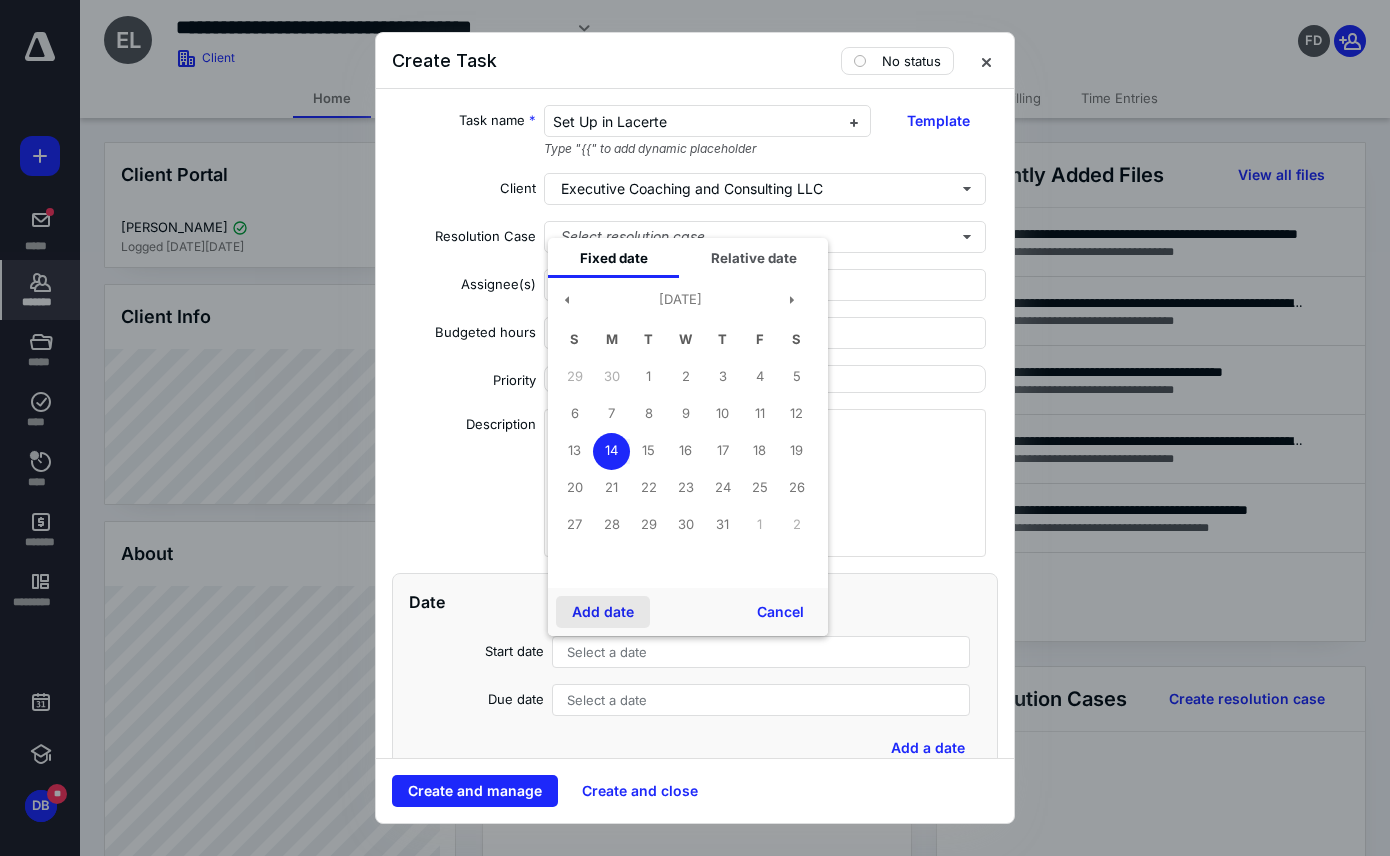 click on "Add date" at bounding box center [603, 612] 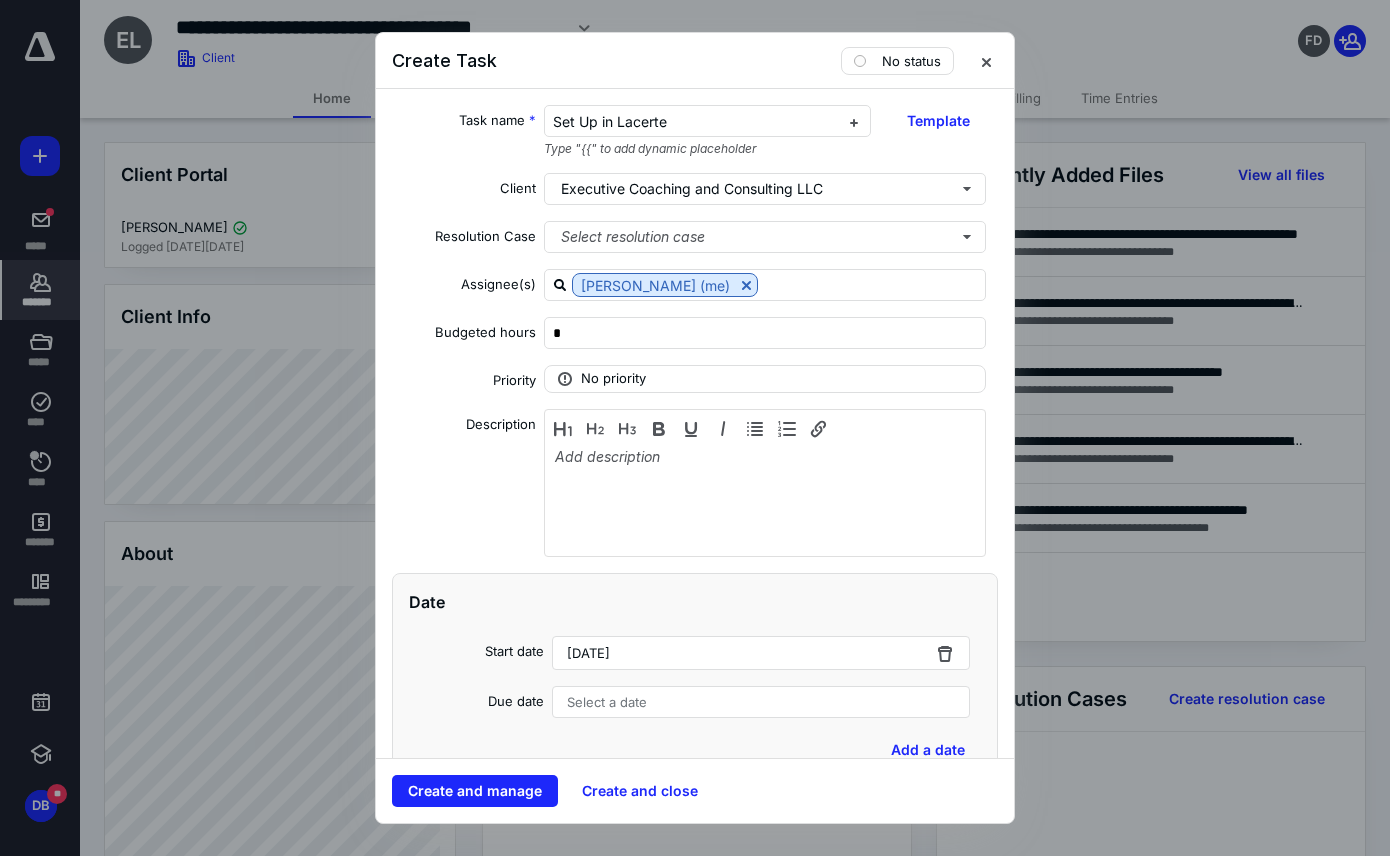 click on "Select a date" at bounding box center [607, 702] 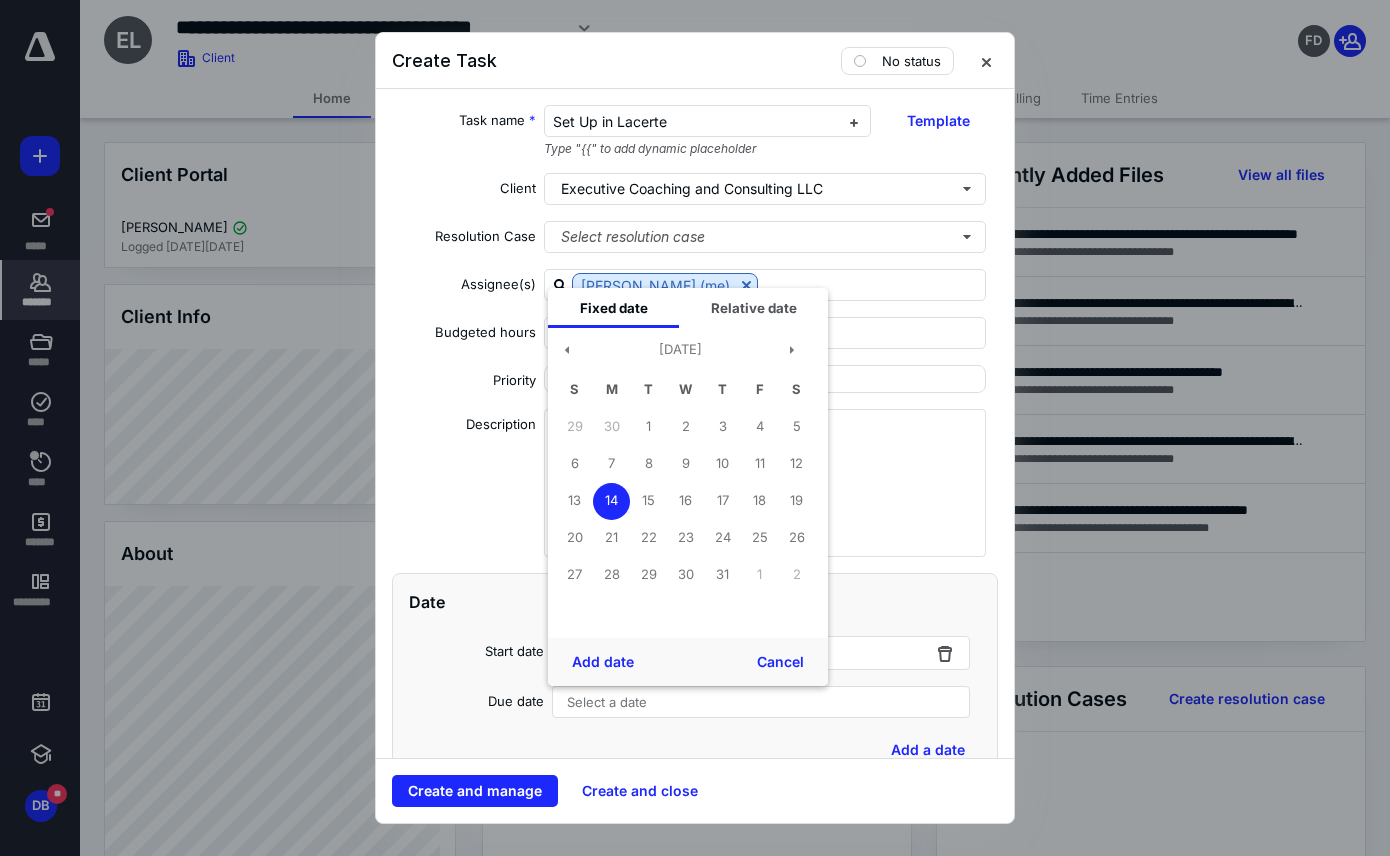 click on "14" at bounding box center [611, 501] 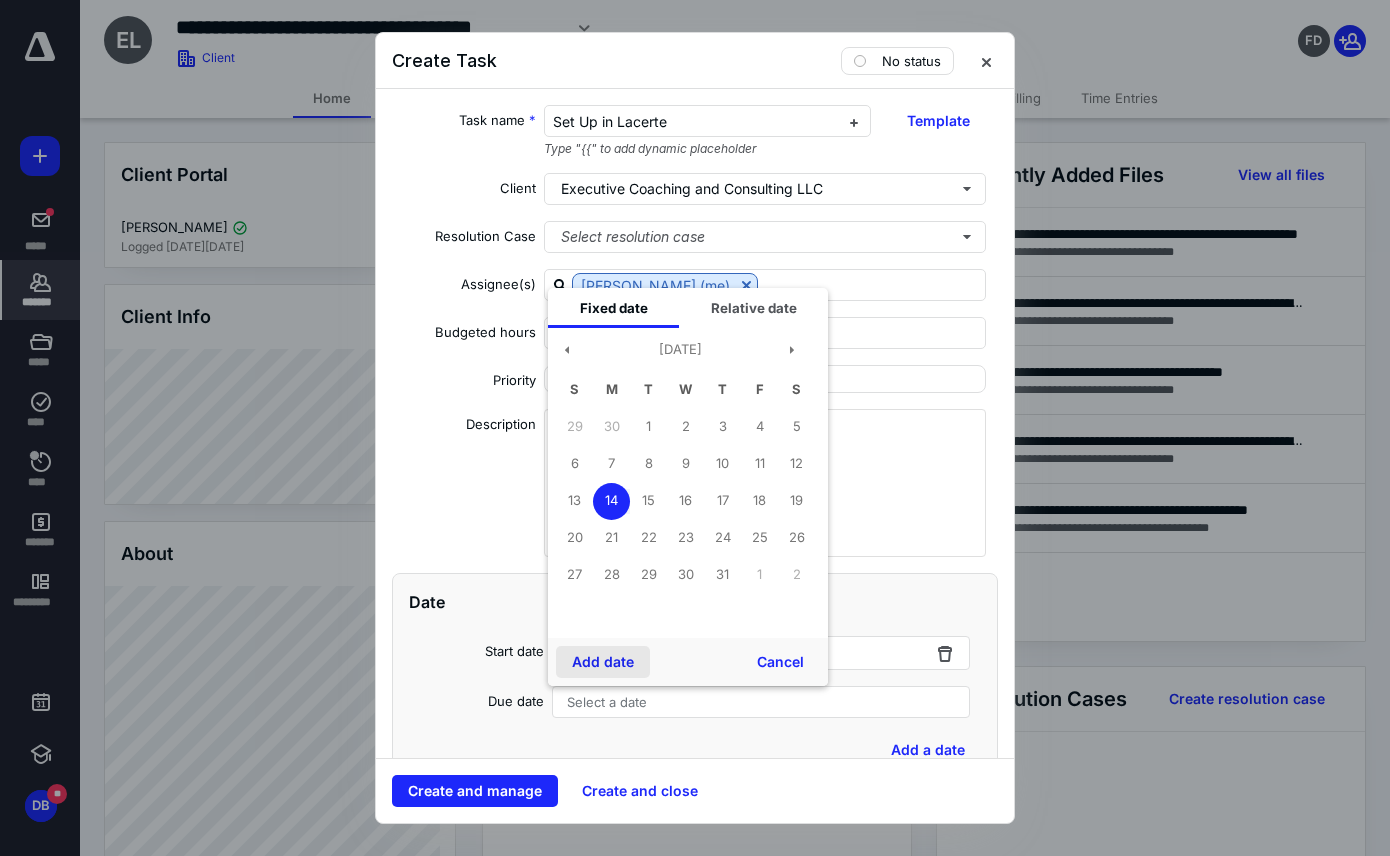 click on "Add date" at bounding box center (603, 662) 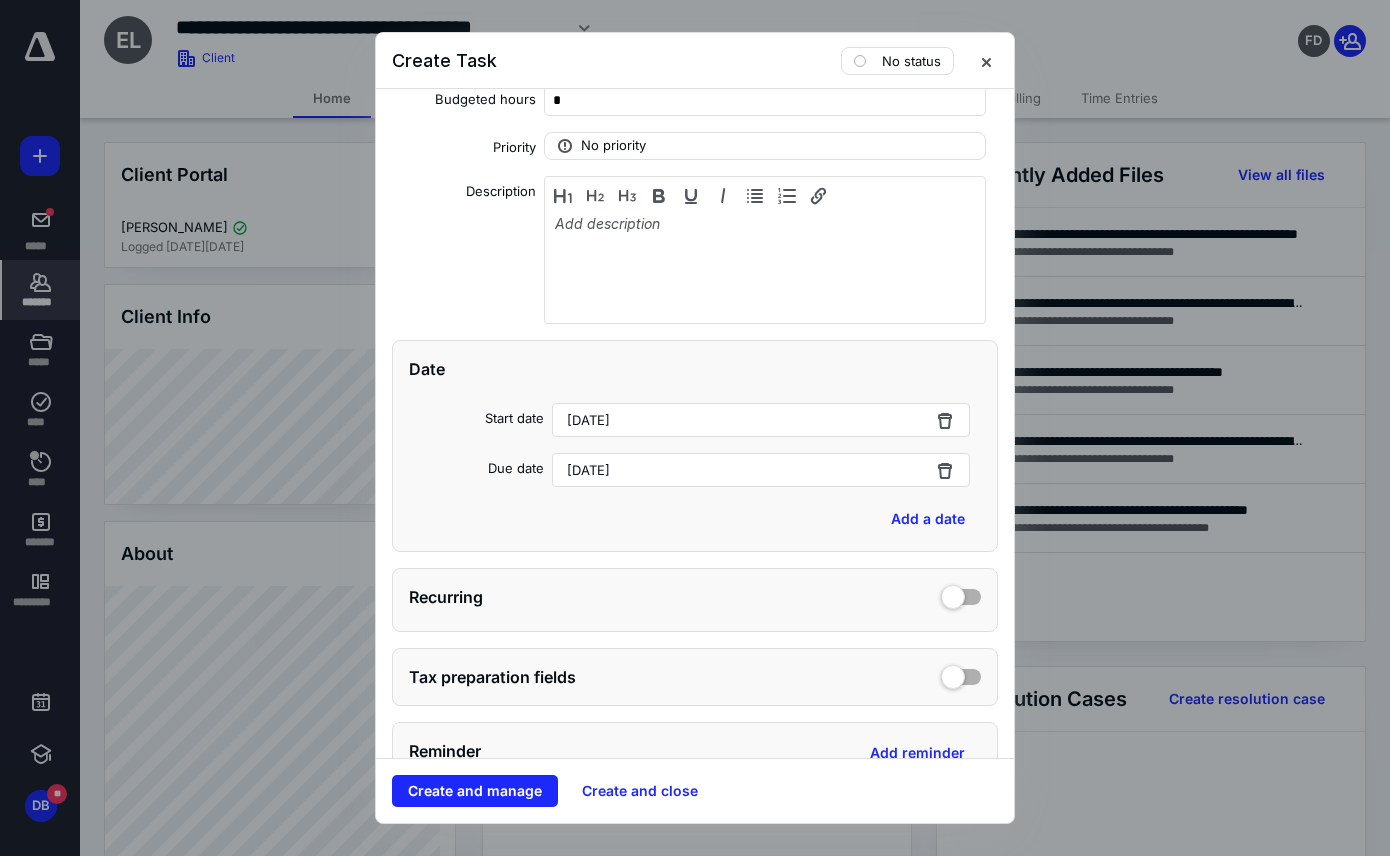 scroll, scrollTop: 0, scrollLeft: 0, axis: both 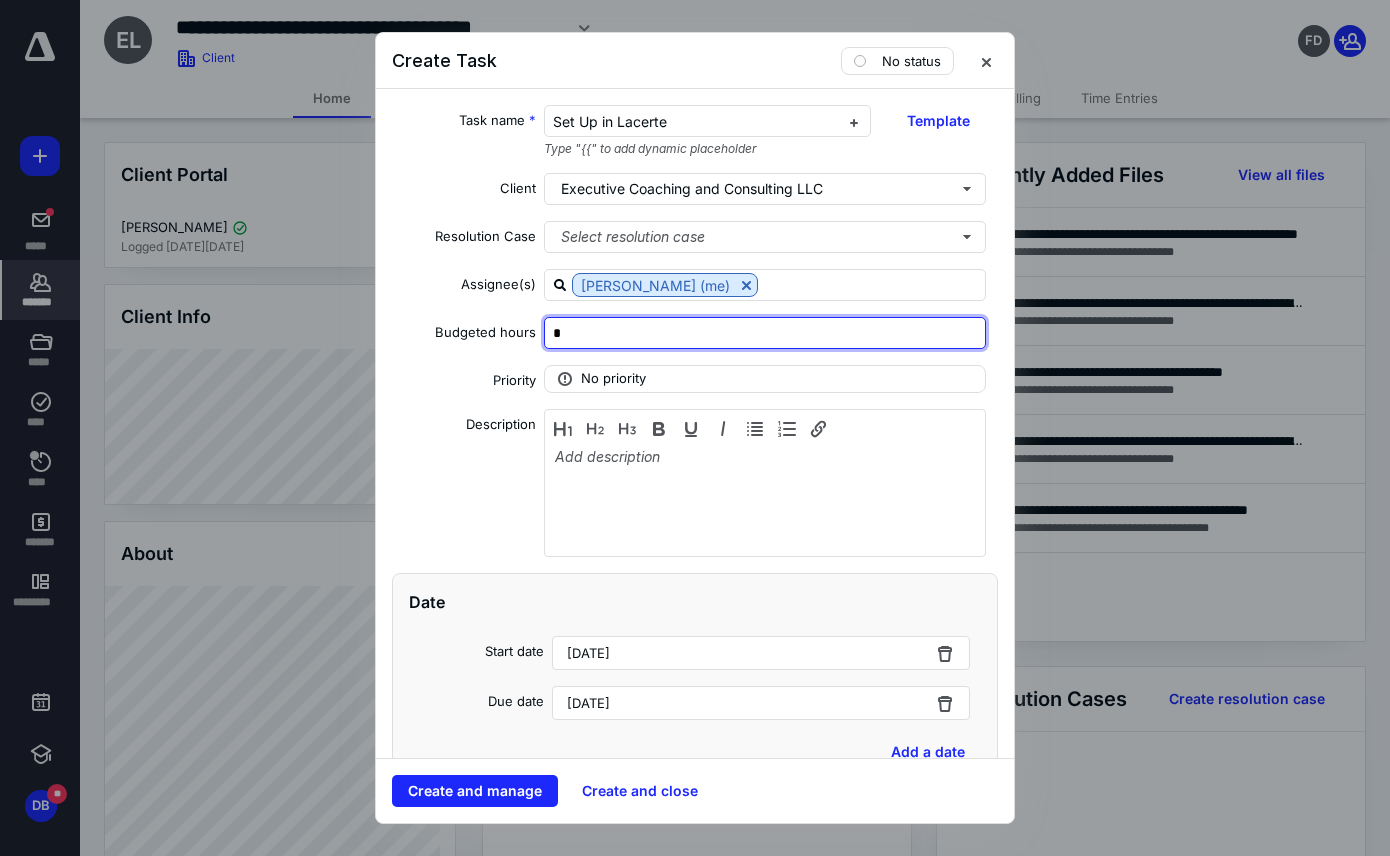 click on "*" at bounding box center (765, 333) 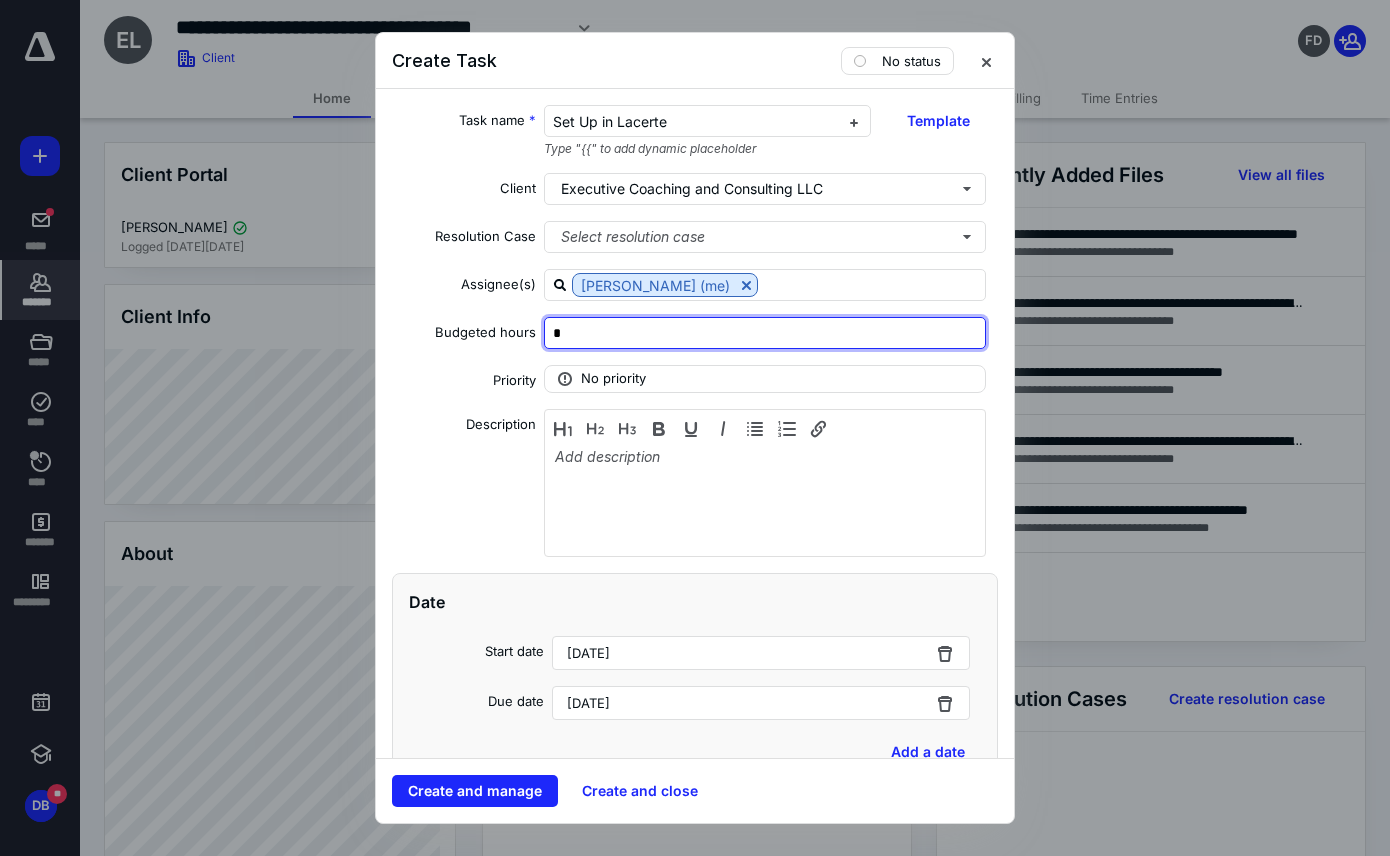 type on "*" 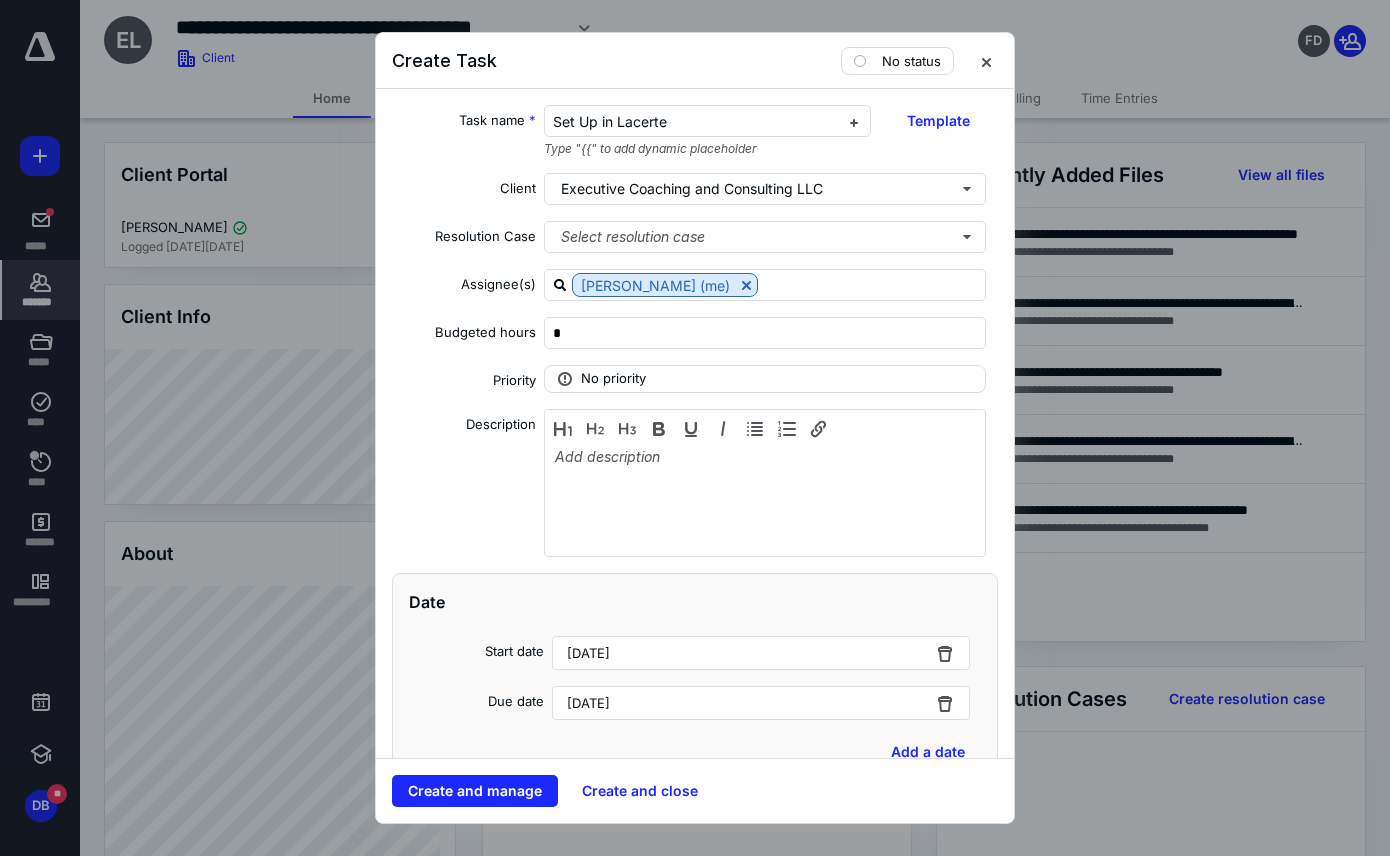 click on "Description" at bounding box center (464, 486) 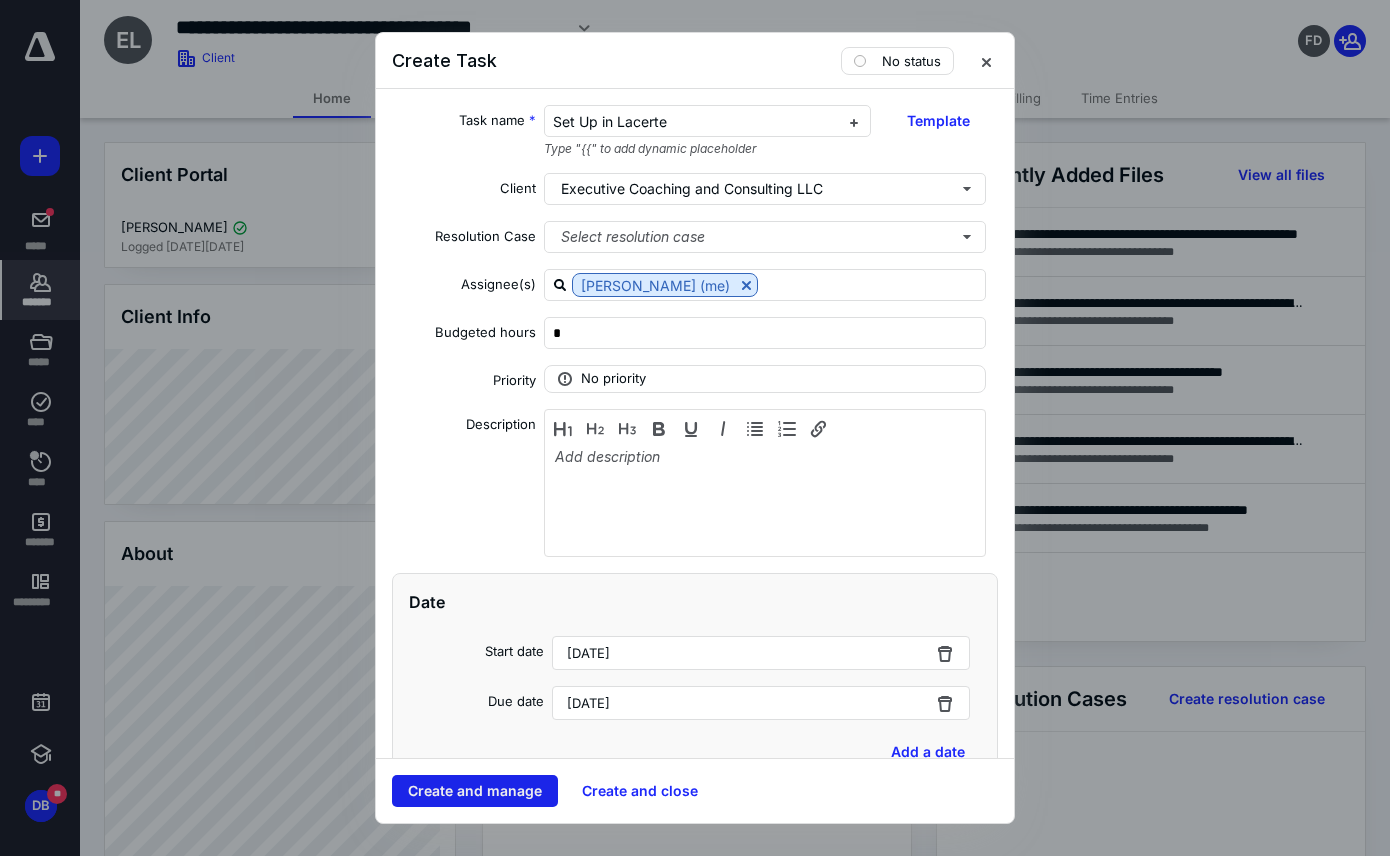 click on "Create and manage" at bounding box center [475, 791] 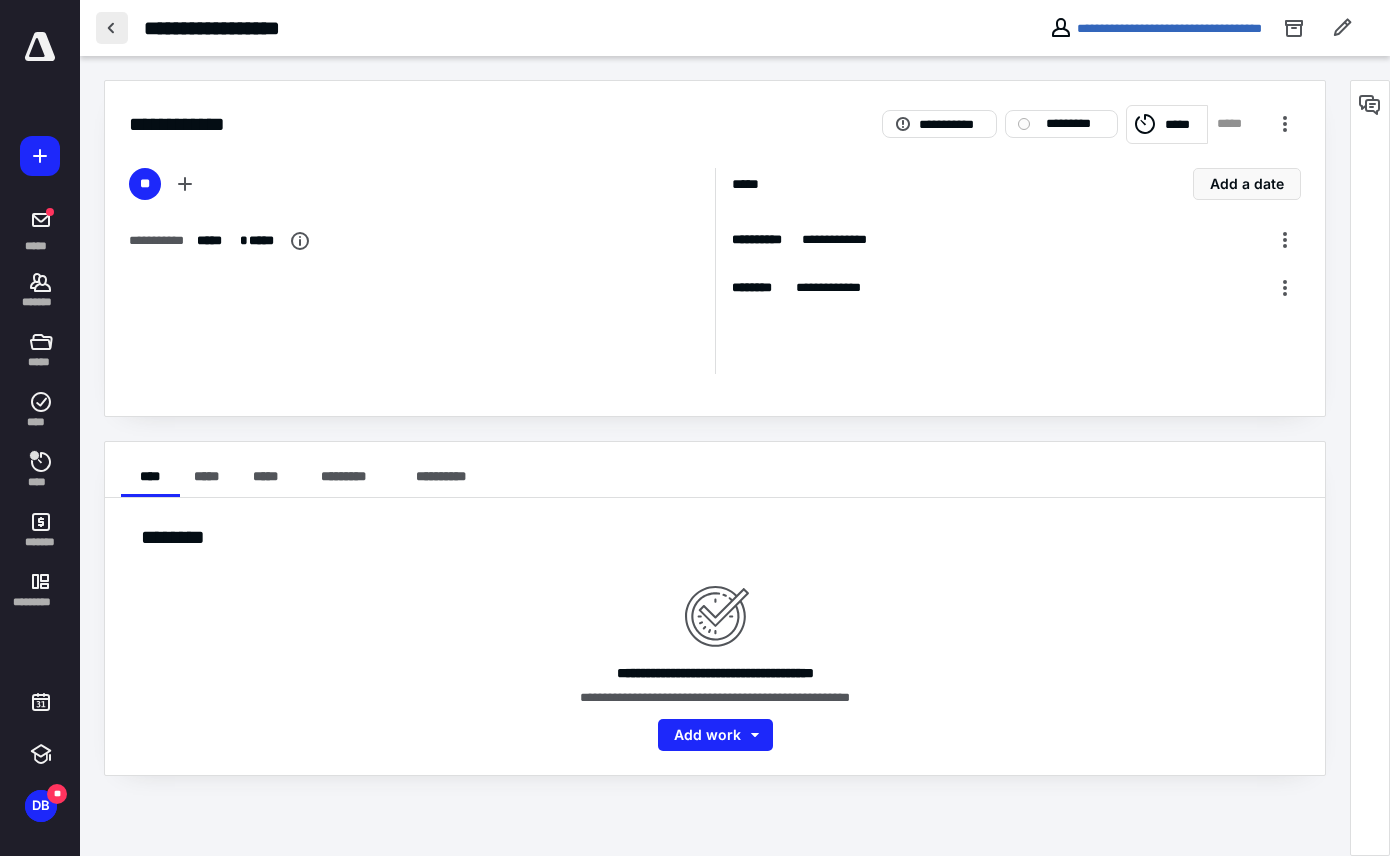 click at bounding box center [112, 28] 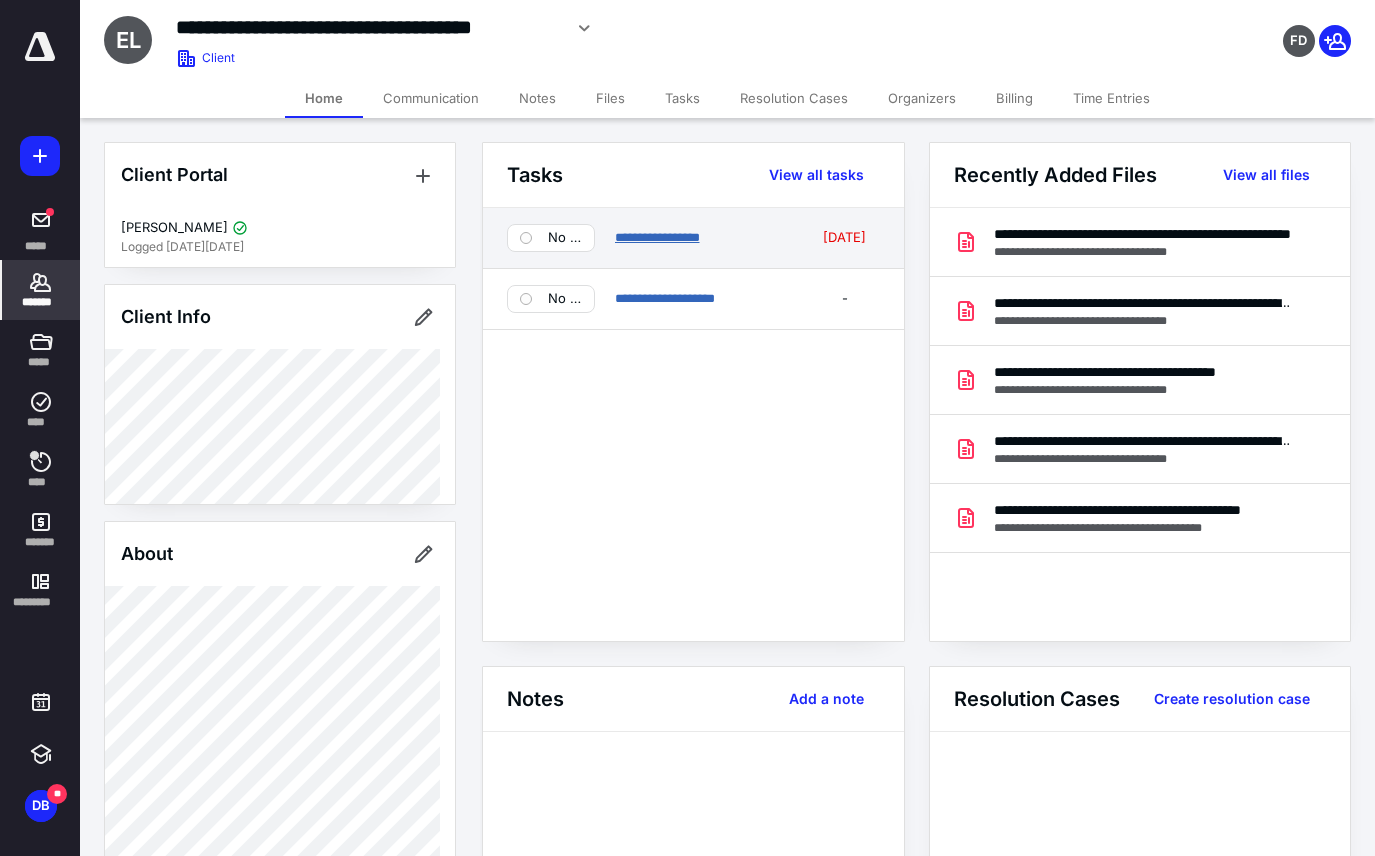 click on "**********" at bounding box center (657, 237) 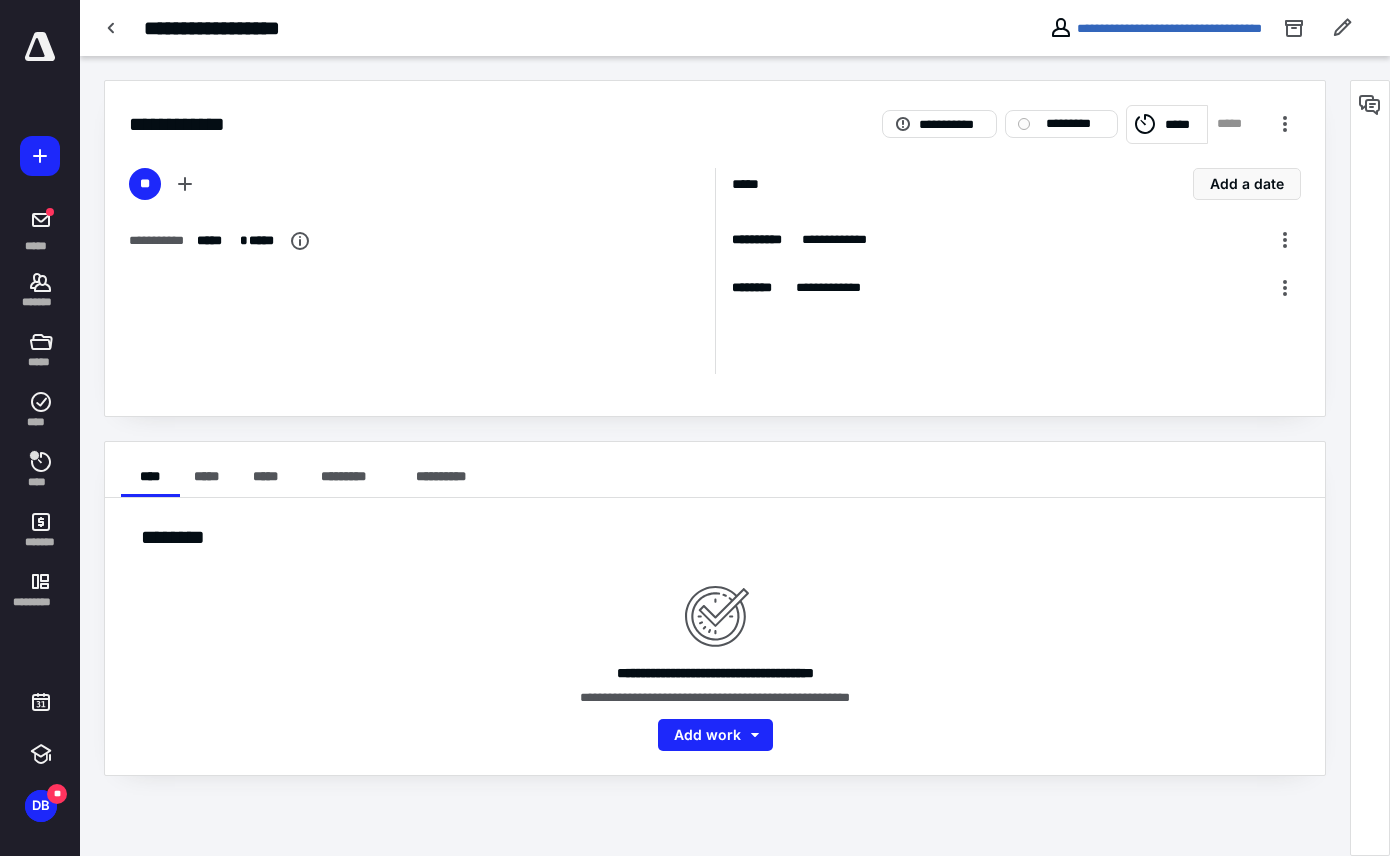 click on "*****" at bounding box center (1167, 124) 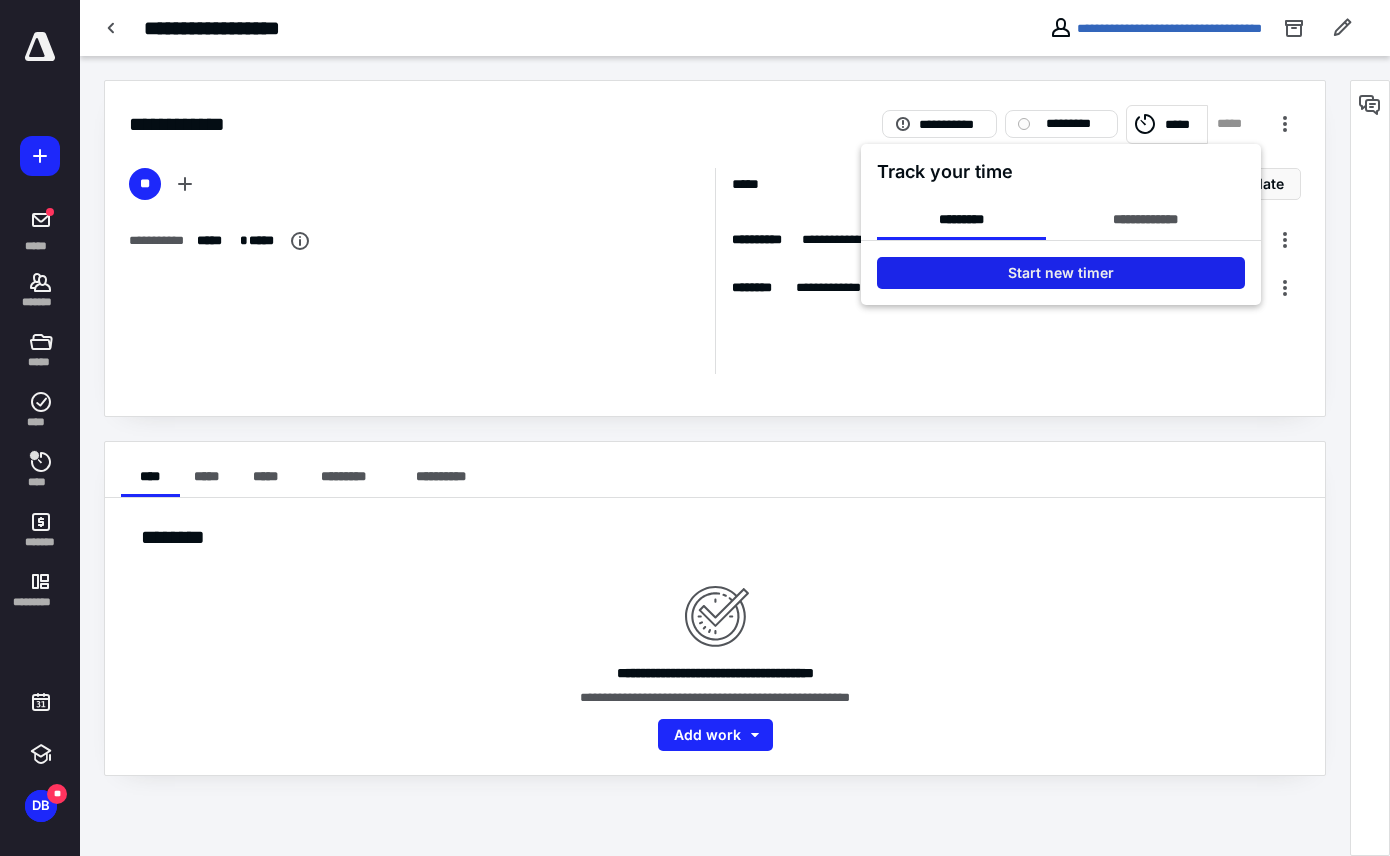 click on "Start new timer" at bounding box center [1061, 273] 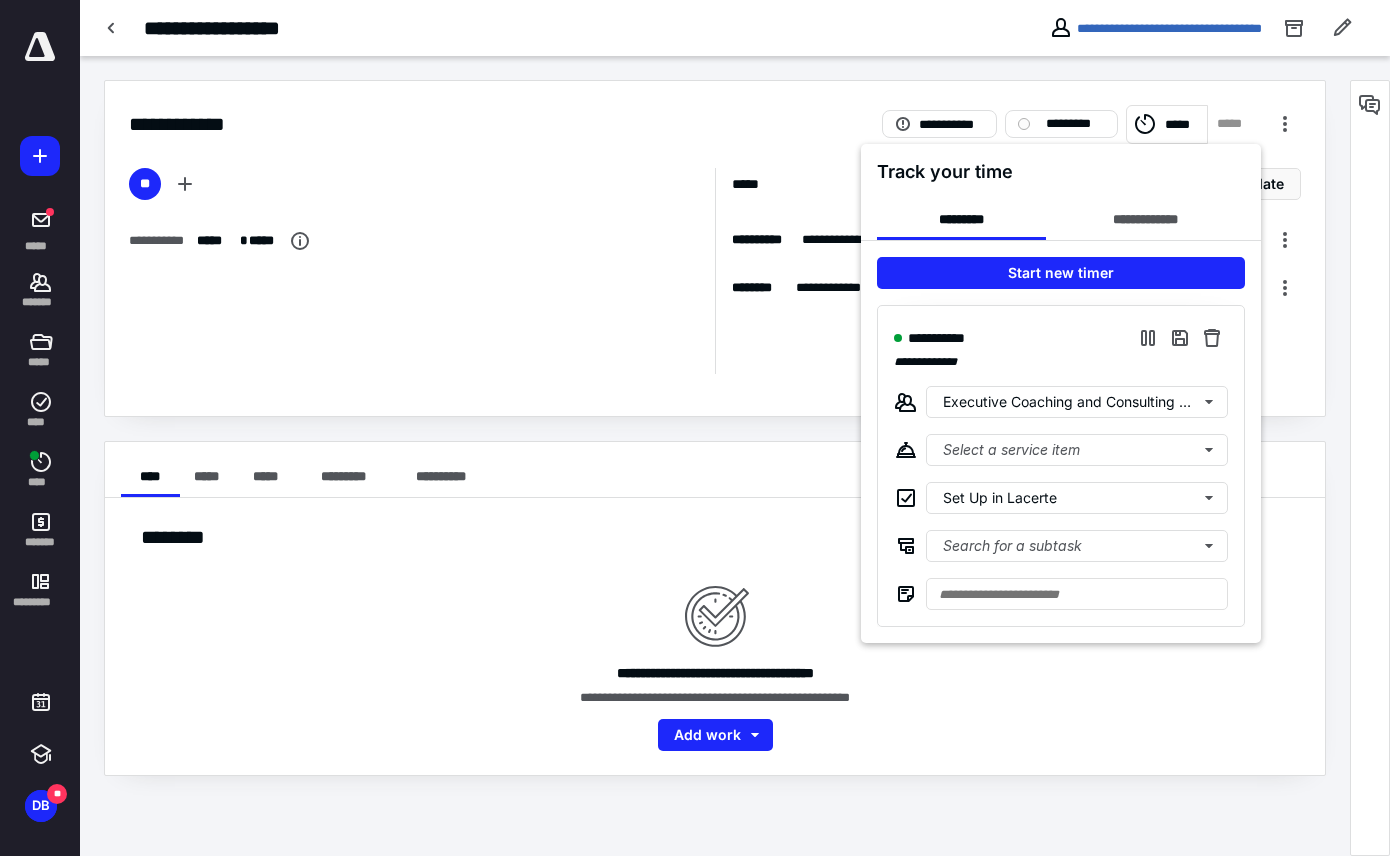 drag, startPoint x: 377, startPoint y: 184, endPoint x: 587, endPoint y: 224, distance: 213.77559 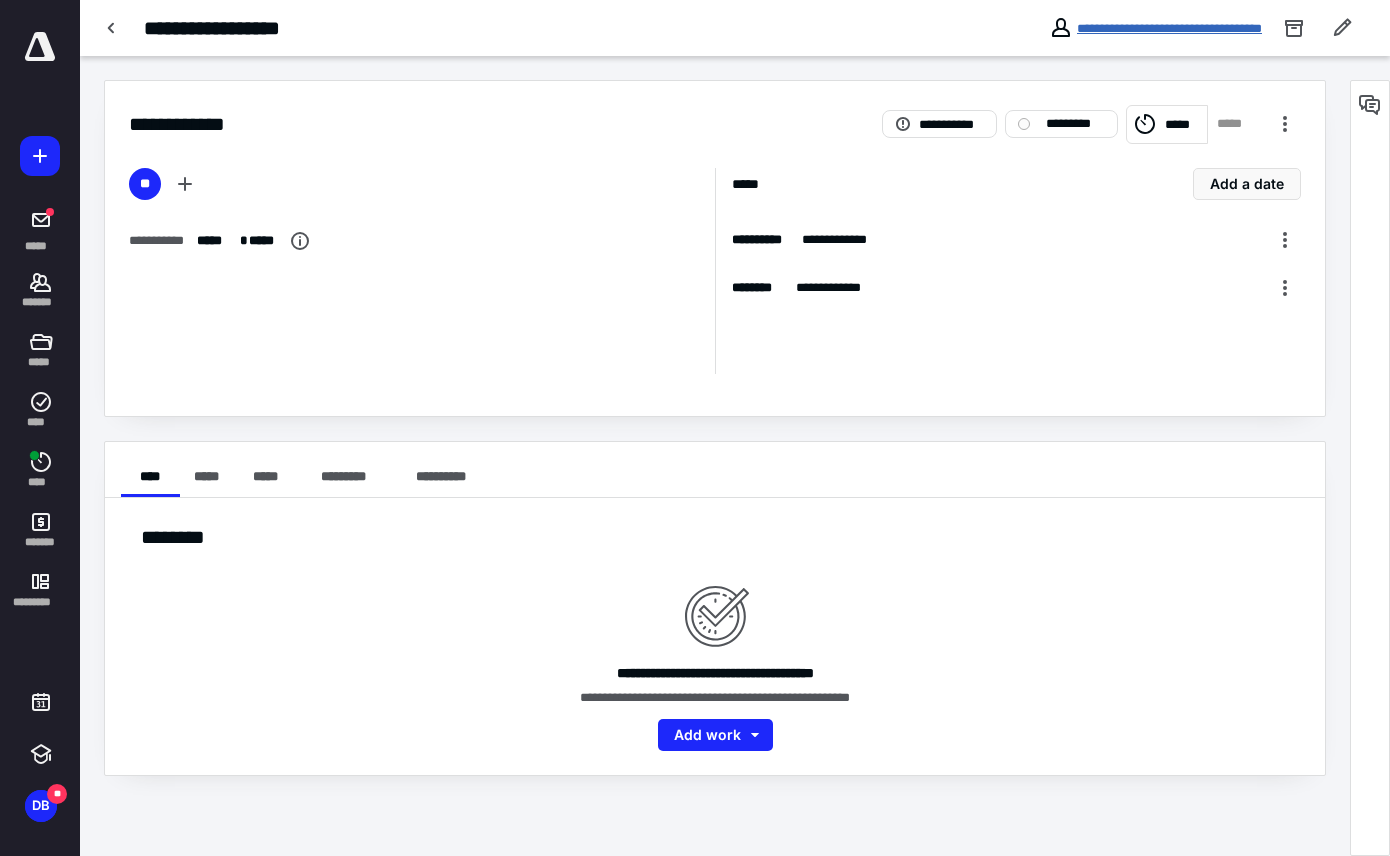 click on "**********" at bounding box center [1169, 28] 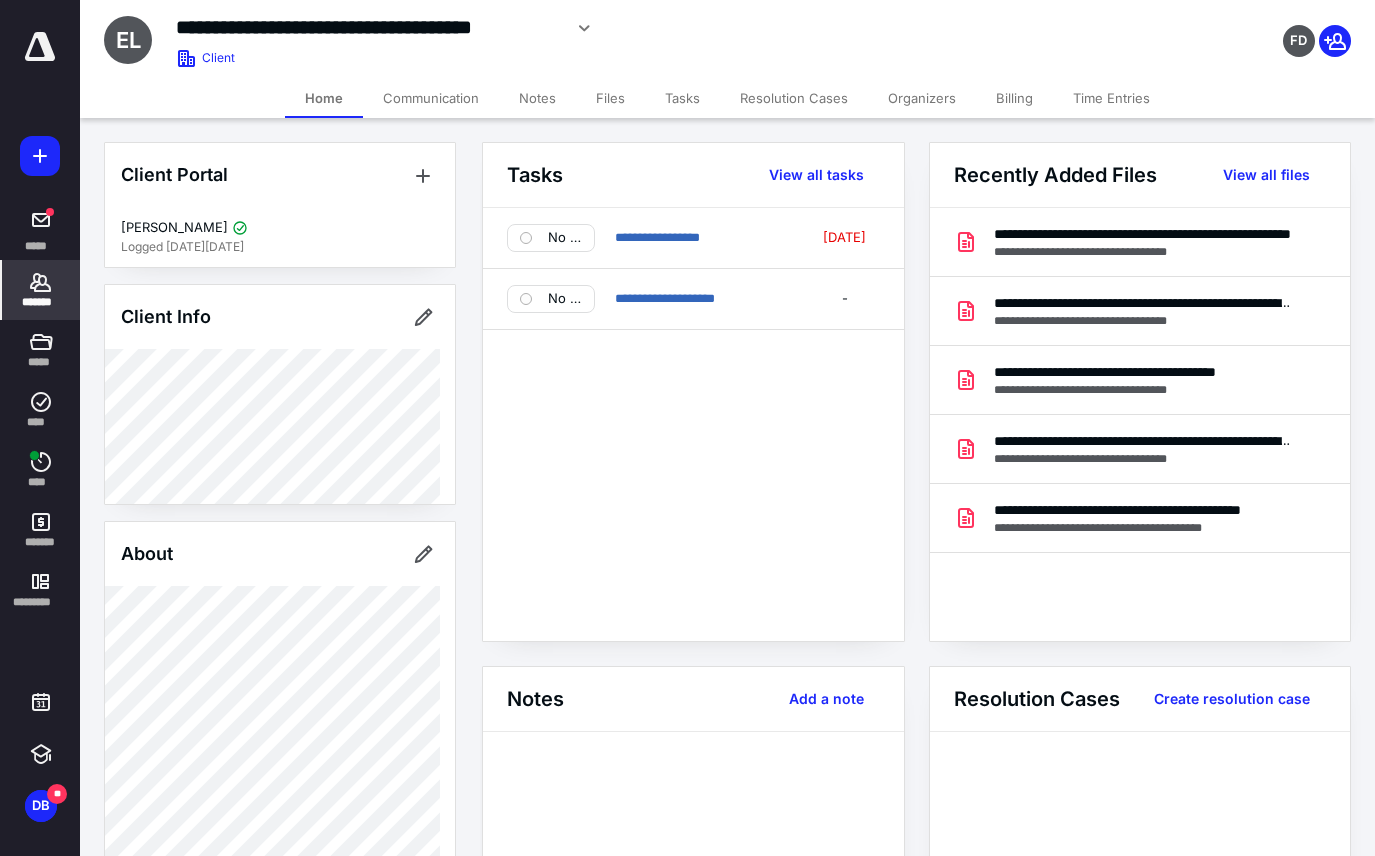 click on "Files" at bounding box center (610, 98) 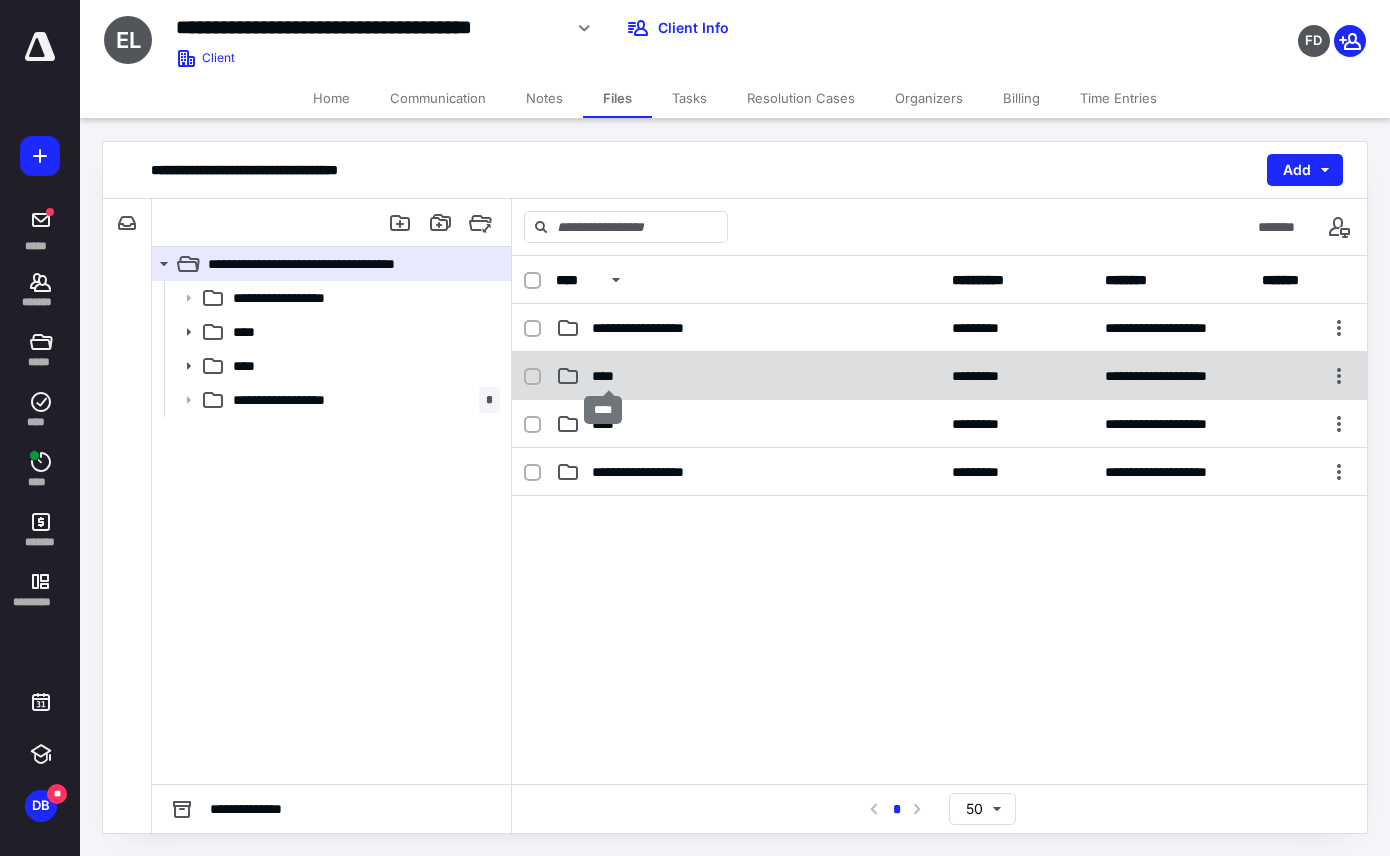 click on "****" at bounding box center [609, 376] 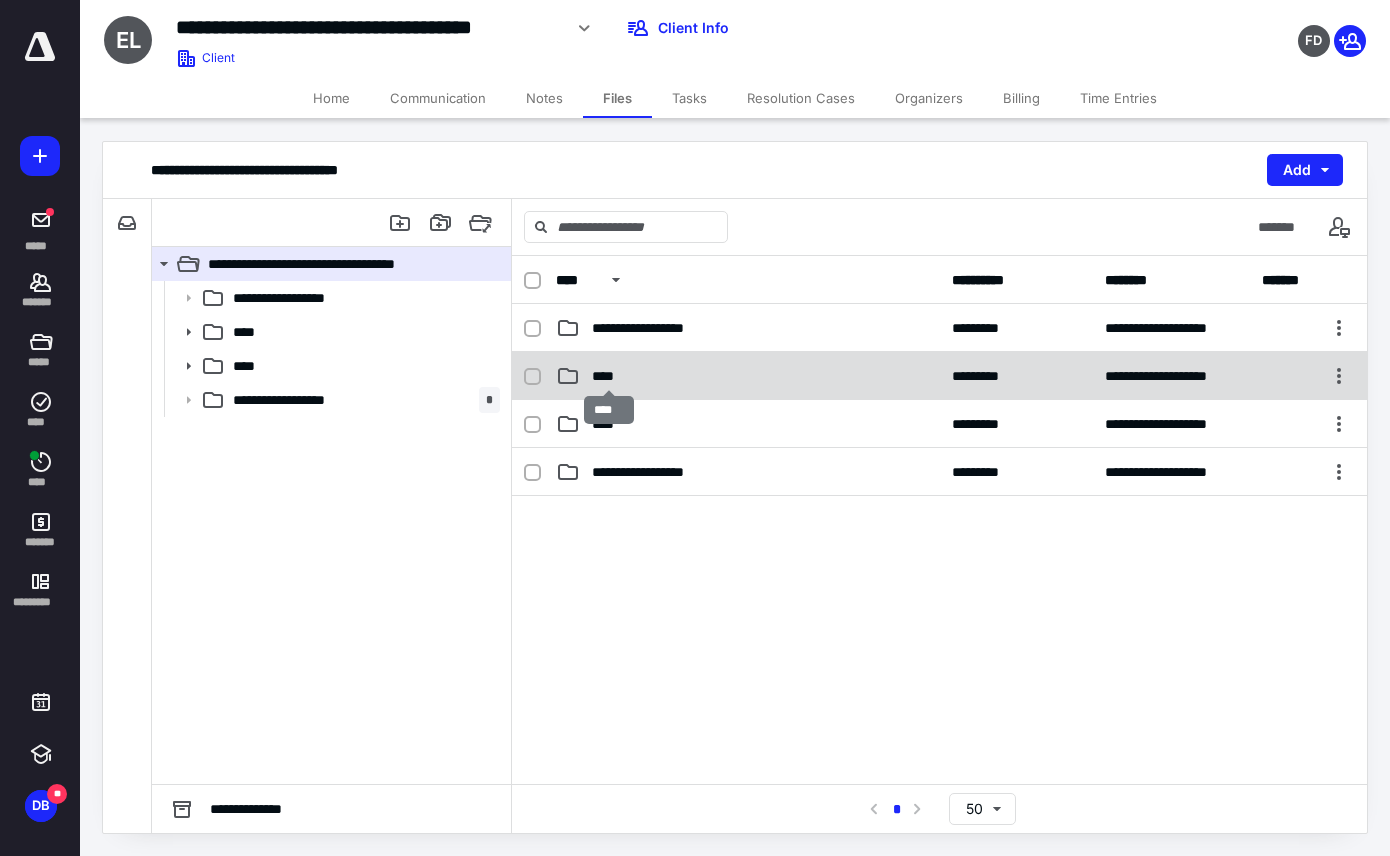 click on "****" at bounding box center (609, 376) 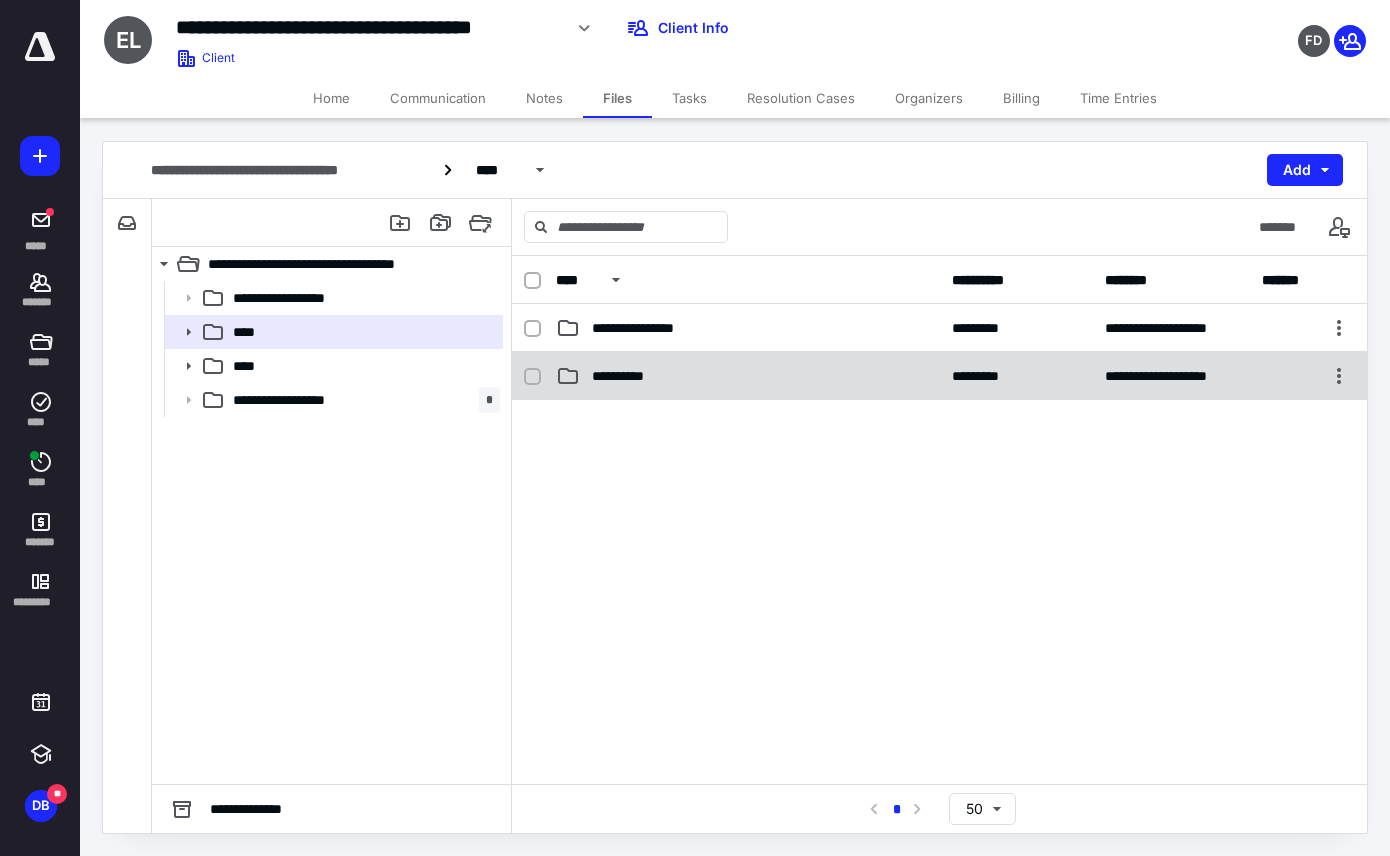 click on "**********" at bounding box center [627, 376] 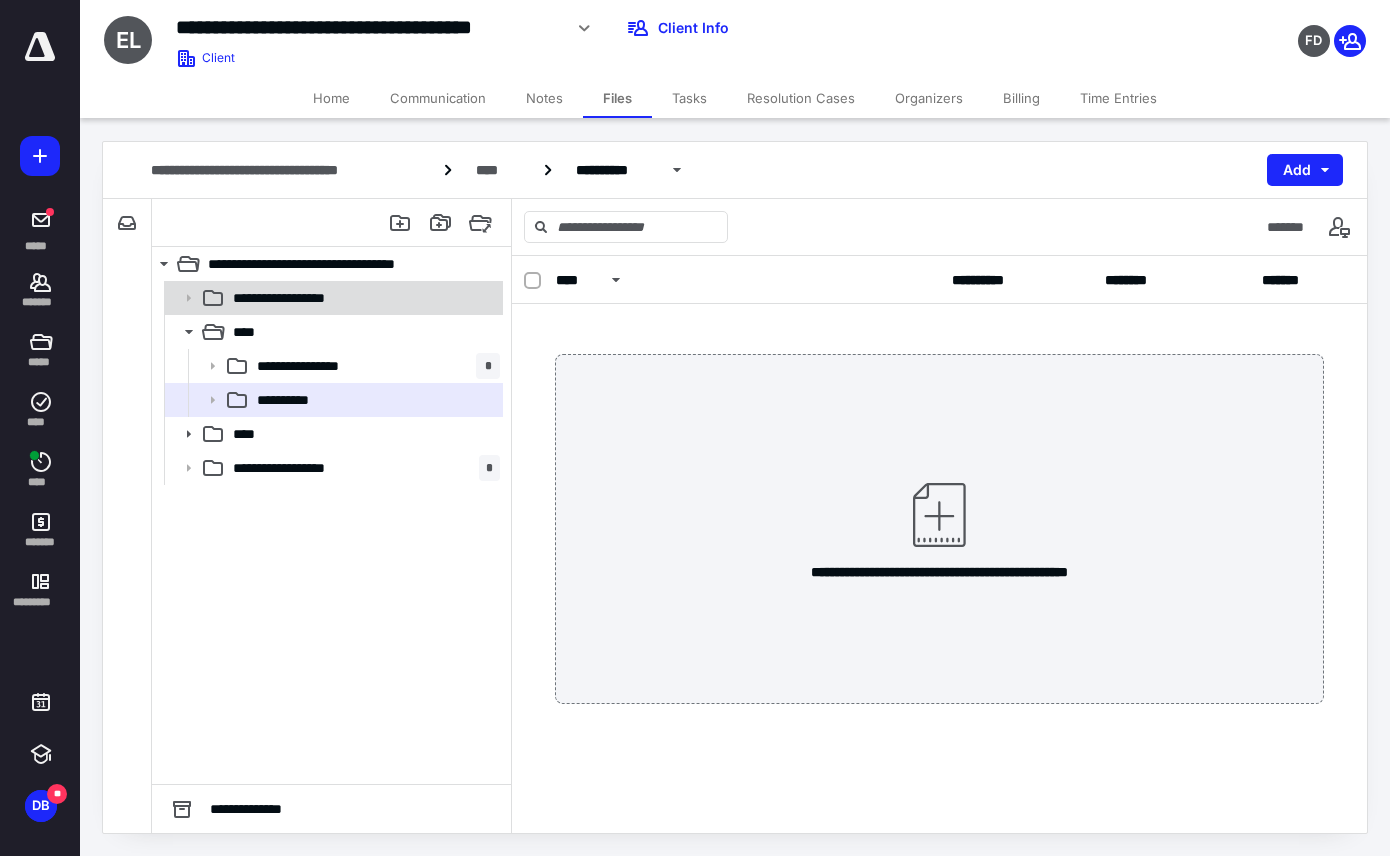 click on "**********" at bounding box center (293, 298) 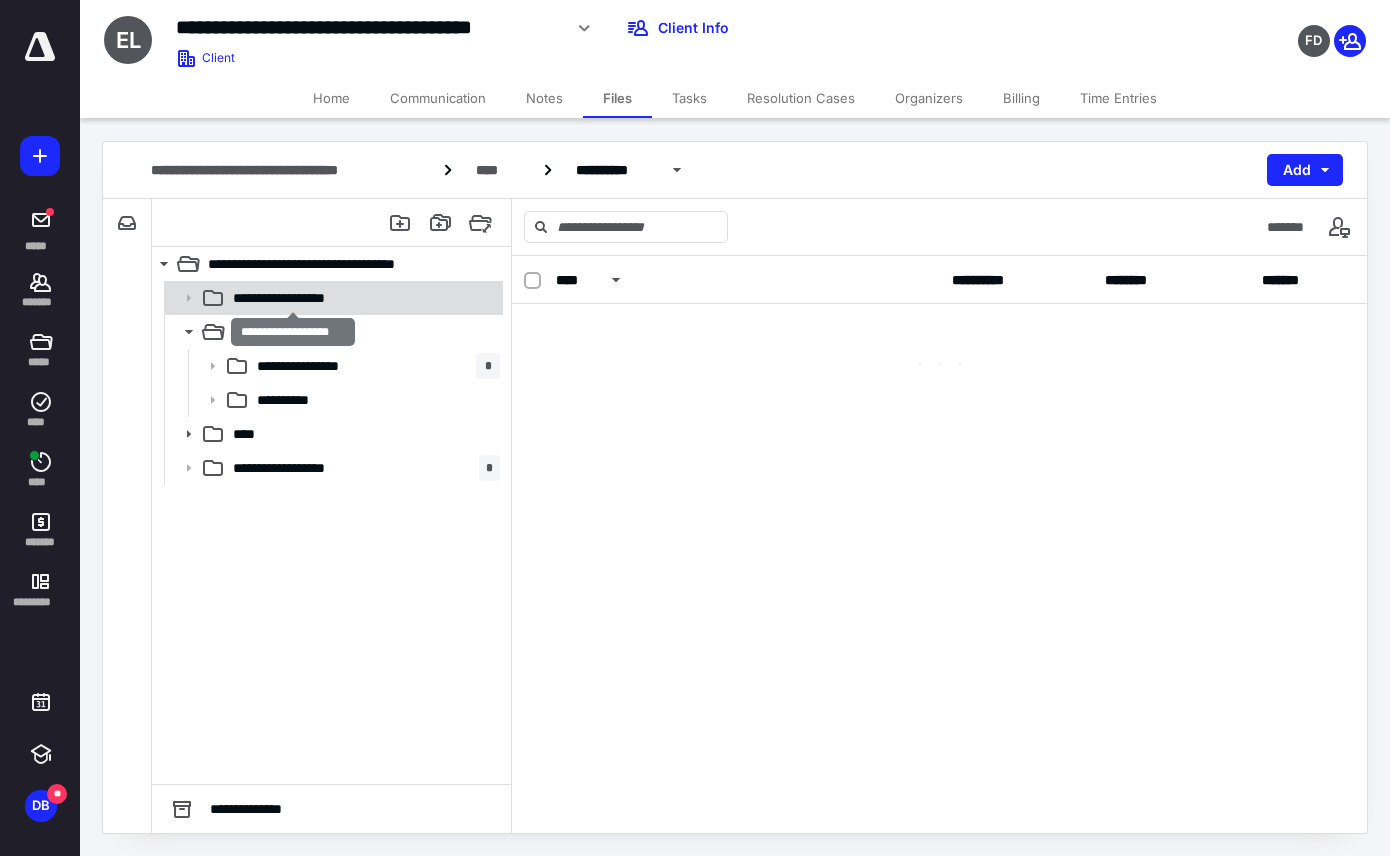 click on "**********" at bounding box center [293, 298] 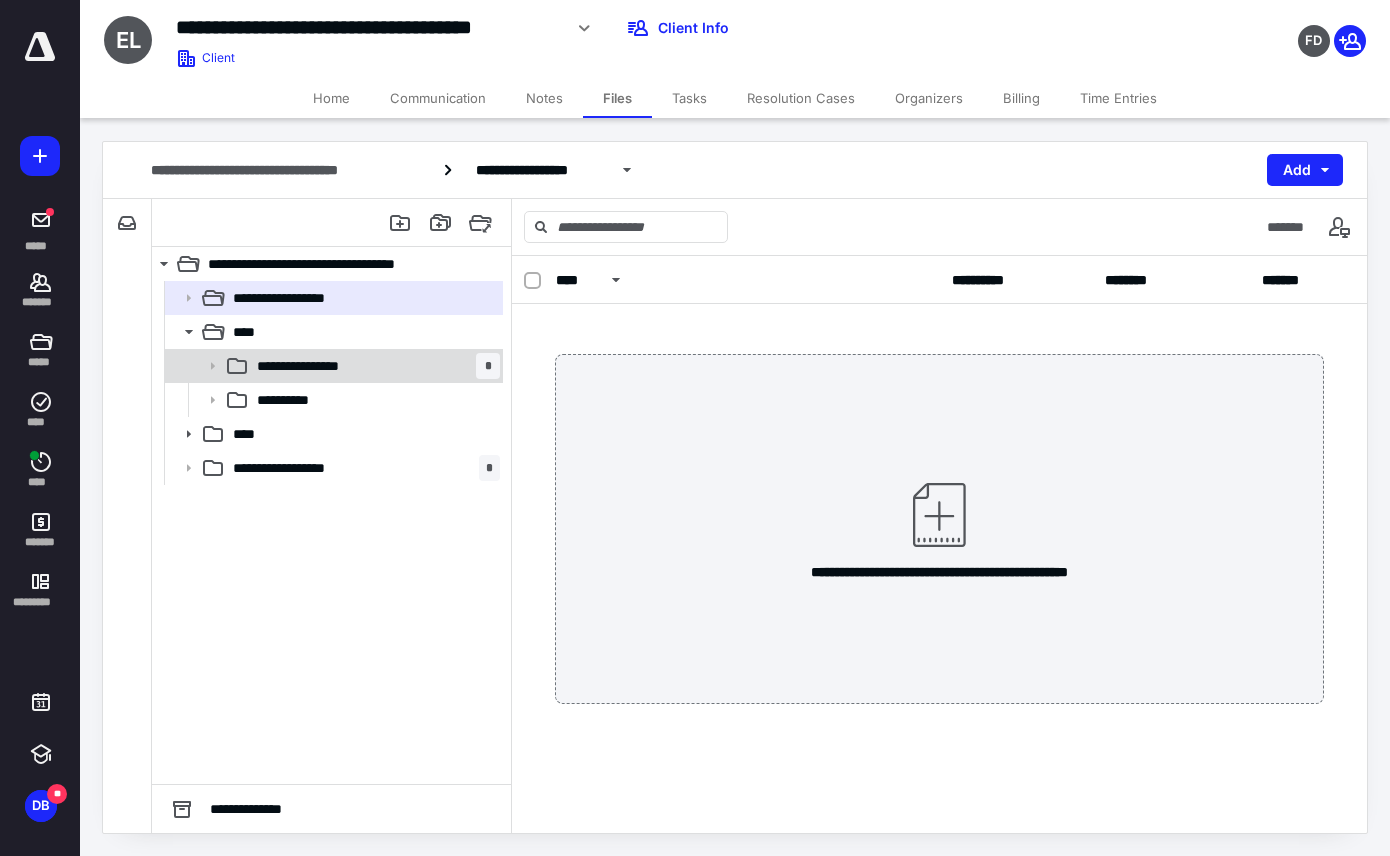 click on "**********" at bounding box center [320, 366] 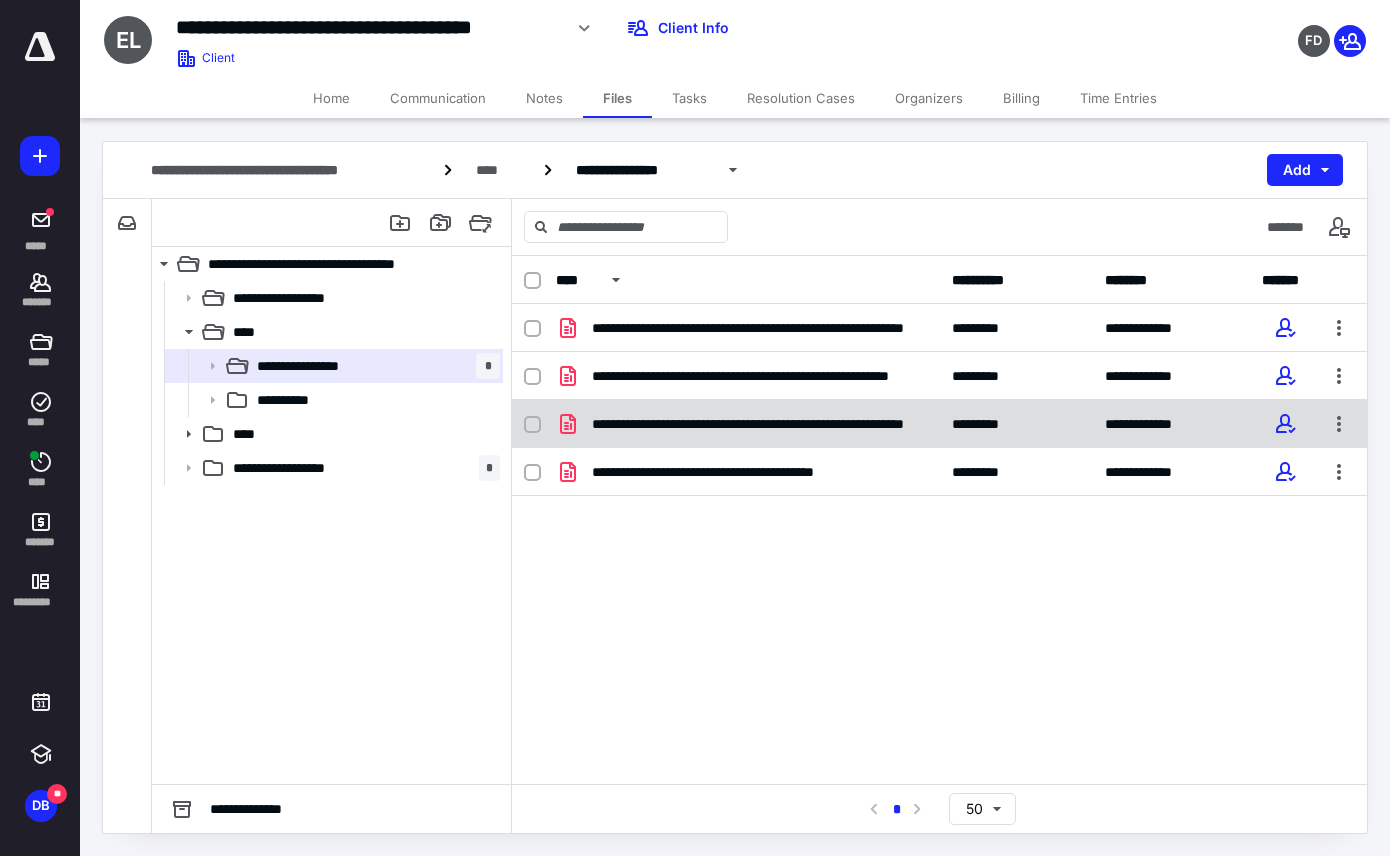 click on "**********" at bounding box center [760, 424] 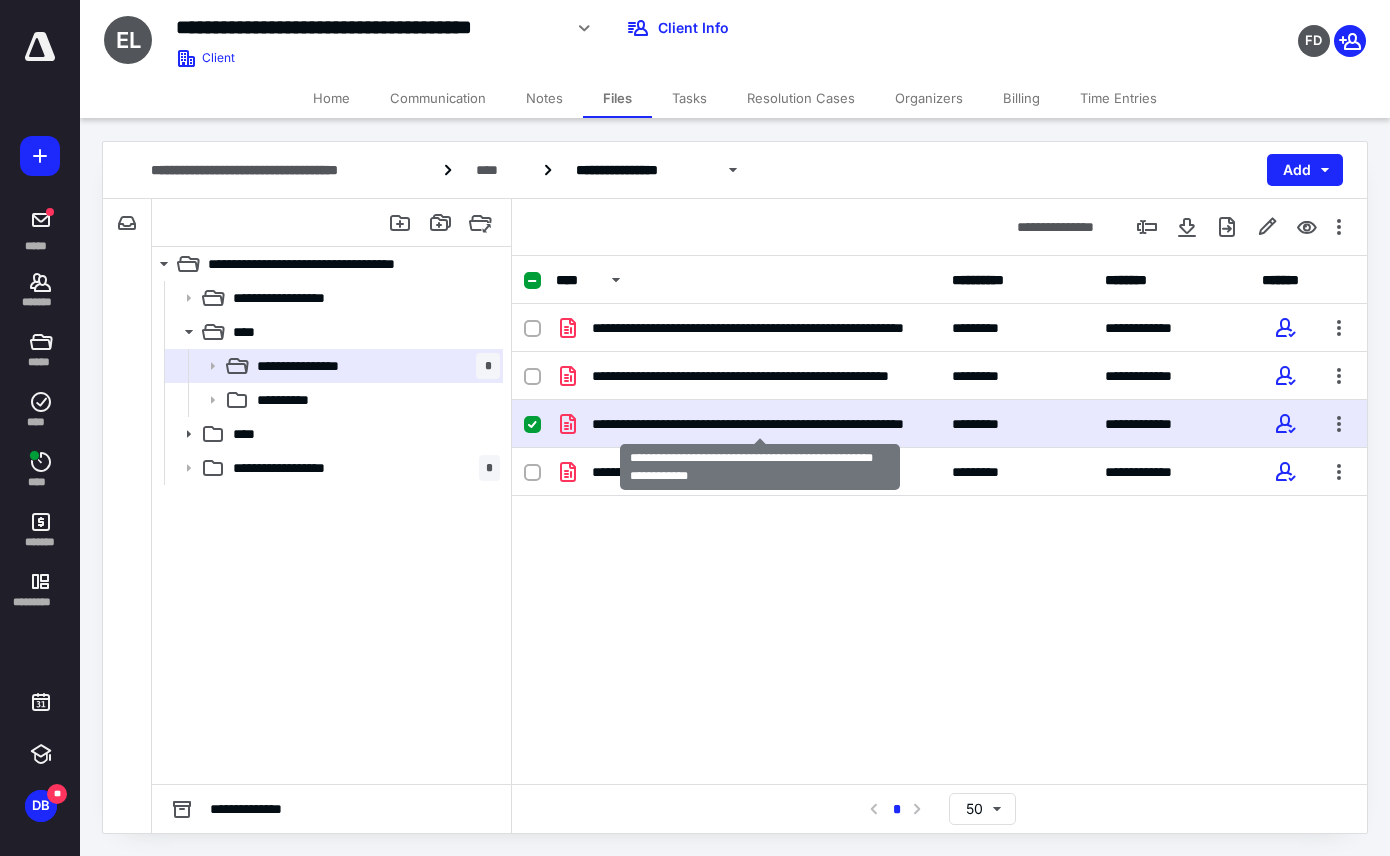 click on "**********" at bounding box center (760, 424) 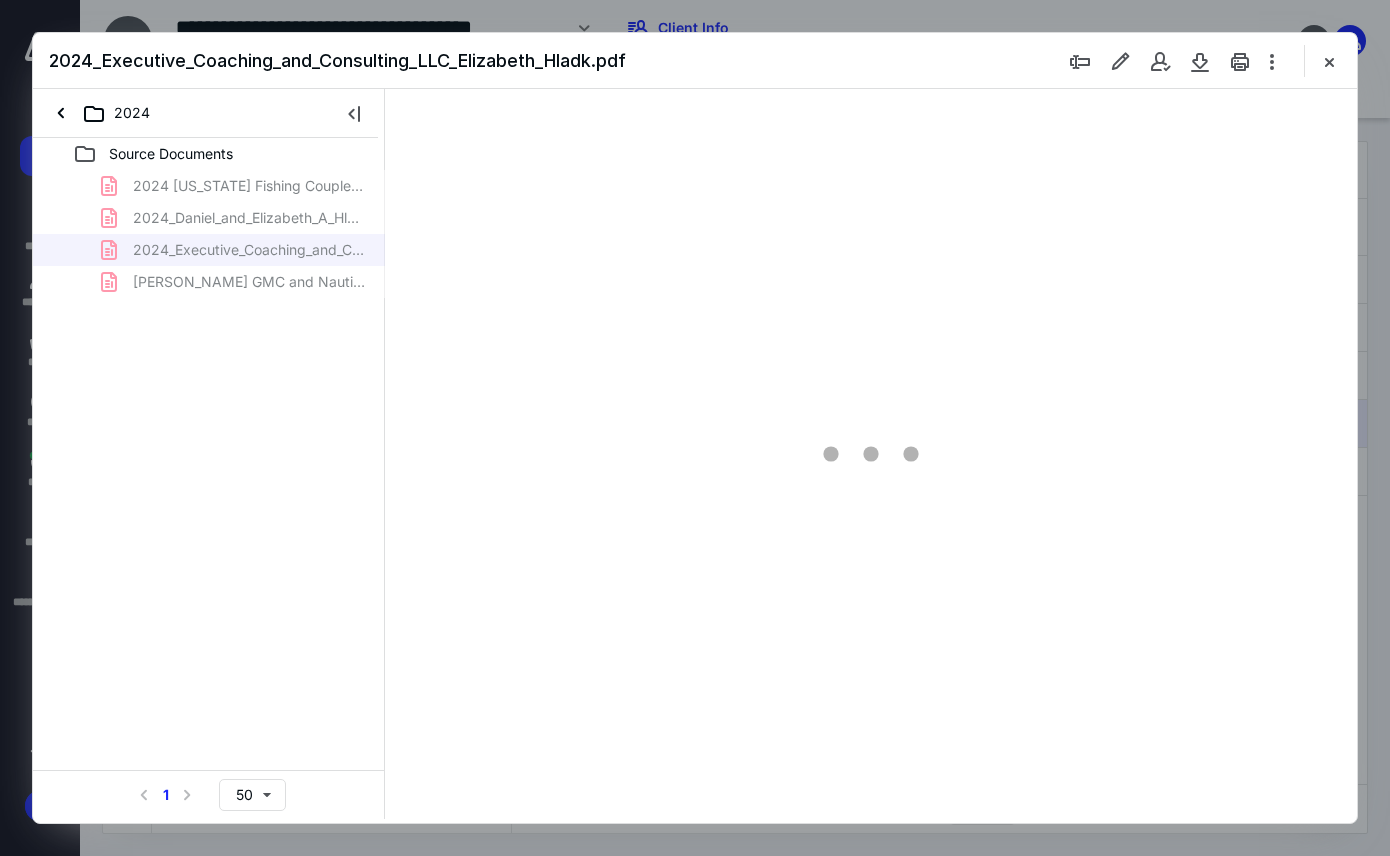 scroll, scrollTop: 0, scrollLeft: 0, axis: both 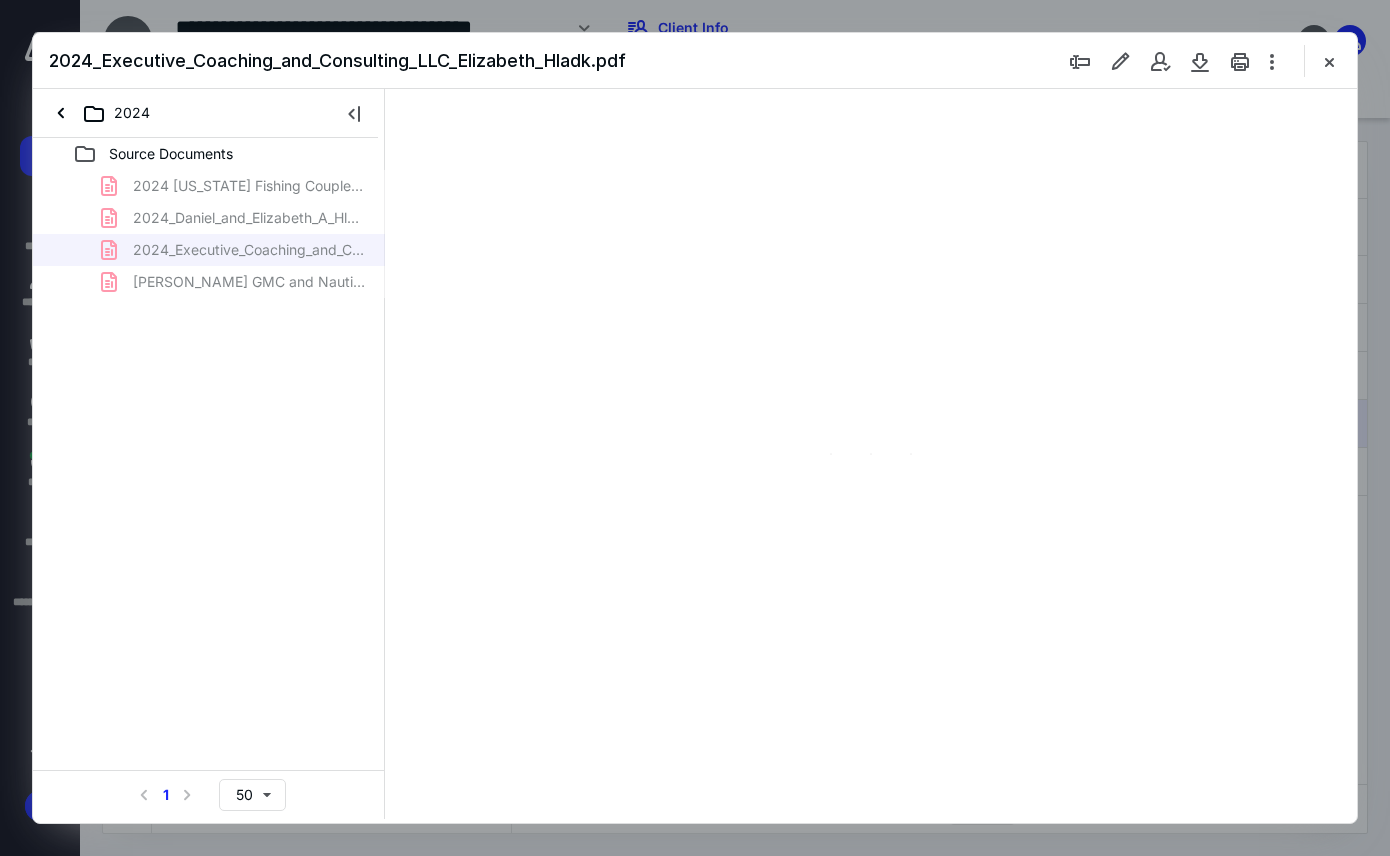 type on "82" 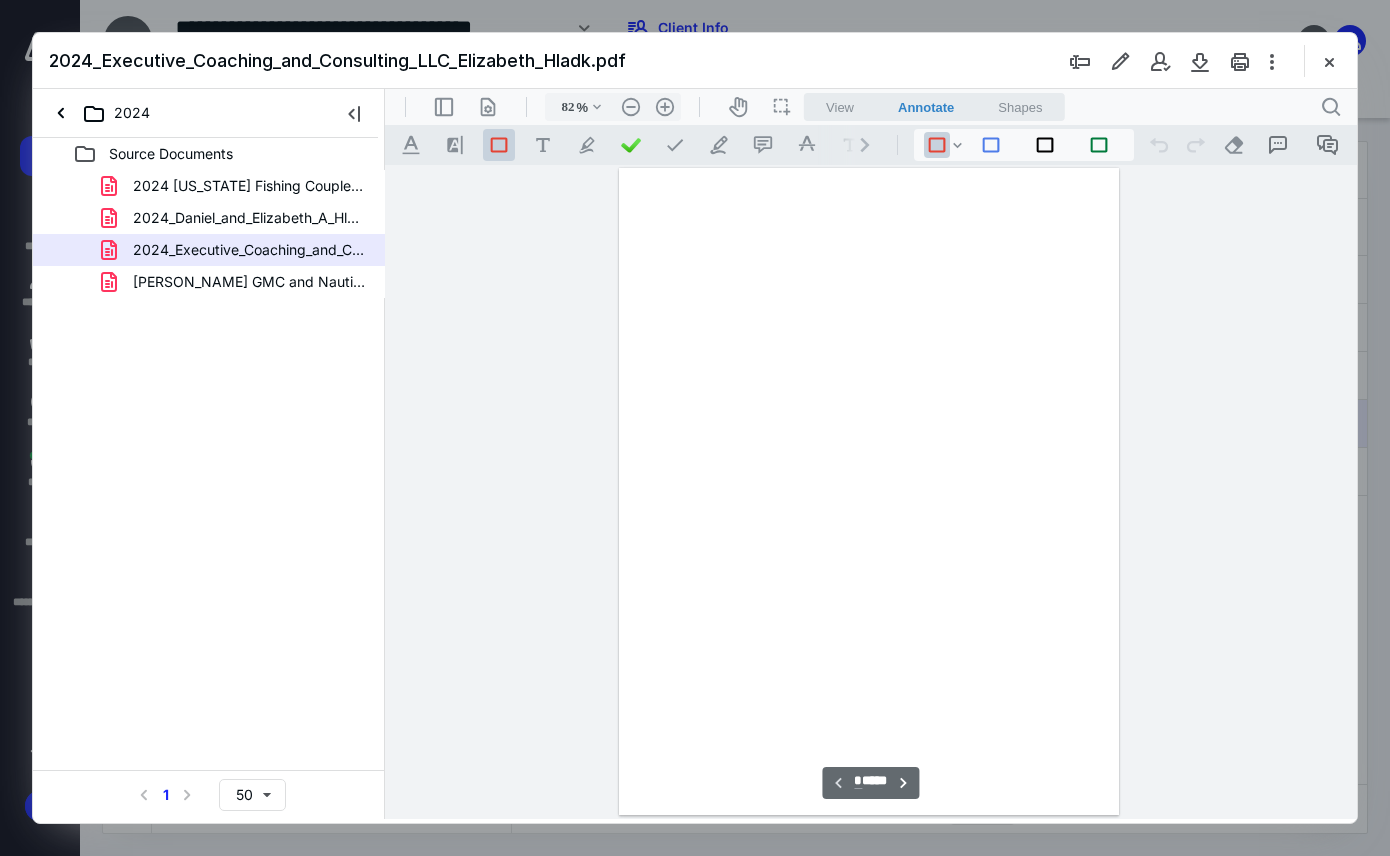 scroll, scrollTop: 79, scrollLeft: 0, axis: vertical 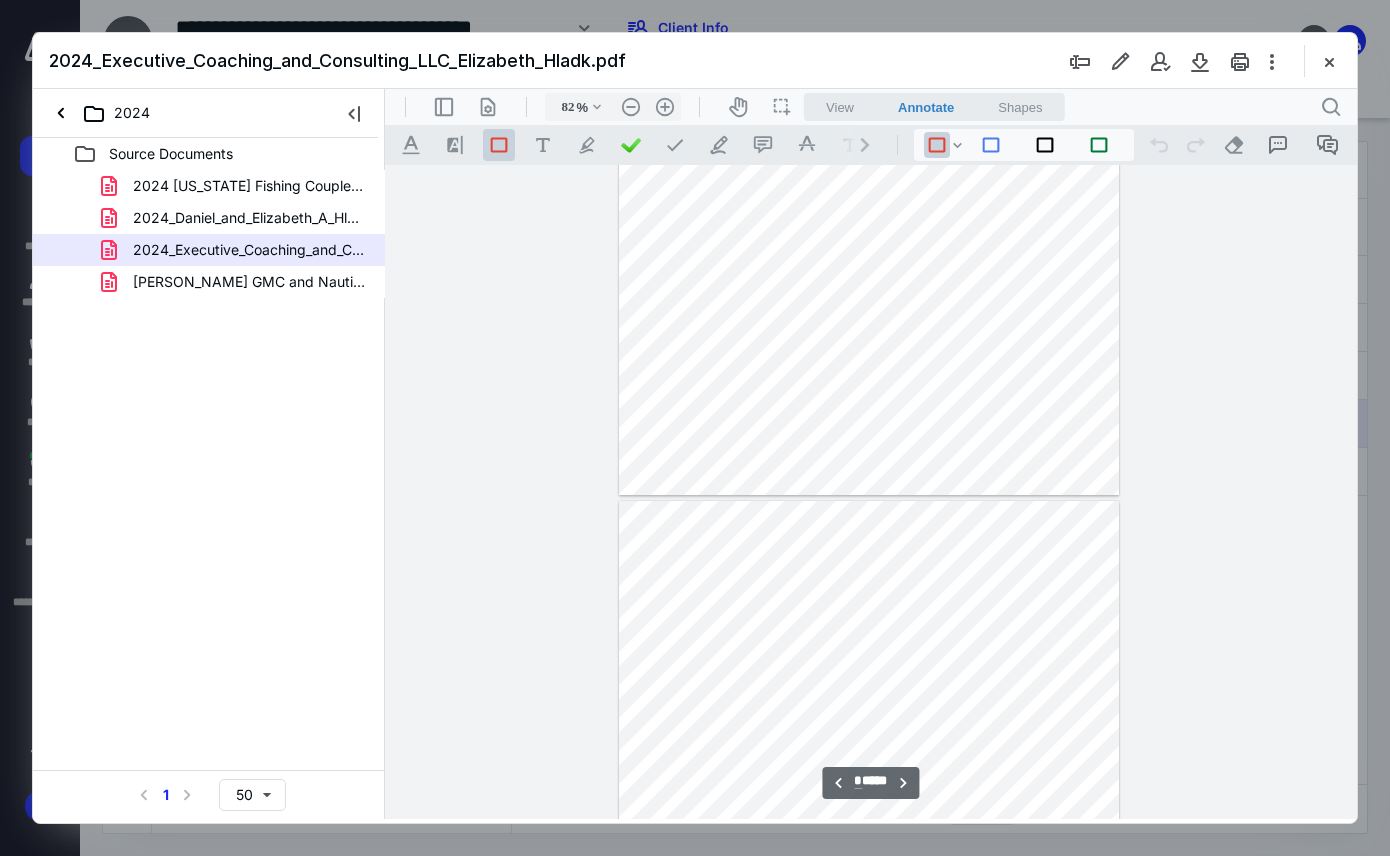 type on "*" 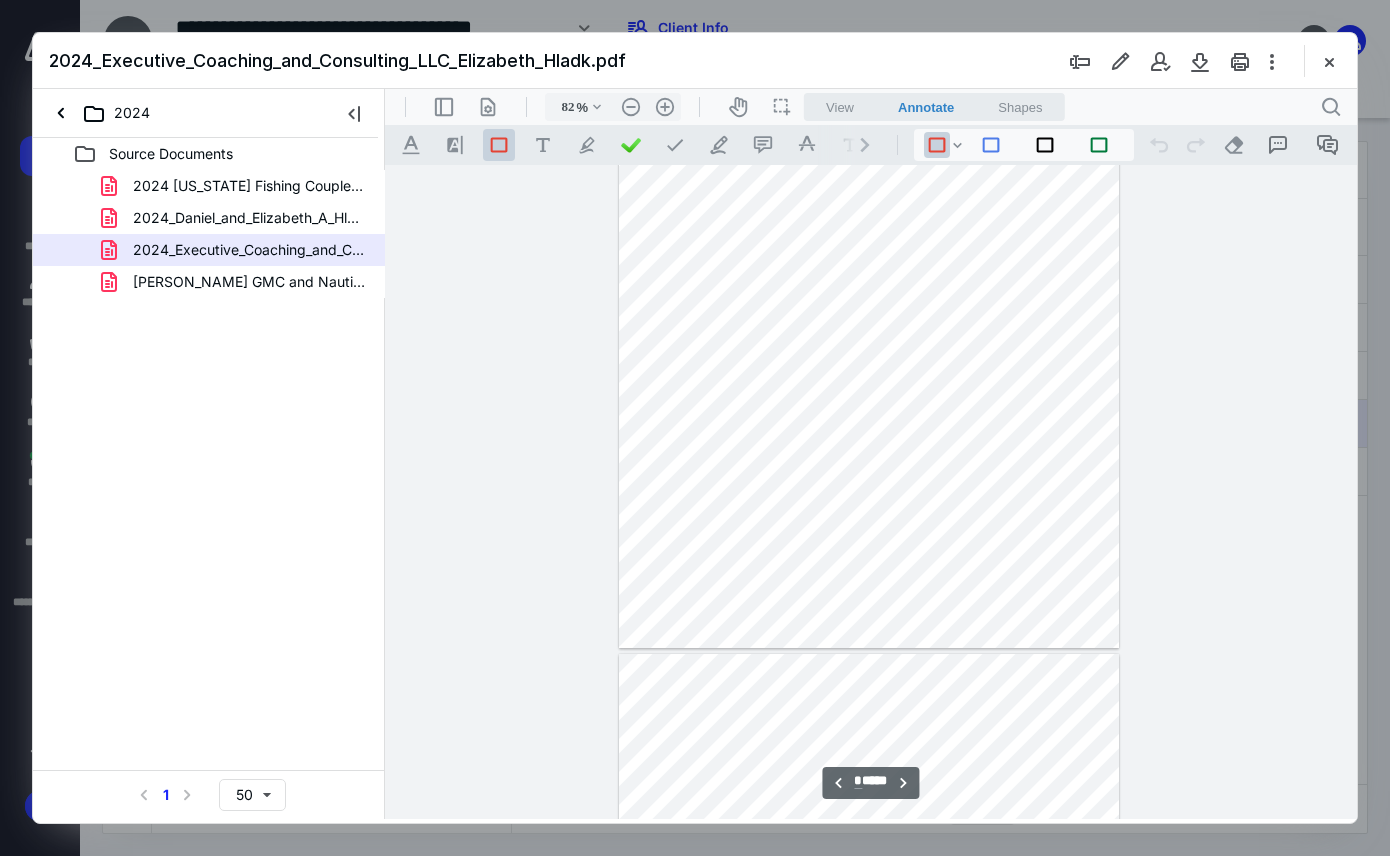scroll, scrollTop: 2579, scrollLeft: 0, axis: vertical 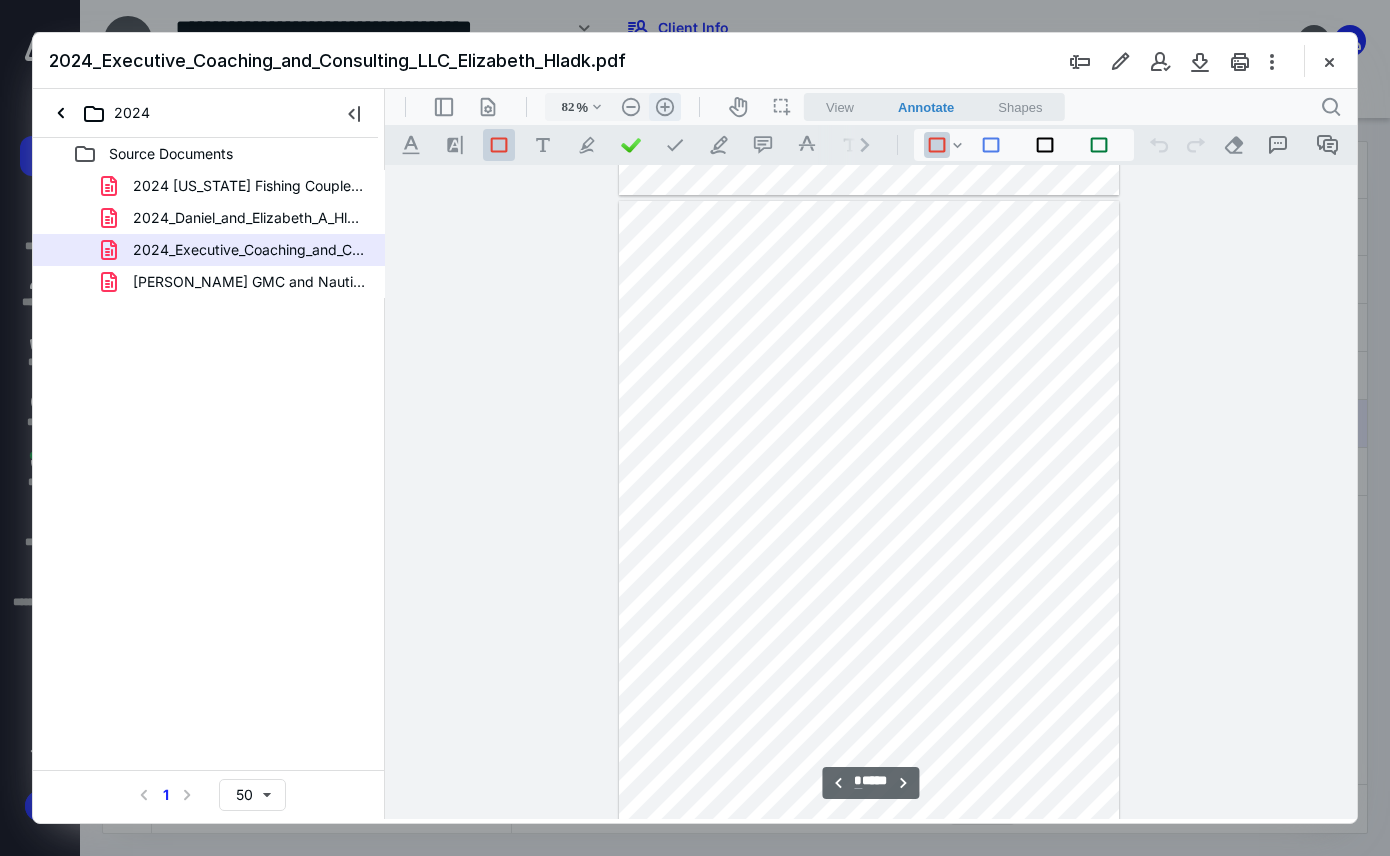 click on ".cls-1{fill:#abb0c4;} icon - header - zoom - in - line" at bounding box center (665, 107) 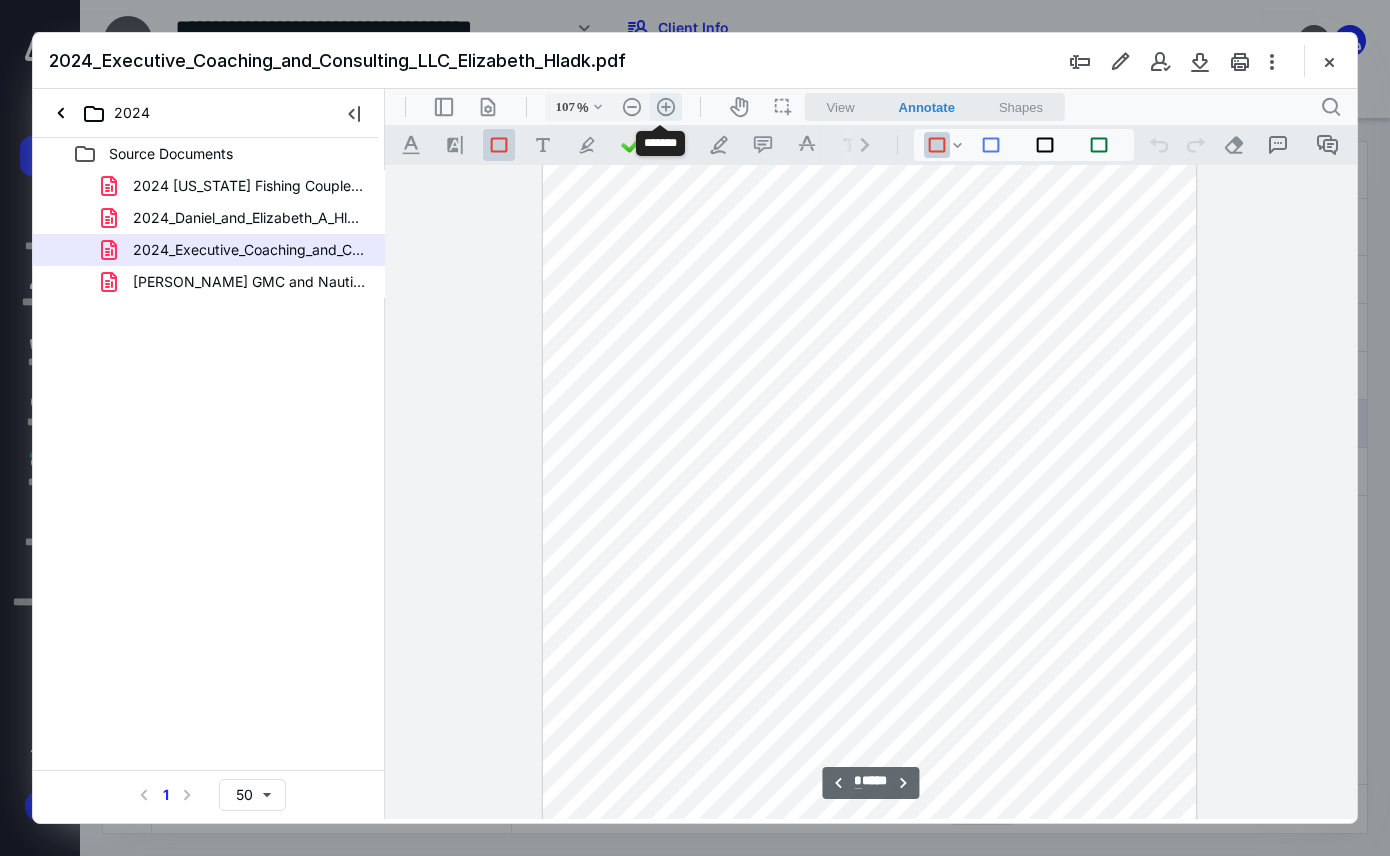 click on ".cls-1{fill:#abb0c4;} icon - header - zoom - in - line" at bounding box center (666, 107) 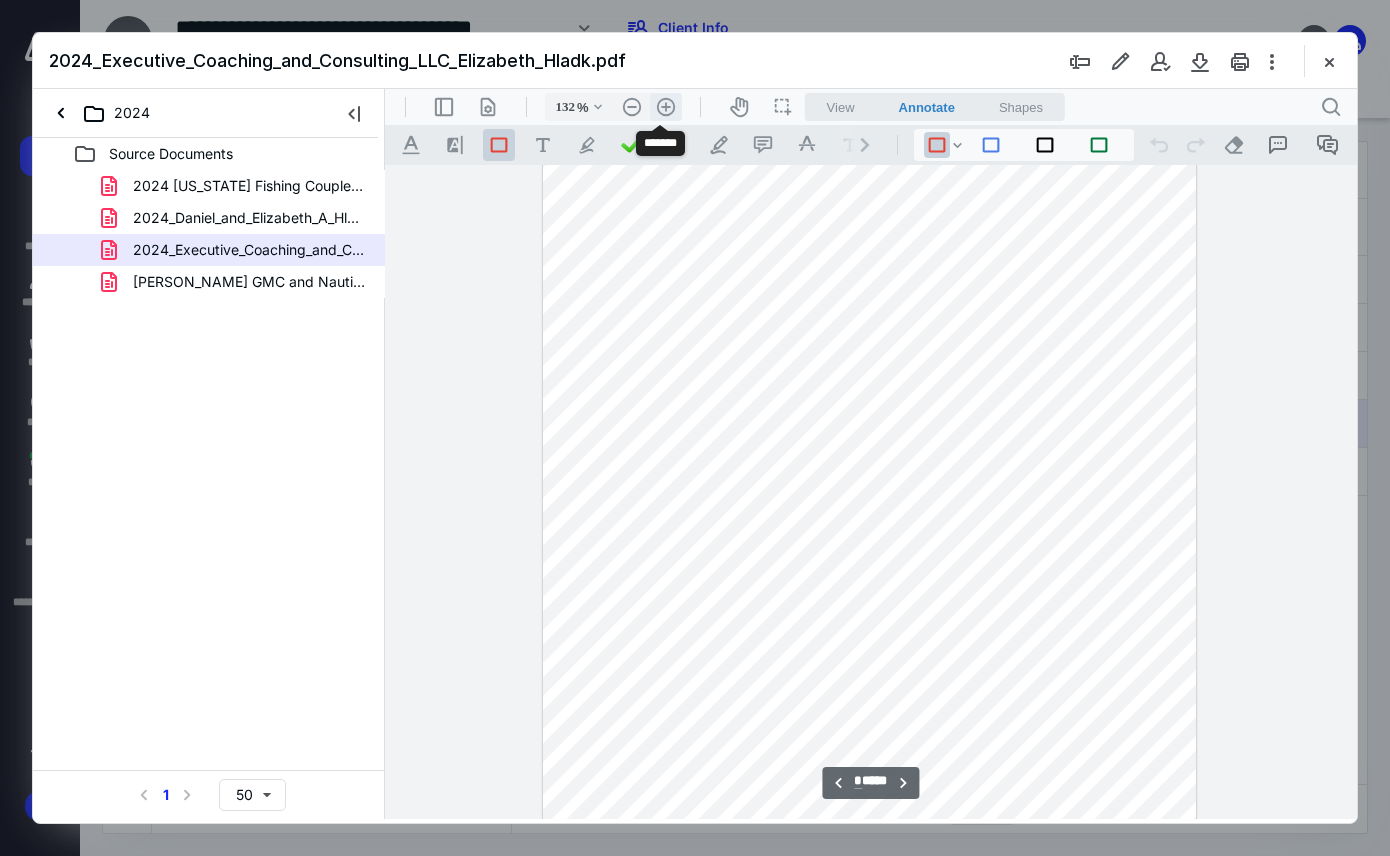 scroll, scrollTop: 4333, scrollLeft: 0, axis: vertical 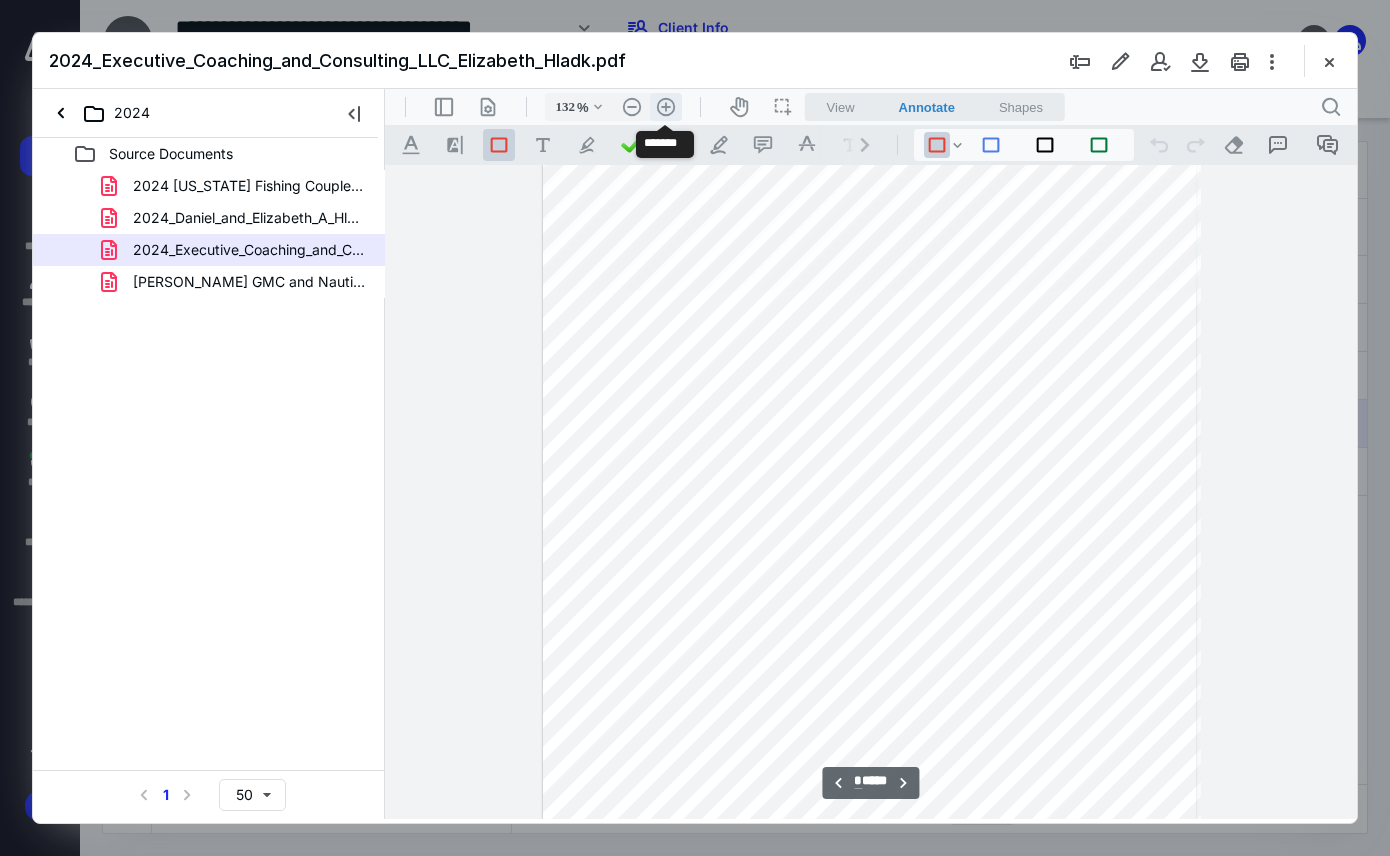 click on ".cls-1{fill:#abb0c4;} icon - header - zoom - in - line" at bounding box center (666, 107) 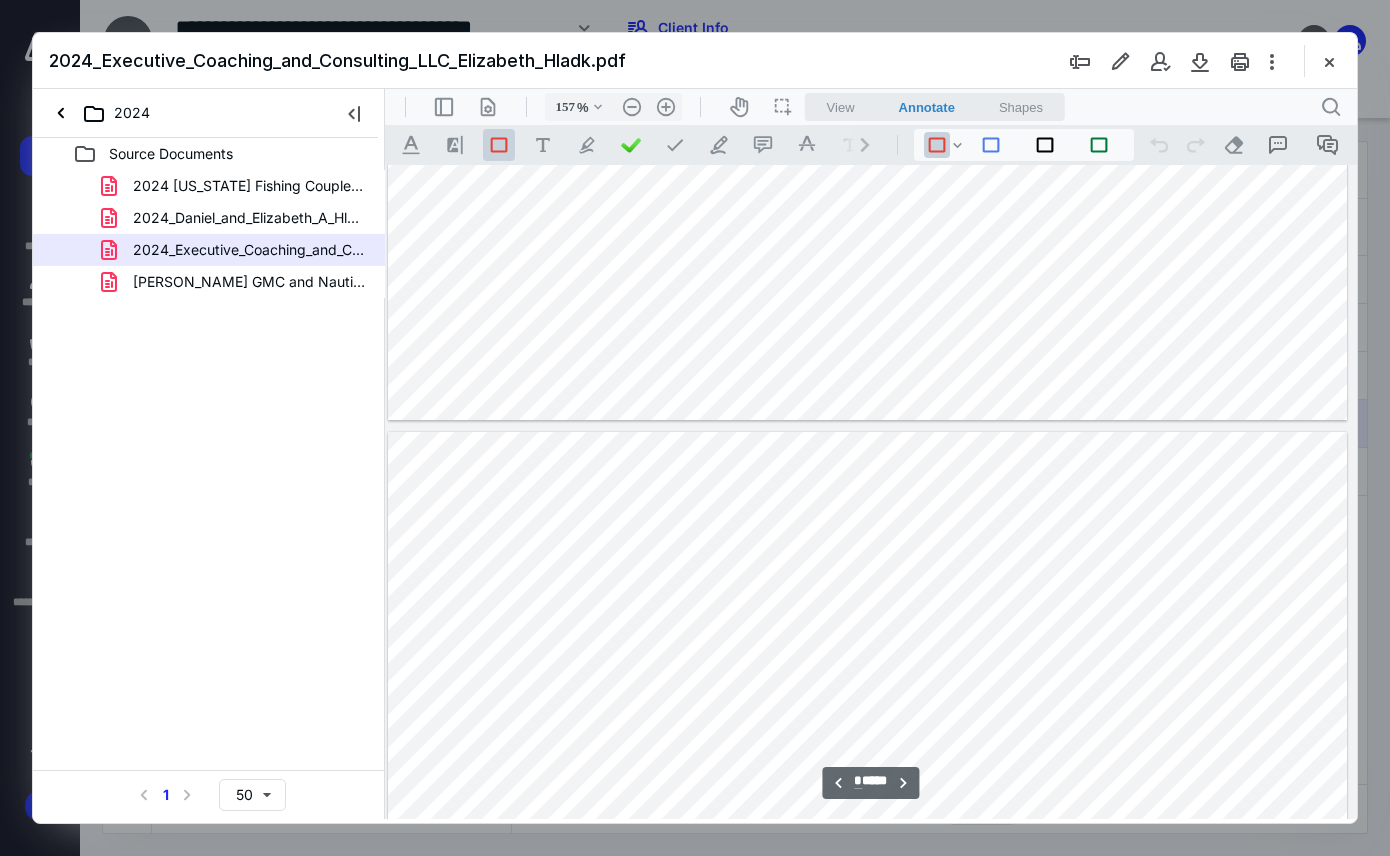 scroll, scrollTop: 8910, scrollLeft: 5, axis: both 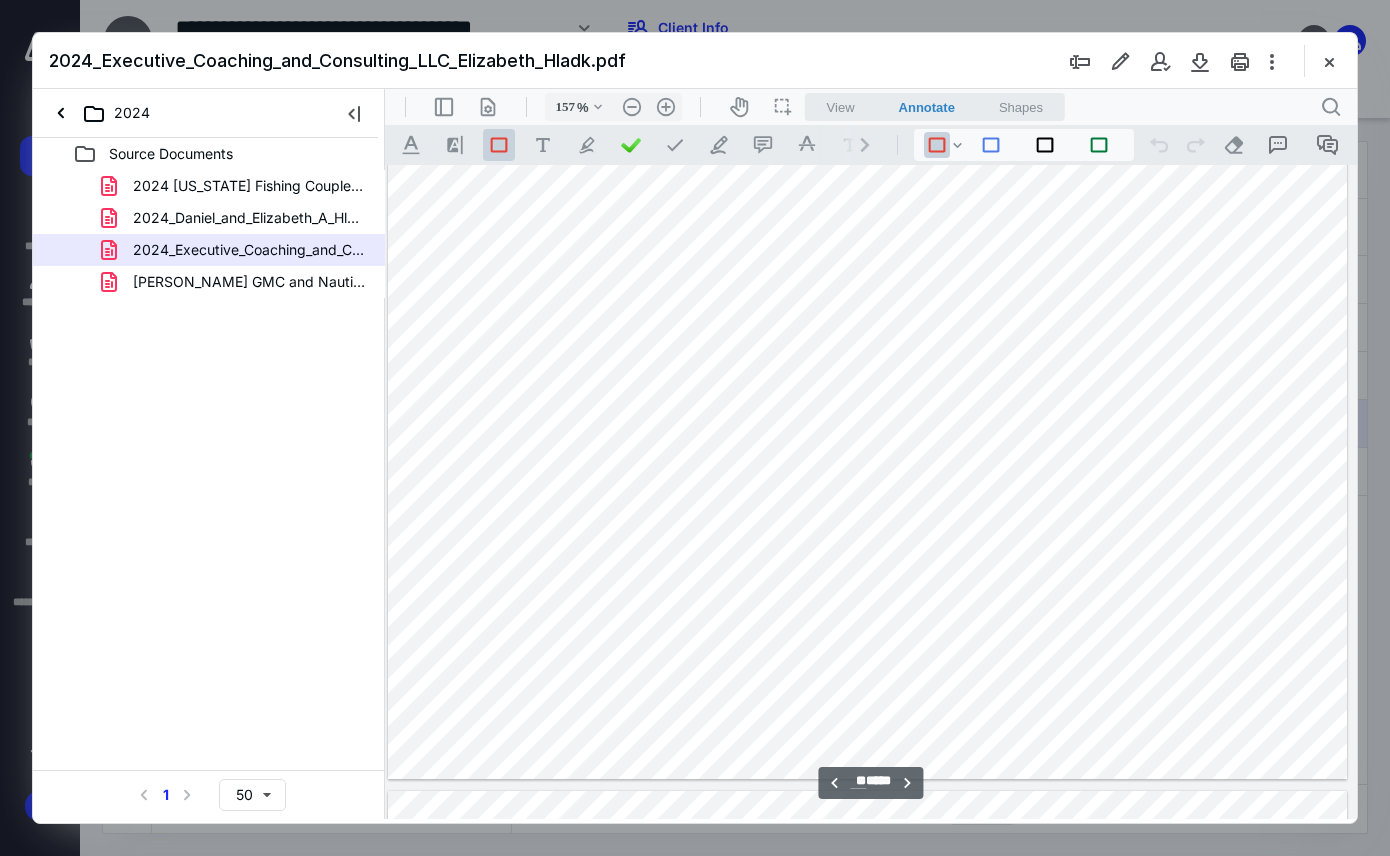 type on "**" 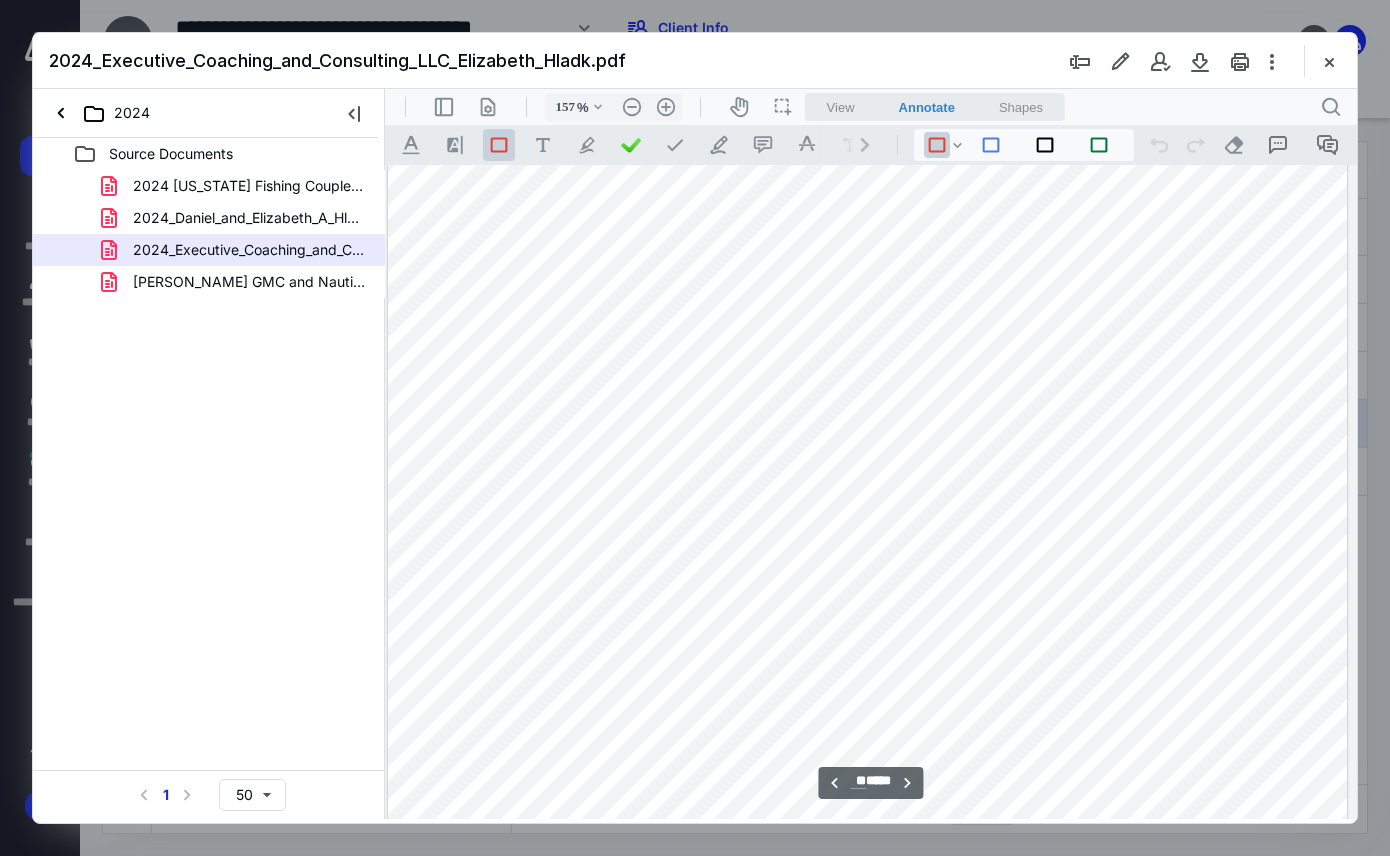 scroll, scrollTop: 13010, scrollLeft: 5, axis: both 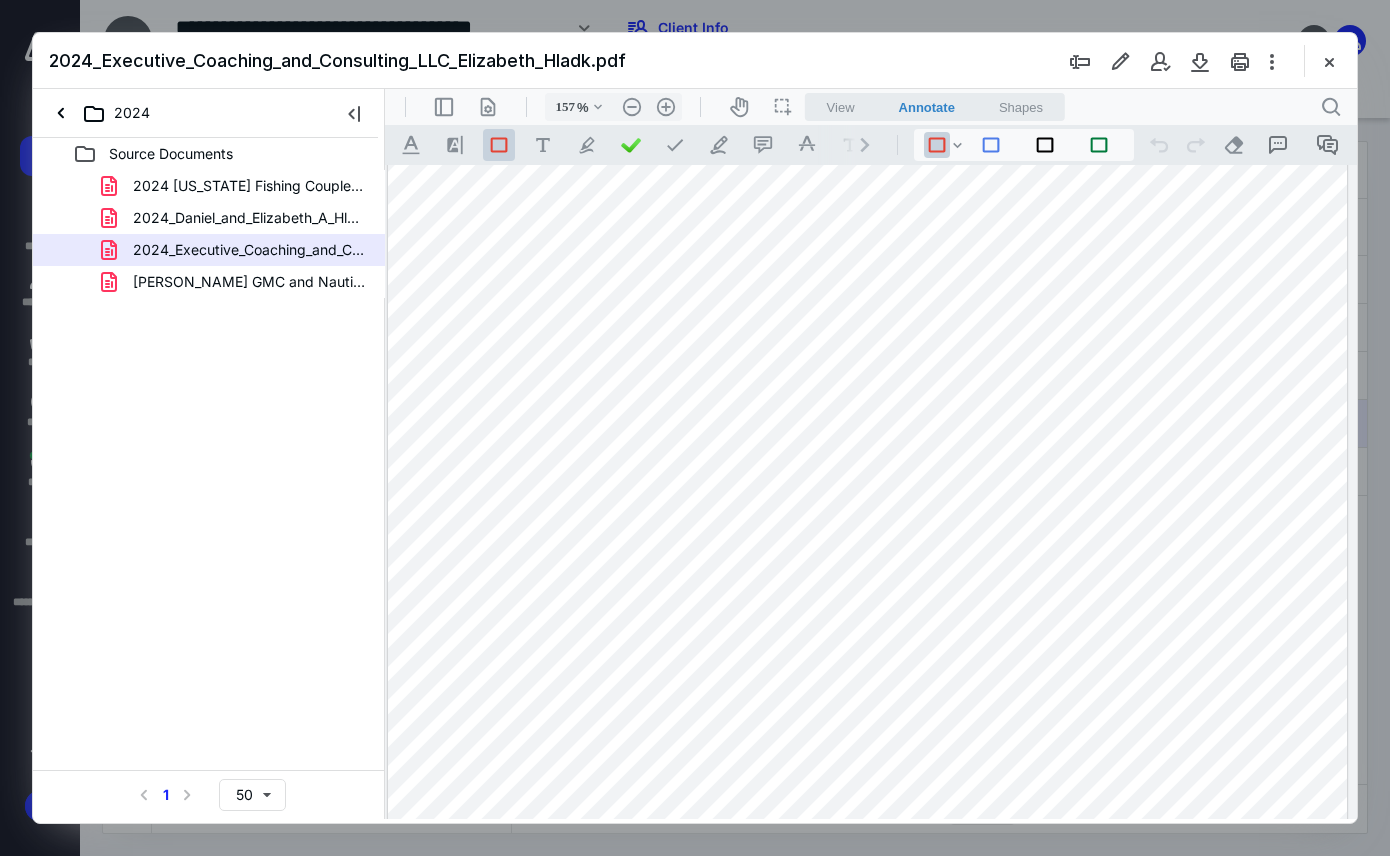 drag, startPoint x: 1334, startPoint y: 64, endPoint x: 735, endPoint y: 197, distance: 613.5878 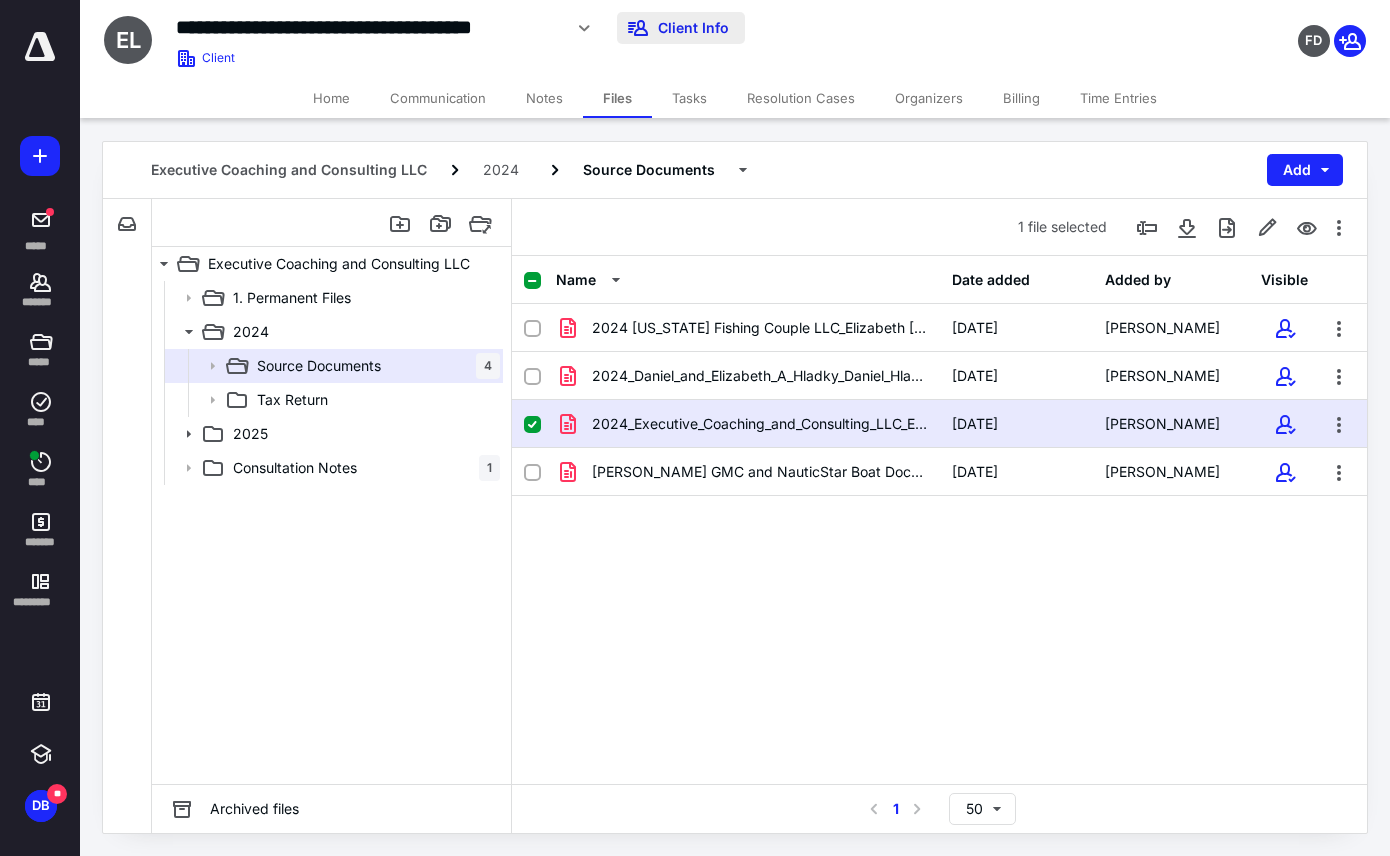 click on "Client Info" at bounding box center (681, 28) 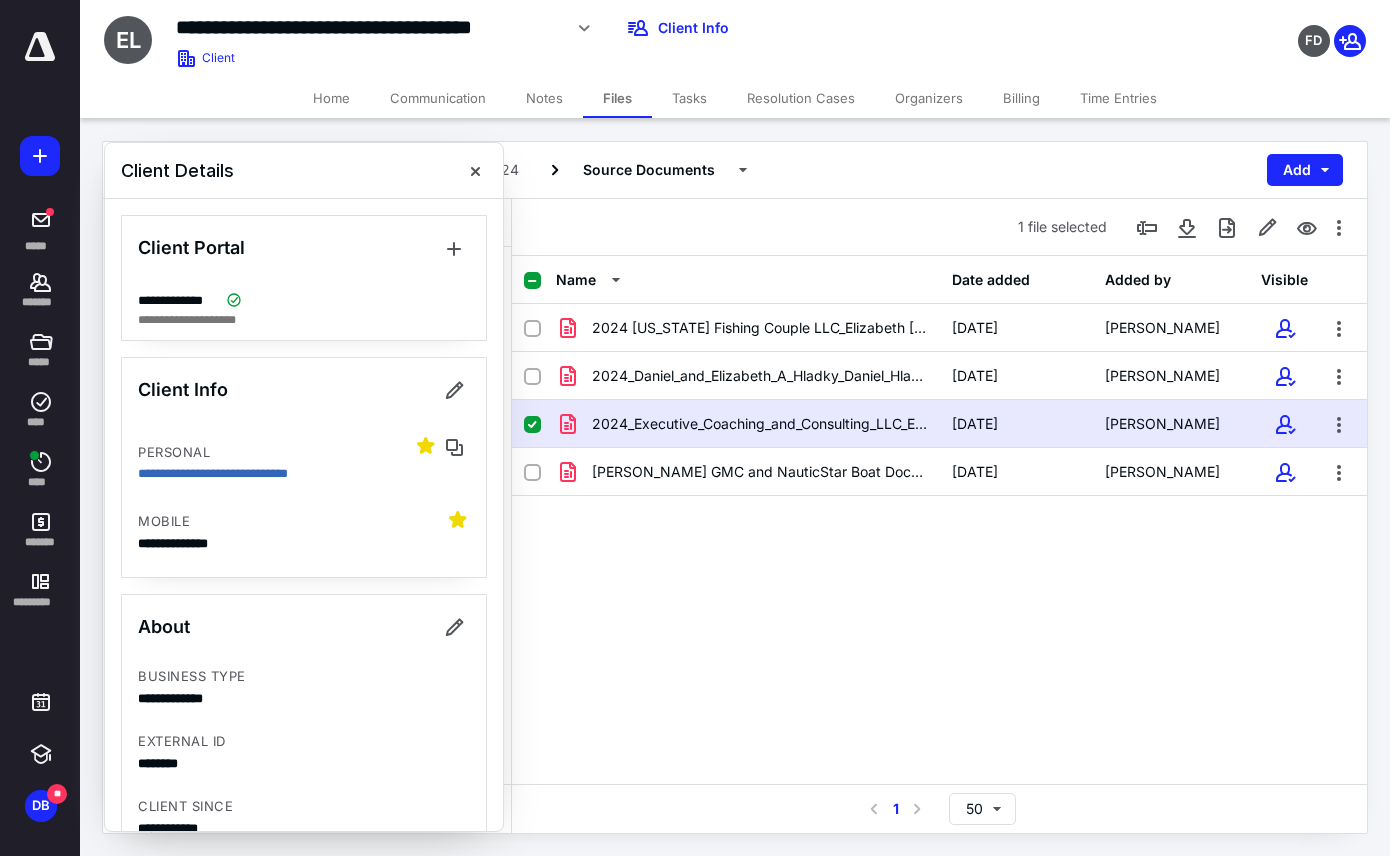 scroll, scrollTop: 0, scrollLeft: 0, axis: both 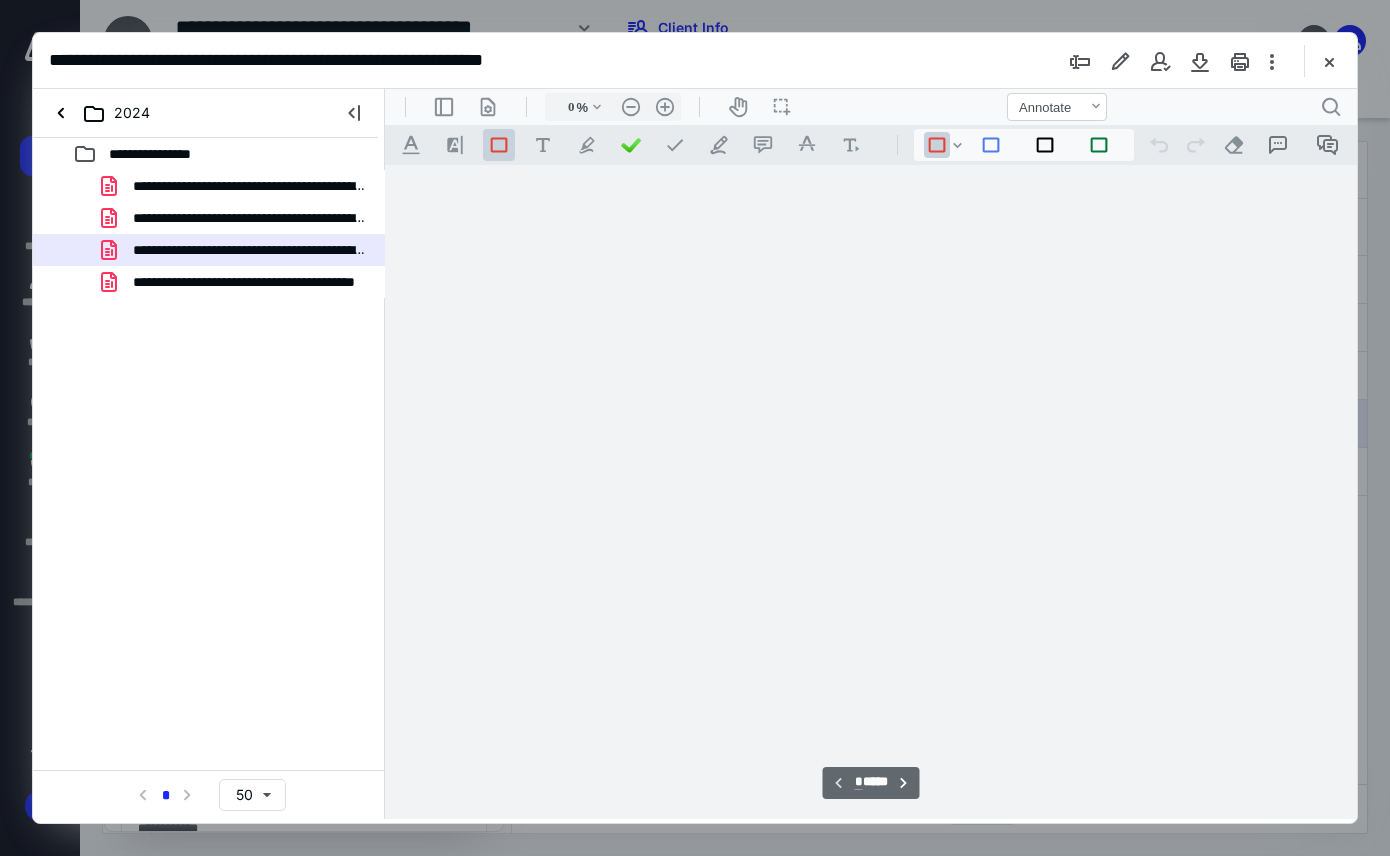 type on "82" 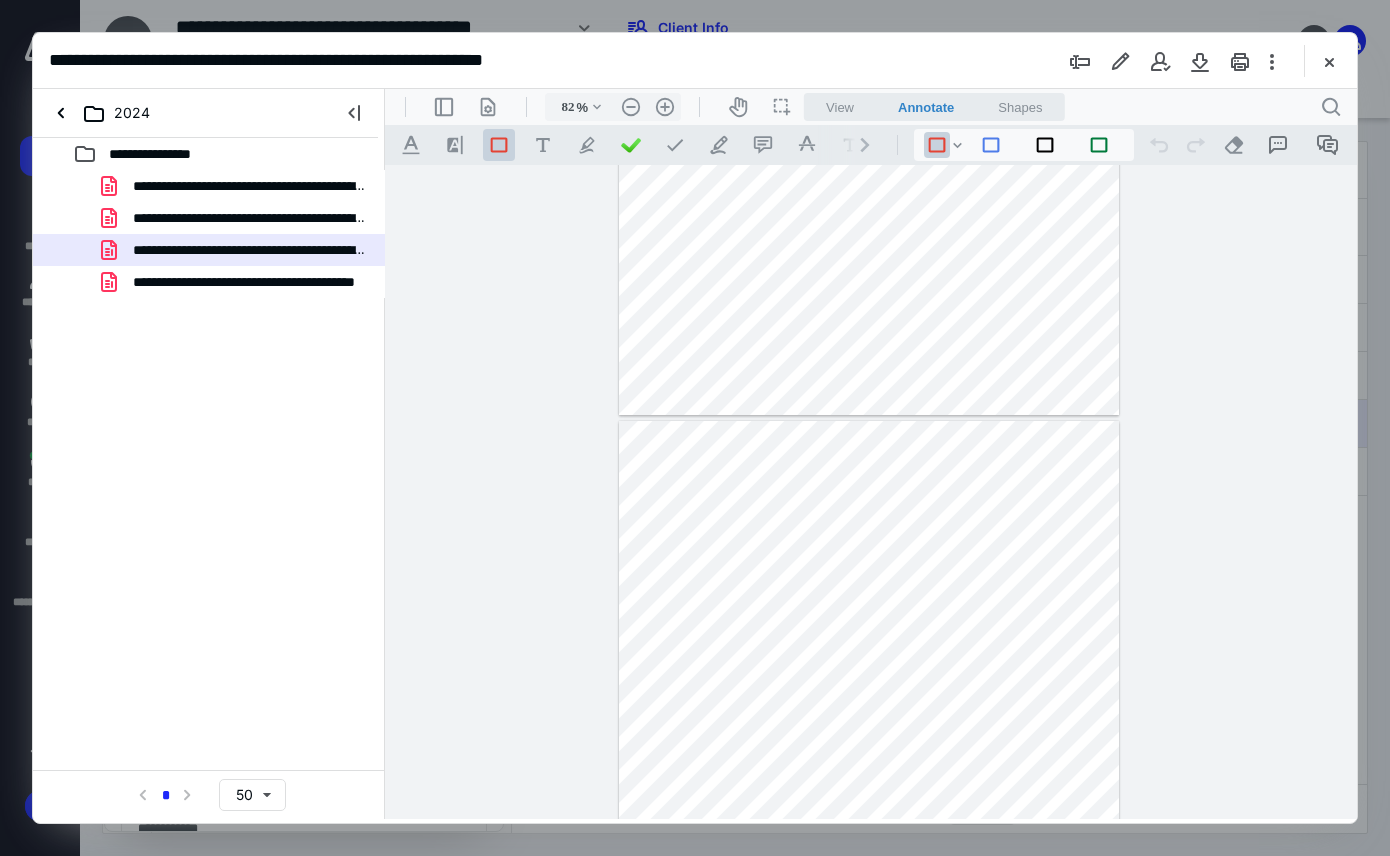 scroll, scrollTop: 800, scrollLeft: 0, axis: vertical 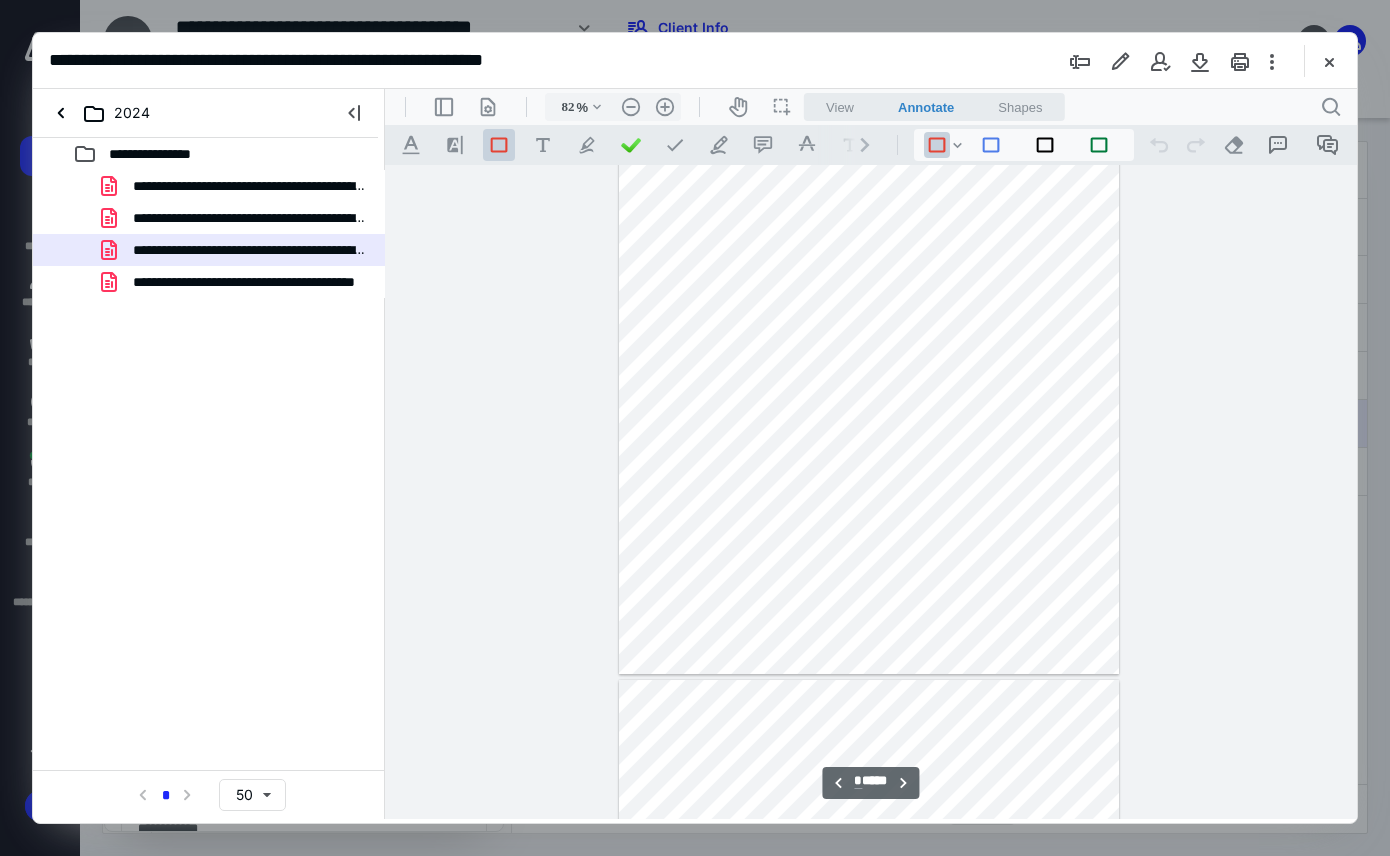 type on "*" 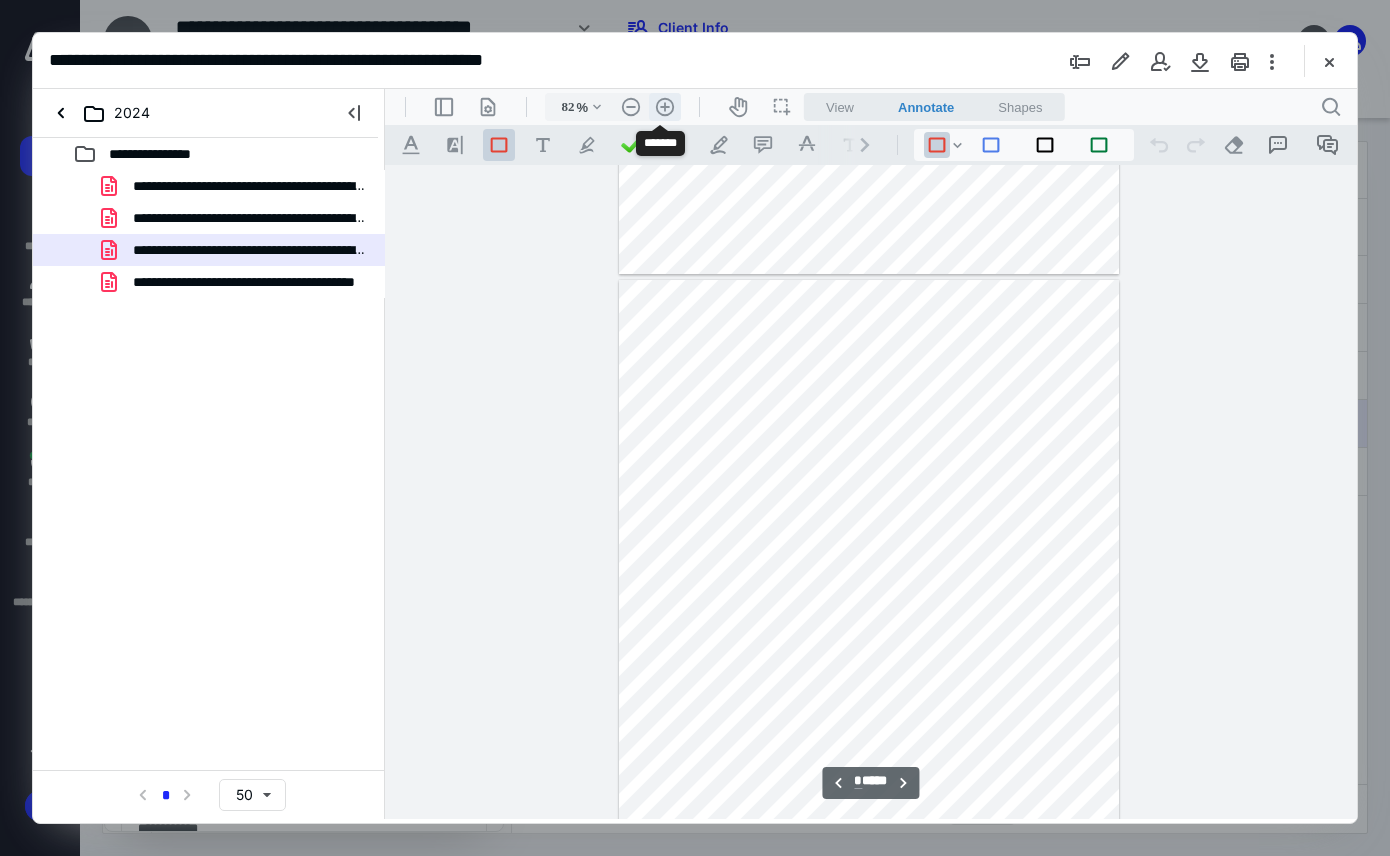 click on ".cls-1{fill:#abb0c4;} icon - header - zoom - in - line" at bounding box center (665, 107) 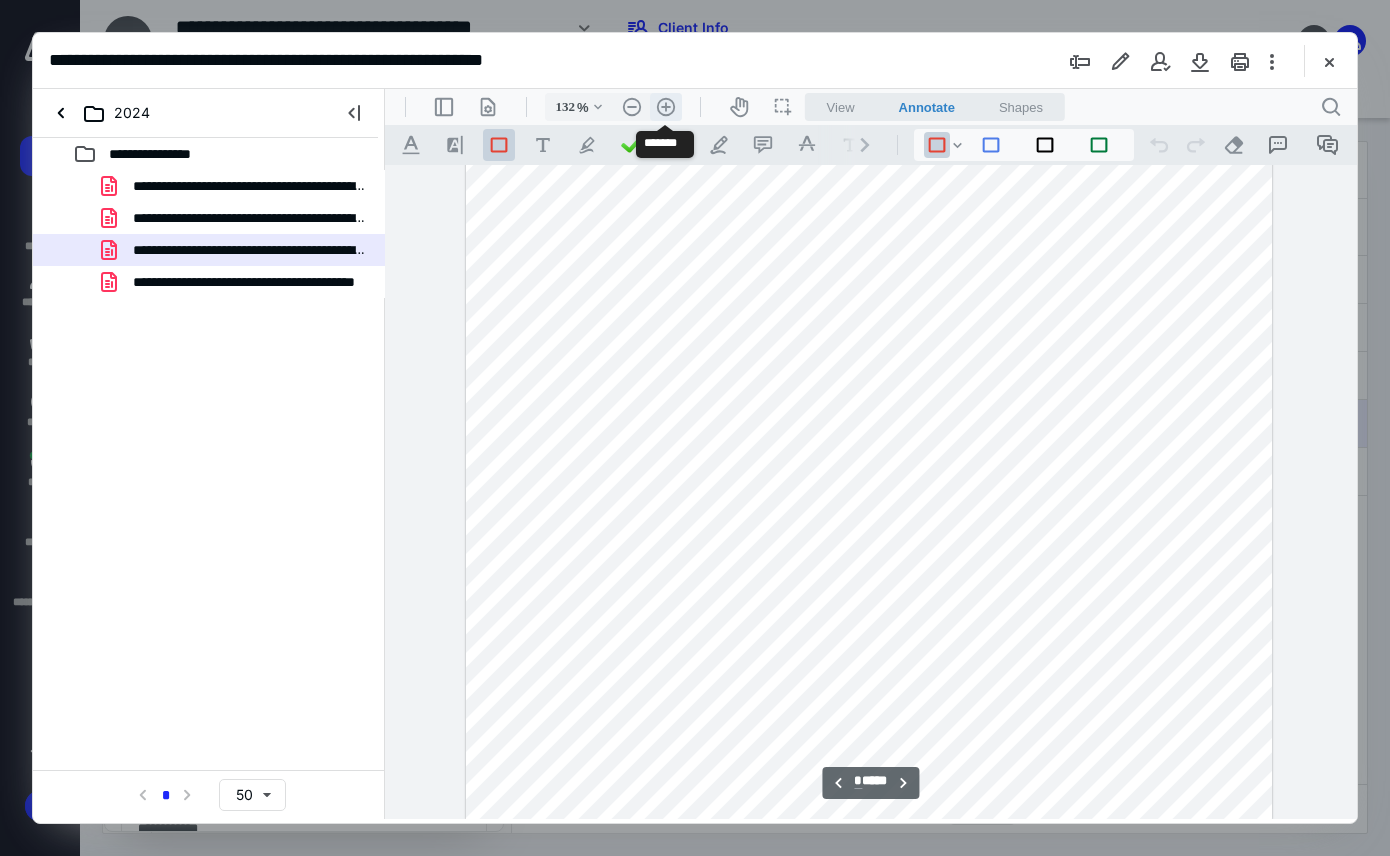 scroll, scrollTop: 4206, scrollLeft: 0, axis: vertical 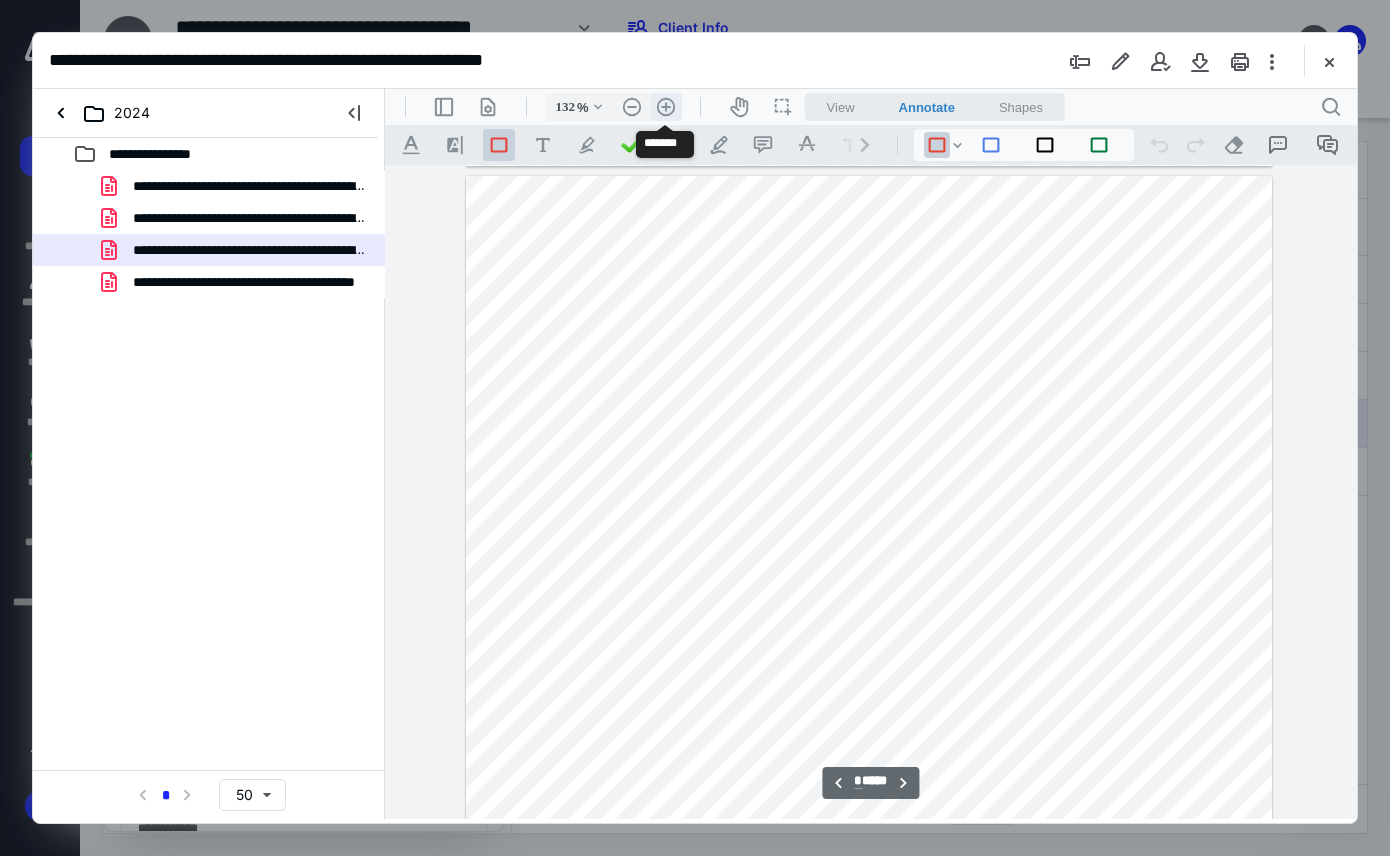 click on ".cls-1{fill:#abb0c4;} icon - header - zoom - in - line" at bounding box center (666, 107) 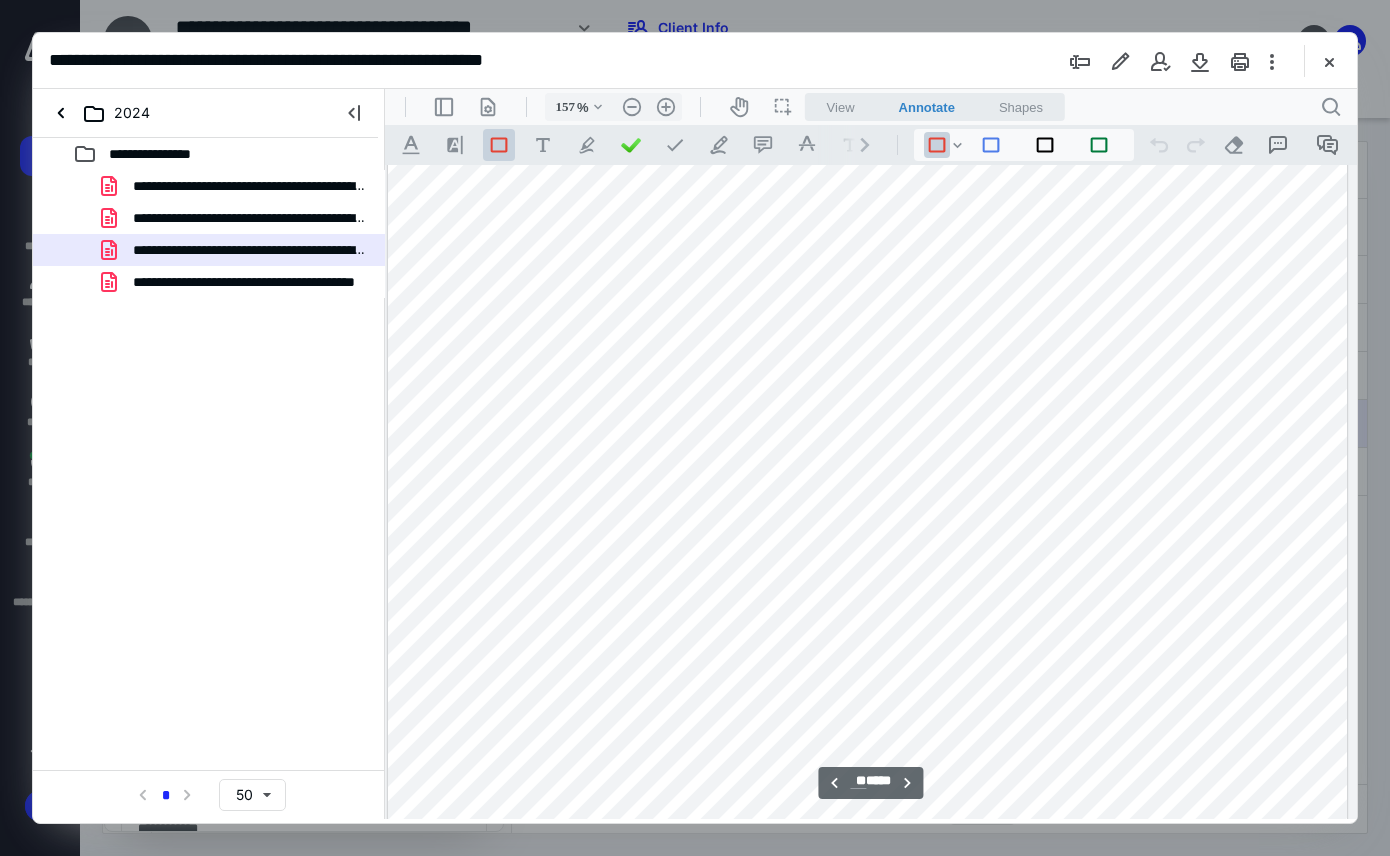 scroll, scrollTop: 12959, scrollLeft: 5, axis: both 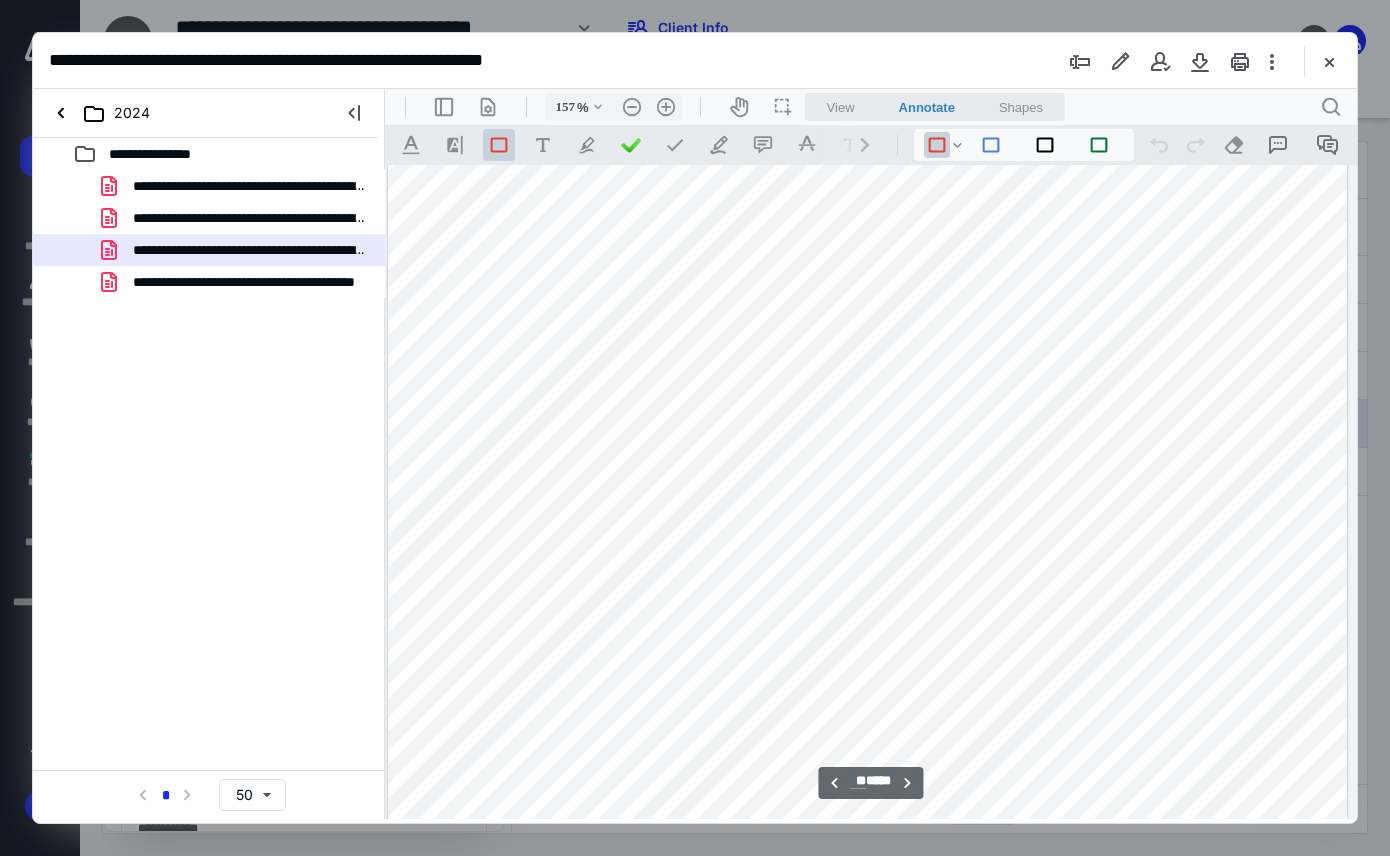 drag, startPoint x: 476, startPoint y: 369, endPoint x: 584, endPoint y: 372, distance: 108.04166 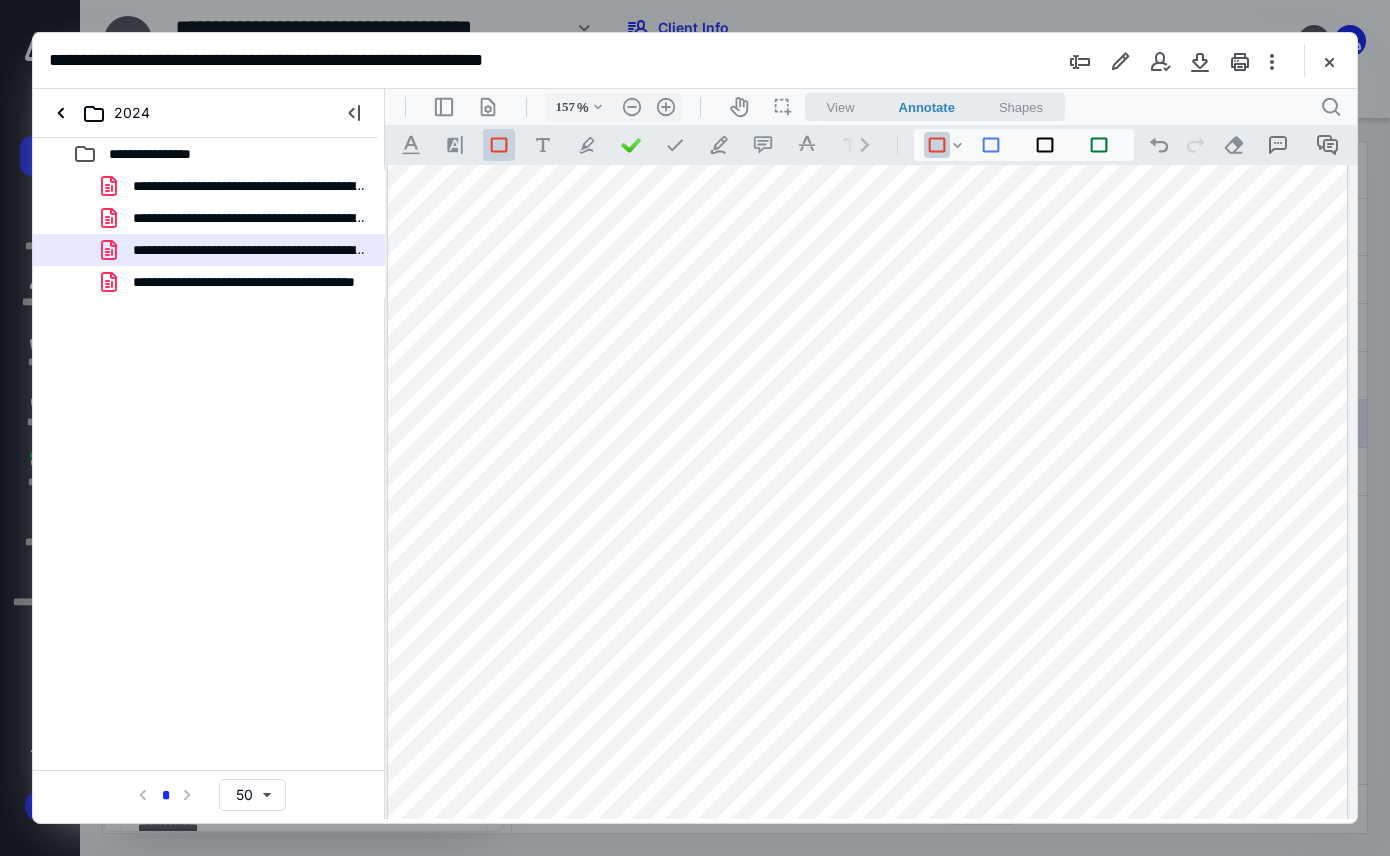 click at bounding box center [867, 362] 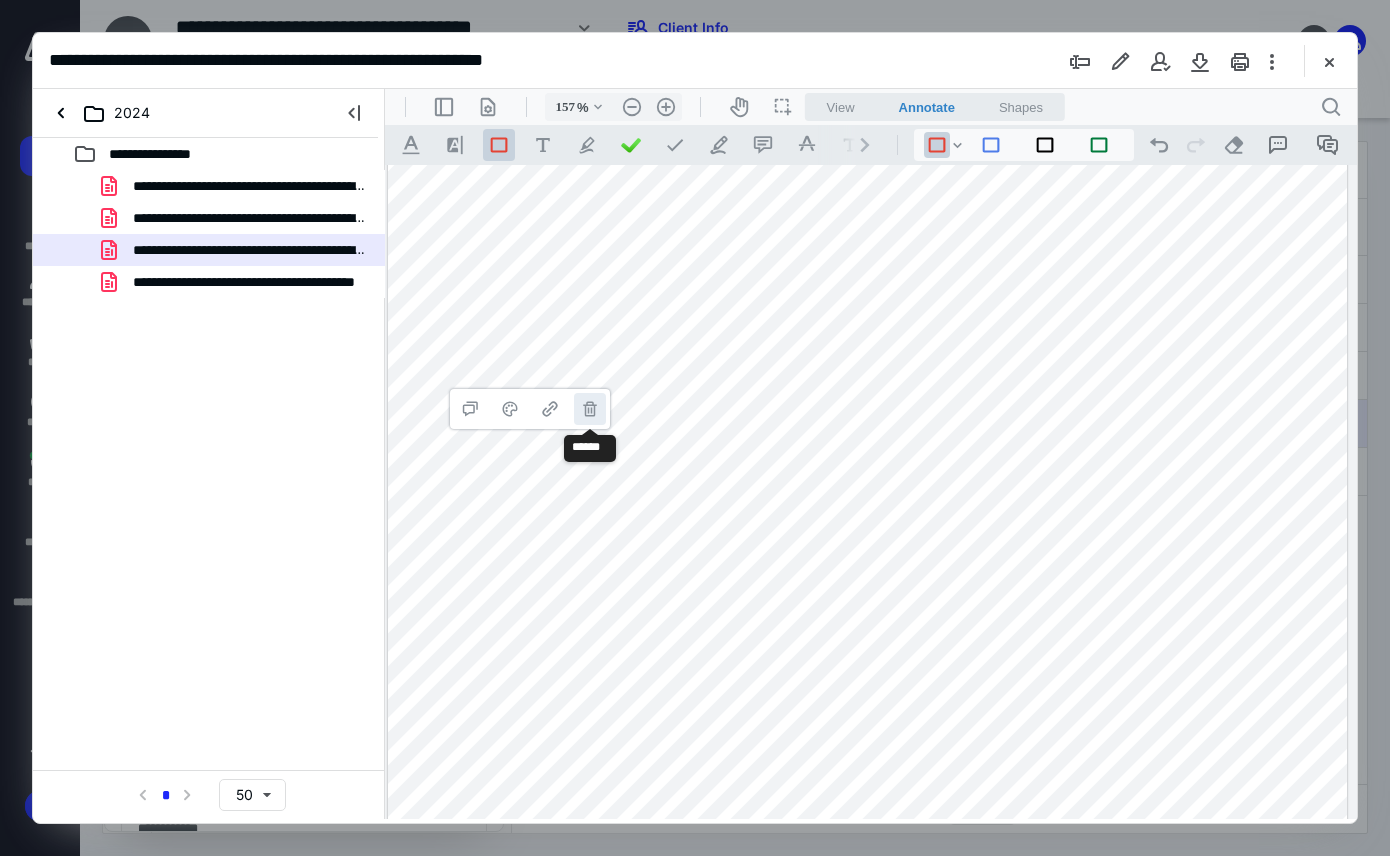 click on "**********" at bounding box center [590, 409] 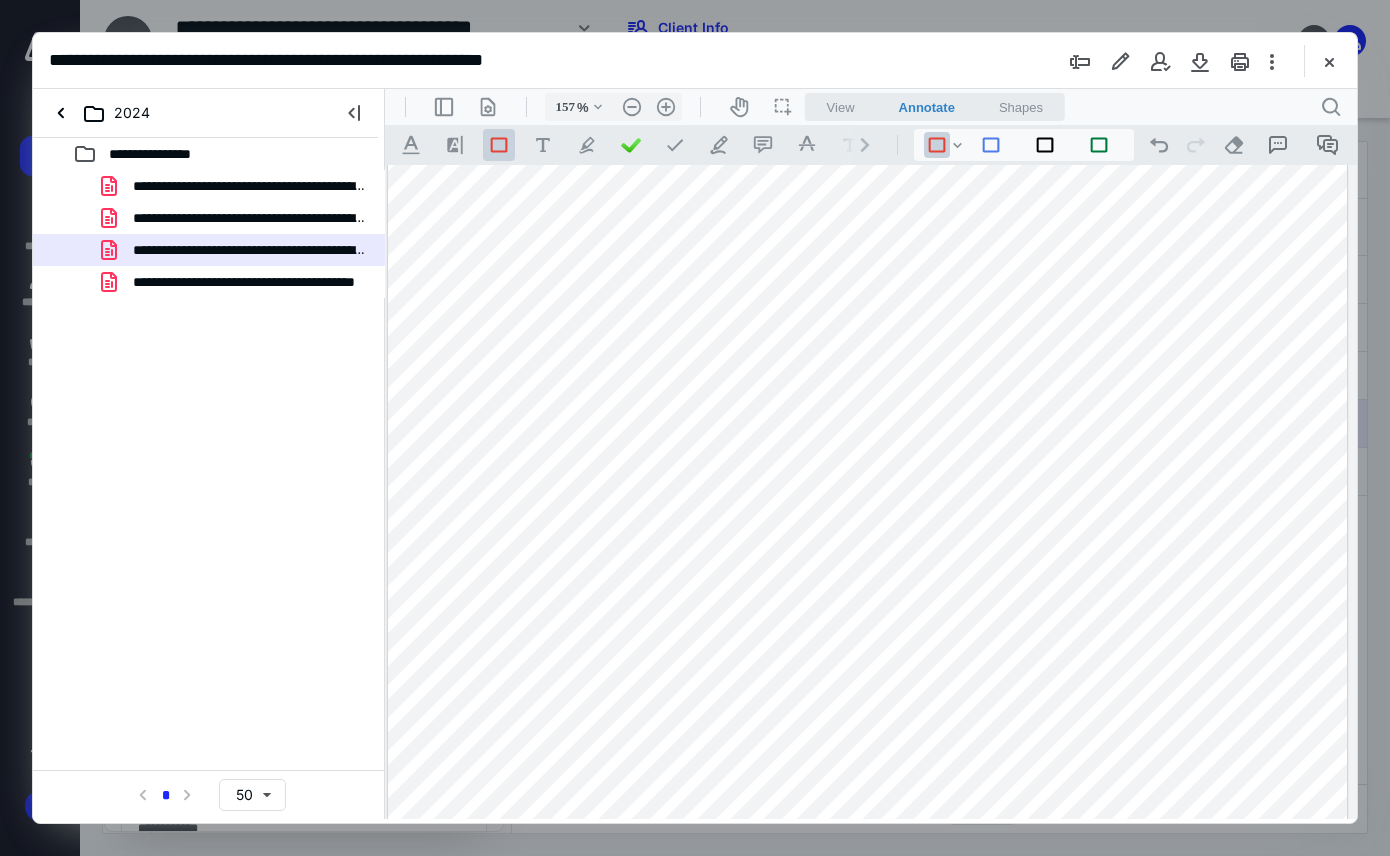 click at bounding box center (867, 362) 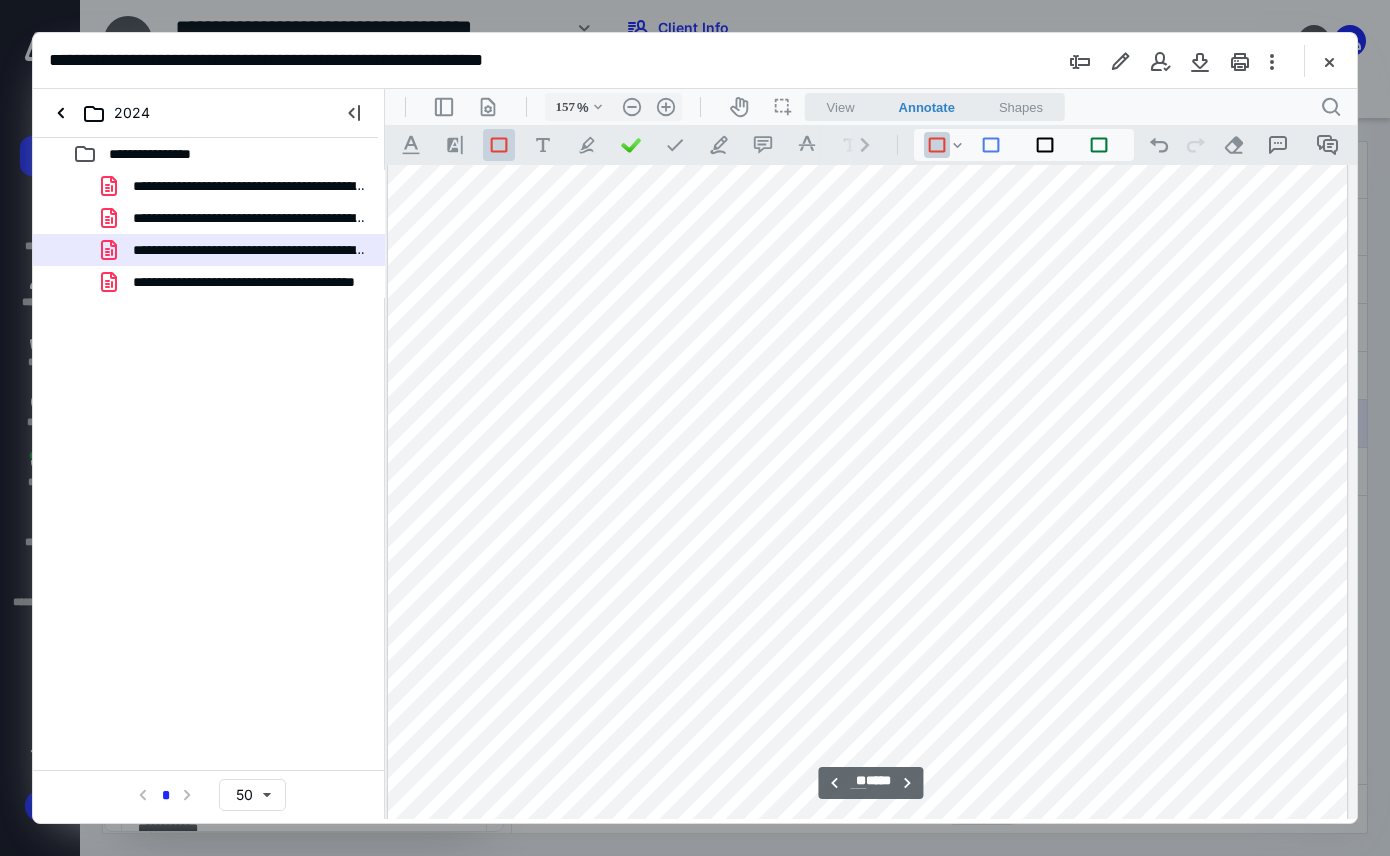 scroll, scrollTop: 16659, scrollLeft: 5, axis: both 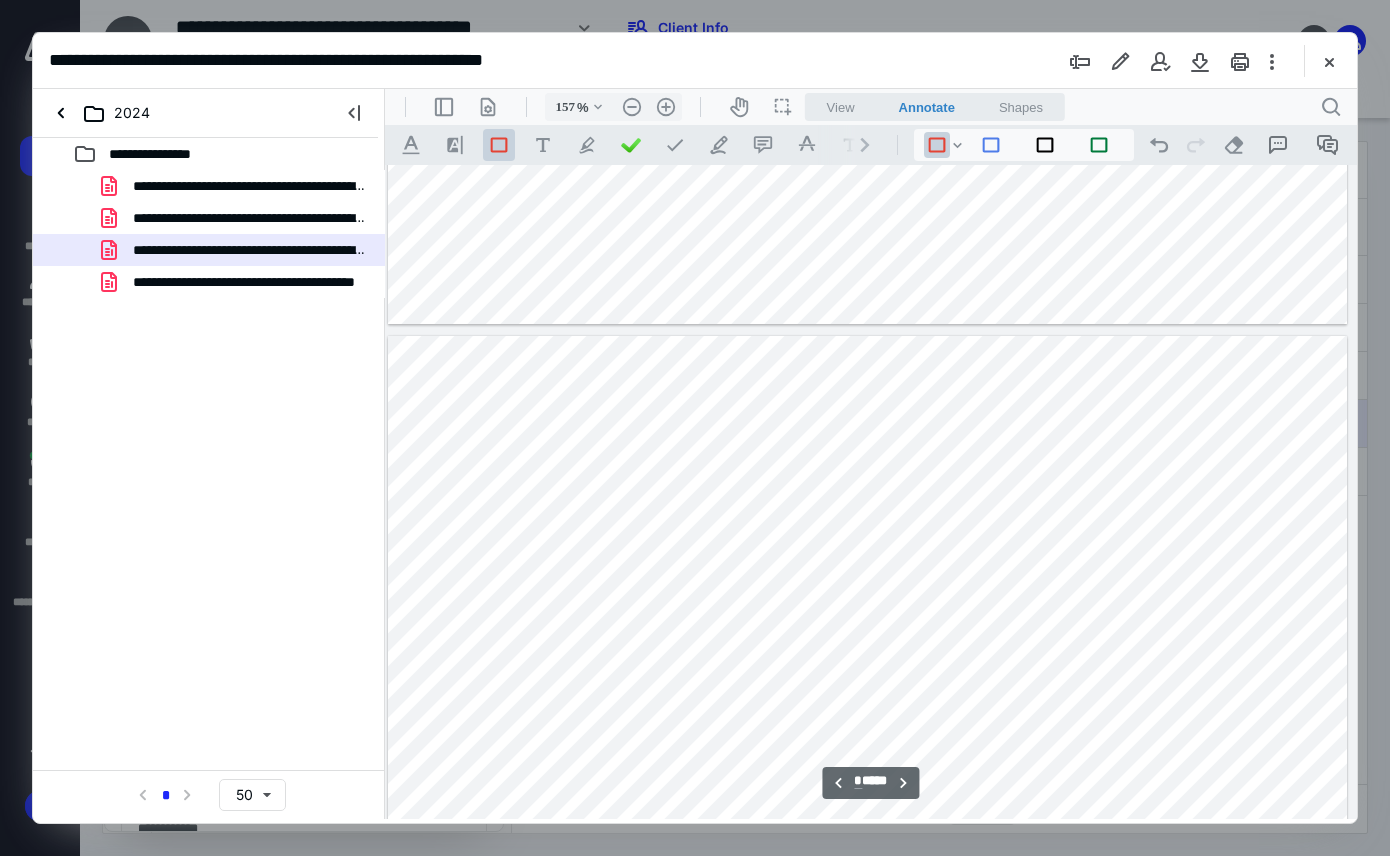 type on "*" 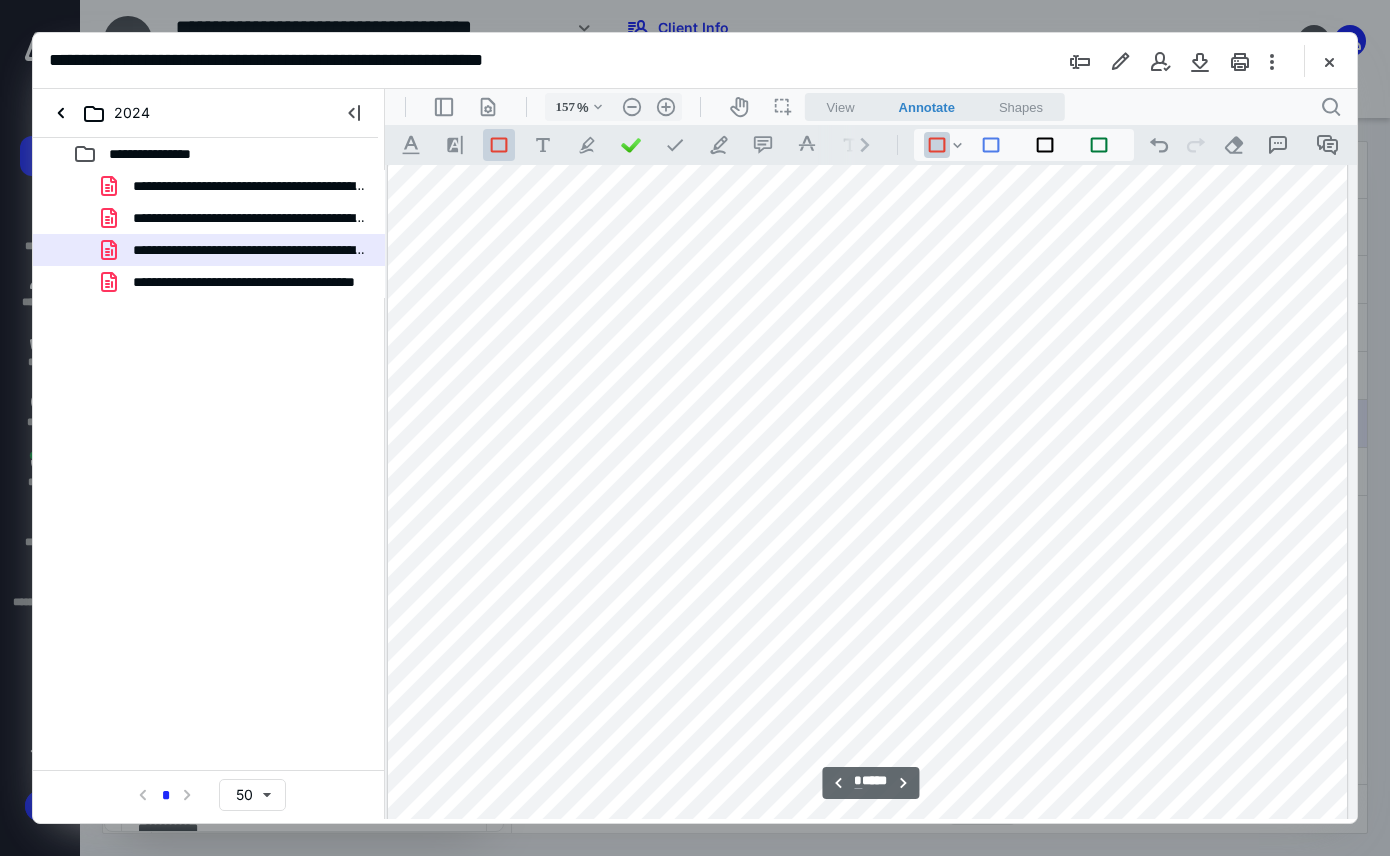 scroll, scrollTop: 9259, scrollLeft: 5, axis: both 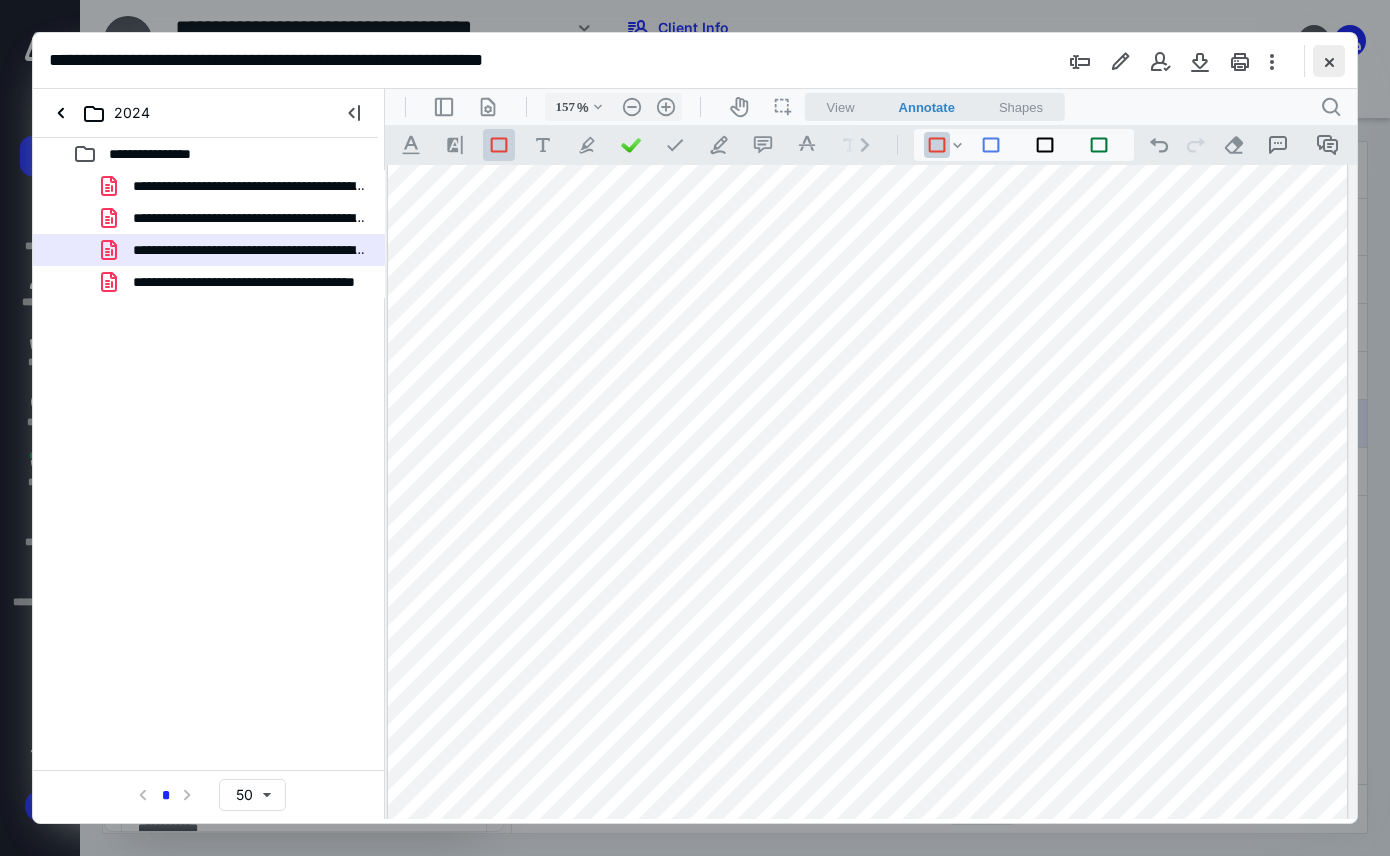 click at bounding box center (1329, 61) 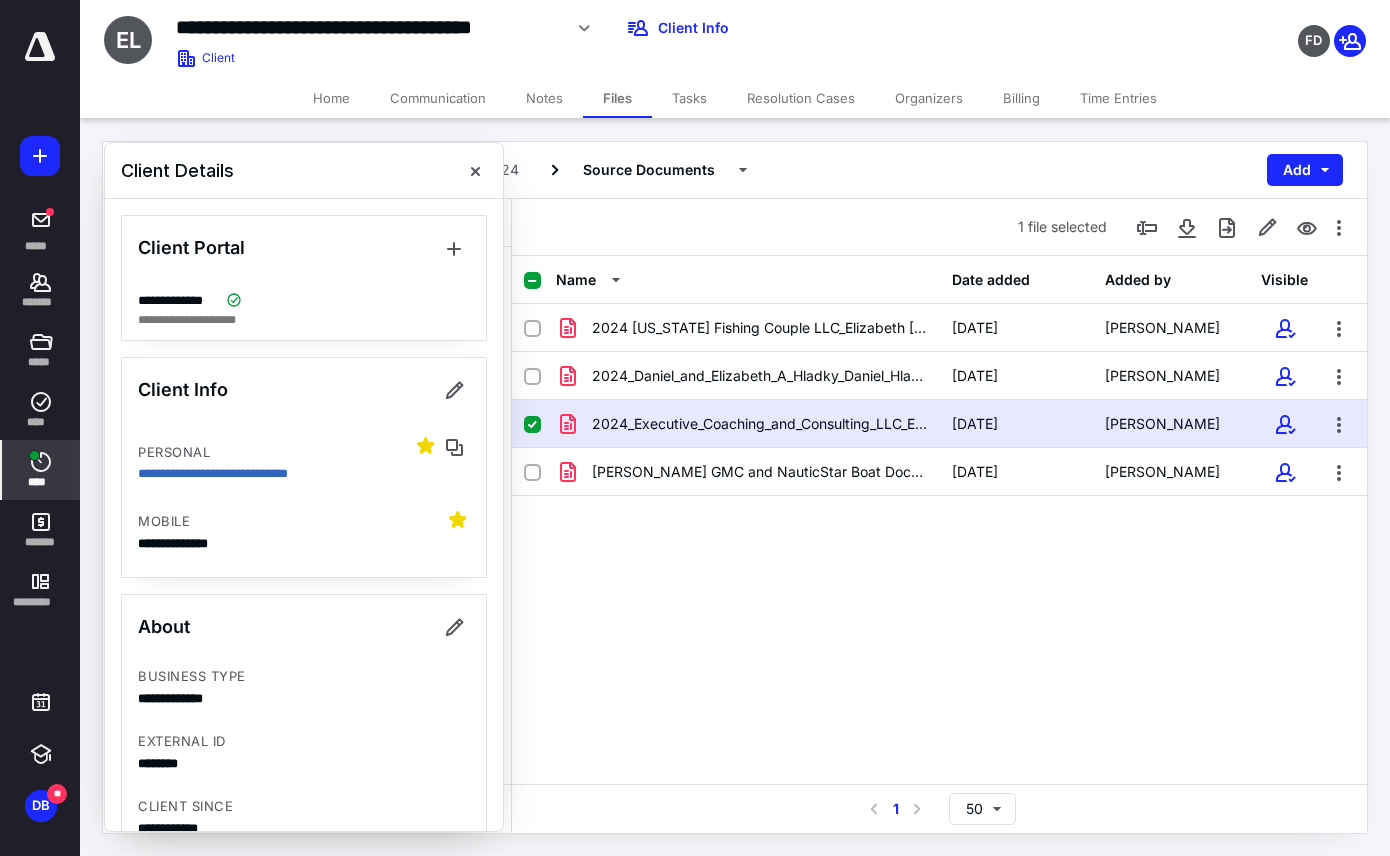 click 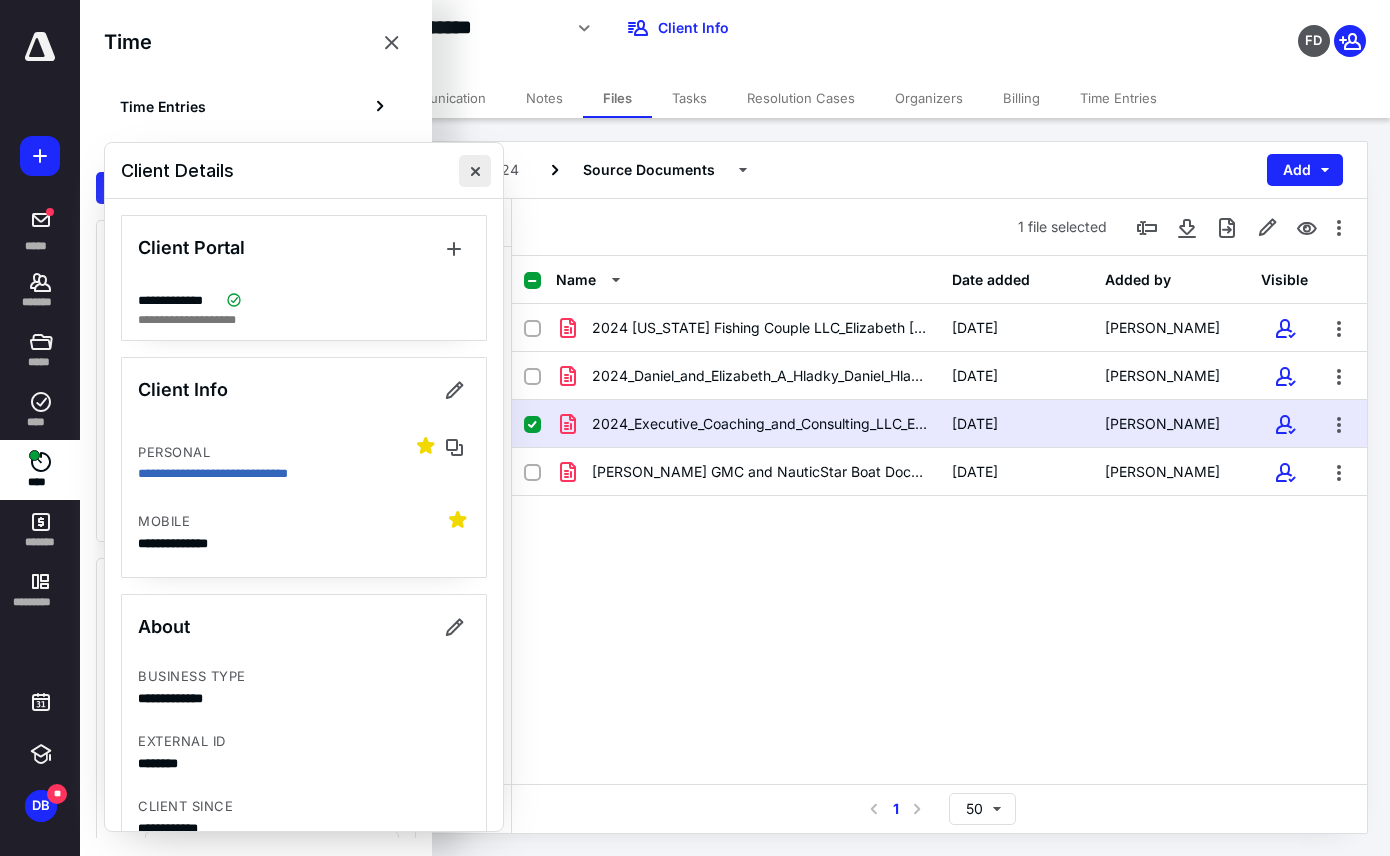 click at bounding box center (475, 171) 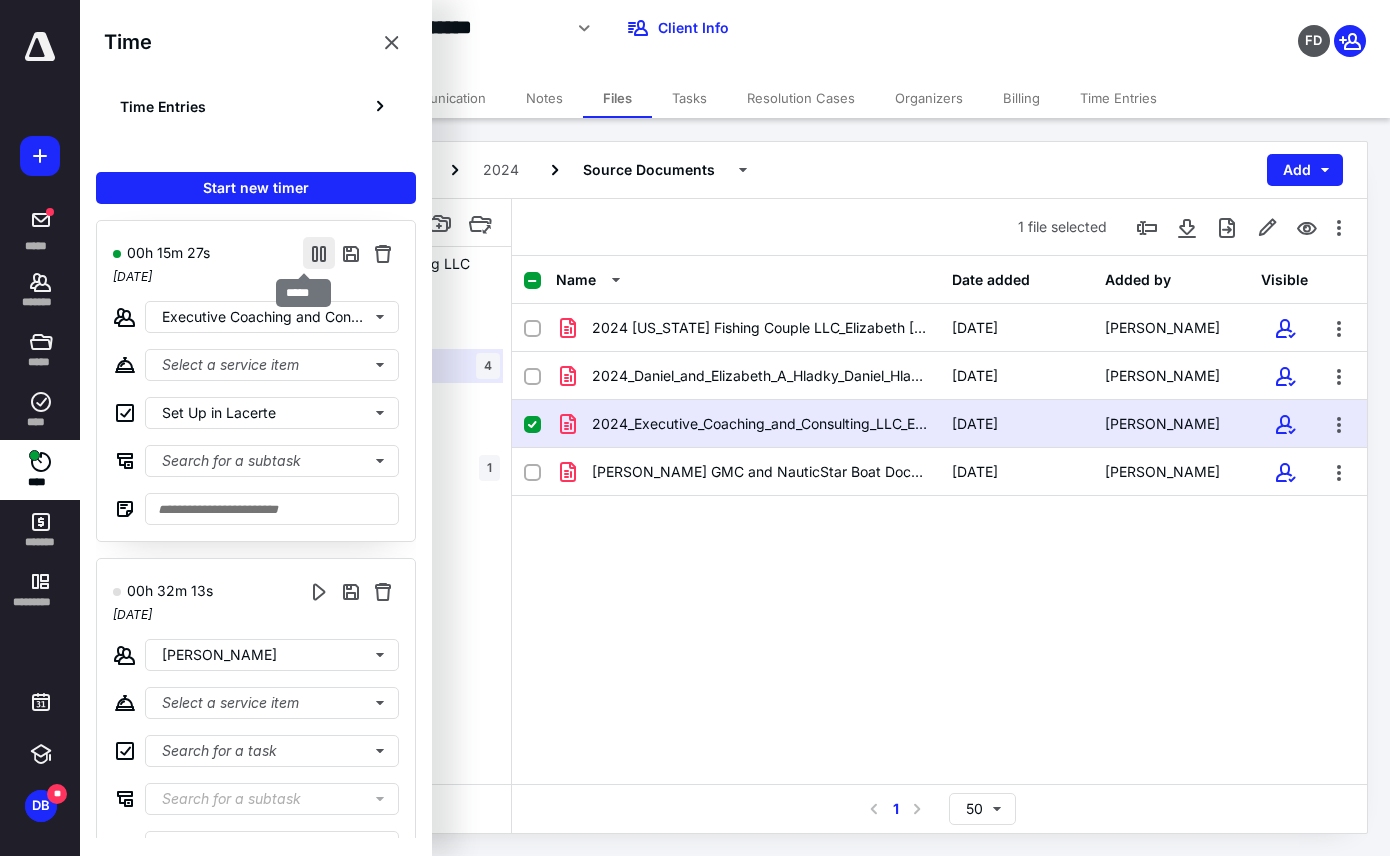 click at bounding box center [319, 253] 